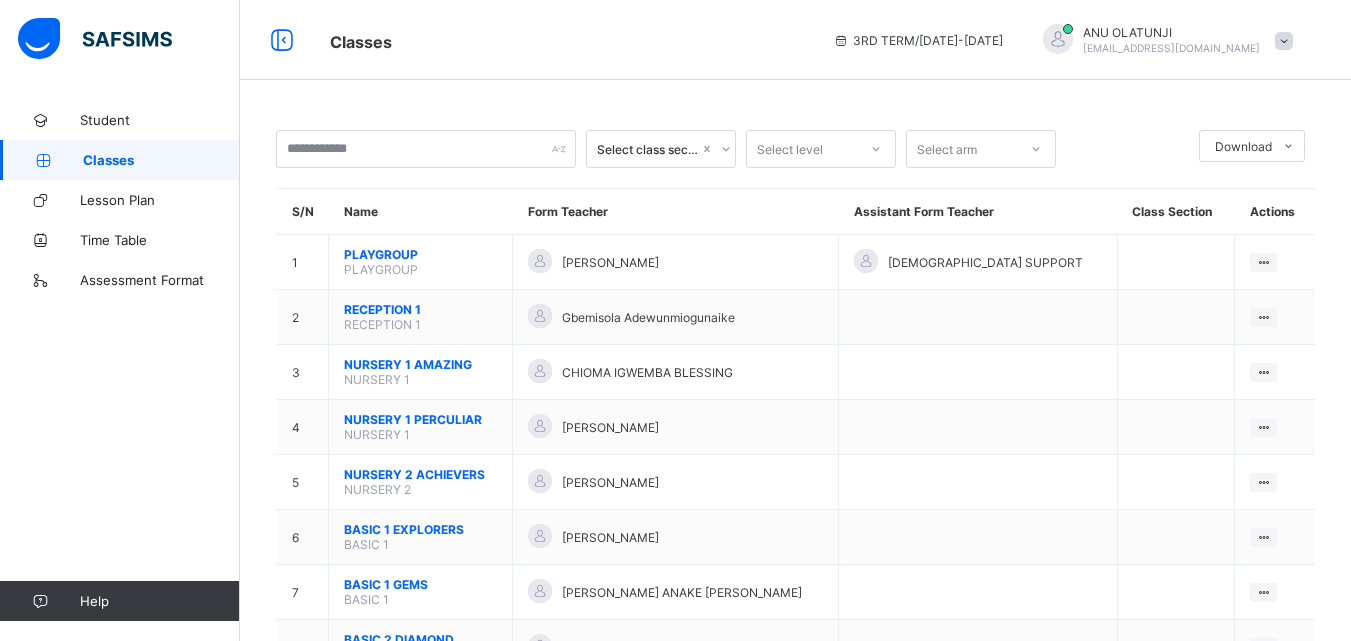 scroll, scrollTop: 560, scrollLeft: 0, axis: vertical 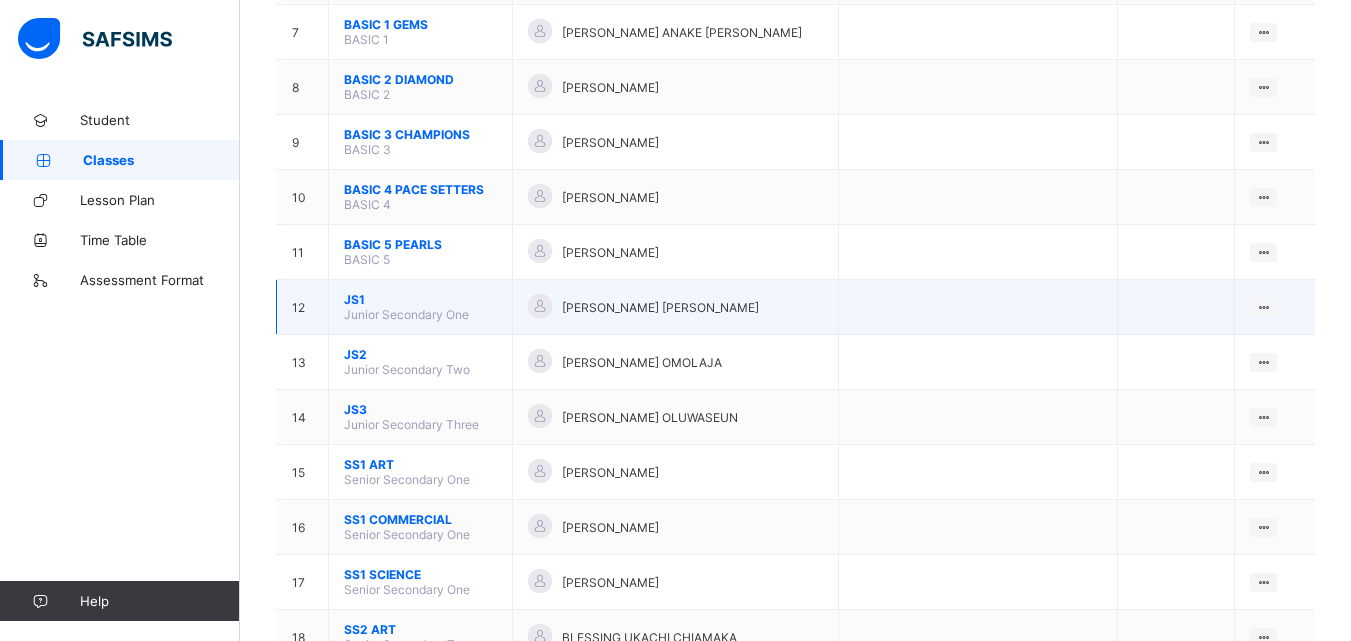 click on "JS1" at bounding box center [420, 299] 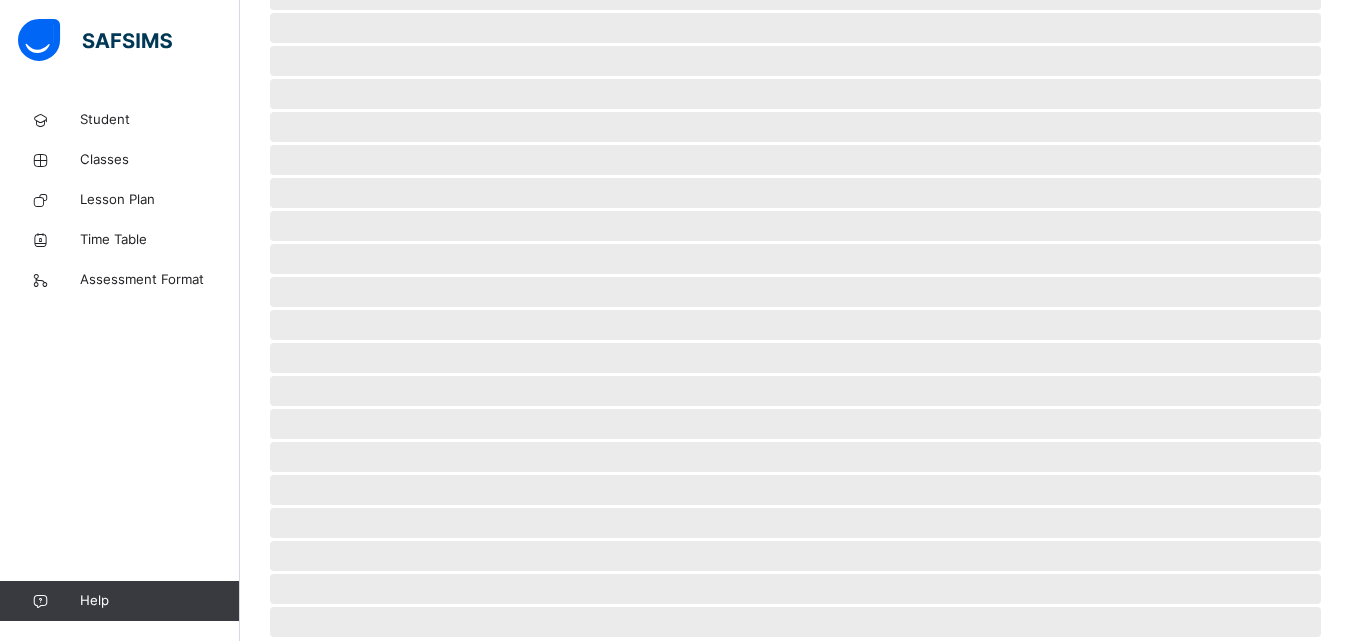 click on "‌" at bounding box center (795, 325) 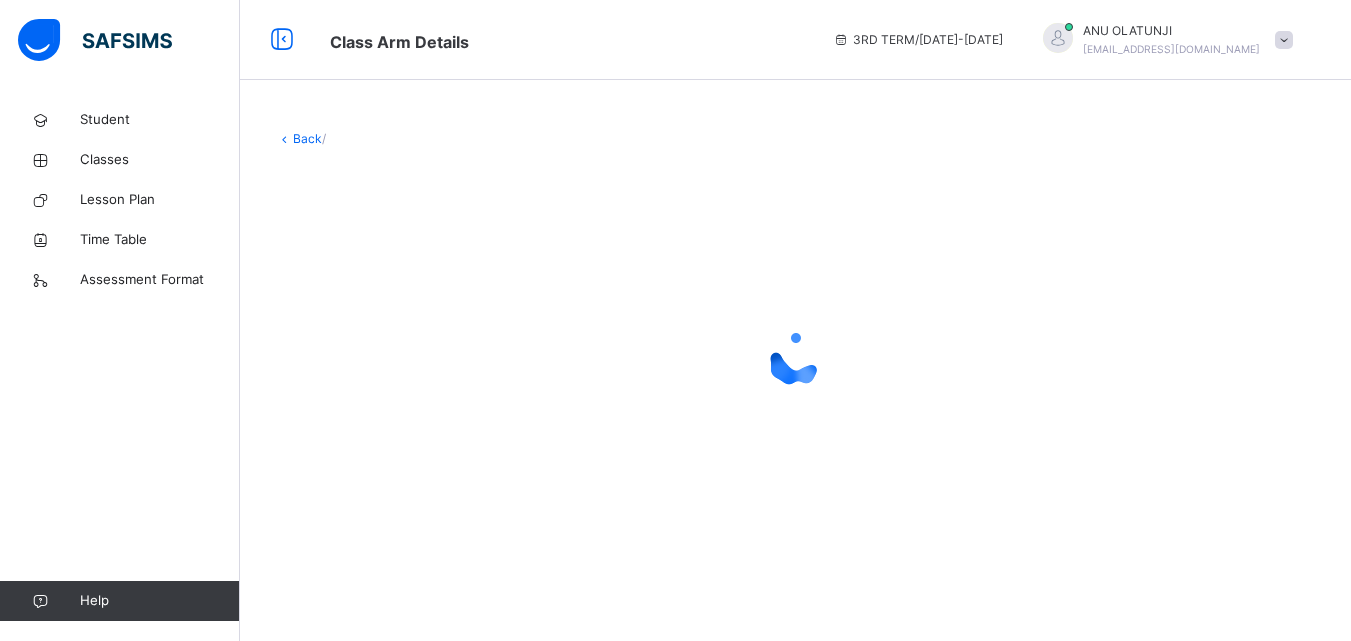 scroll, scrollTop: 0, scrollLeft: 0, axis: both 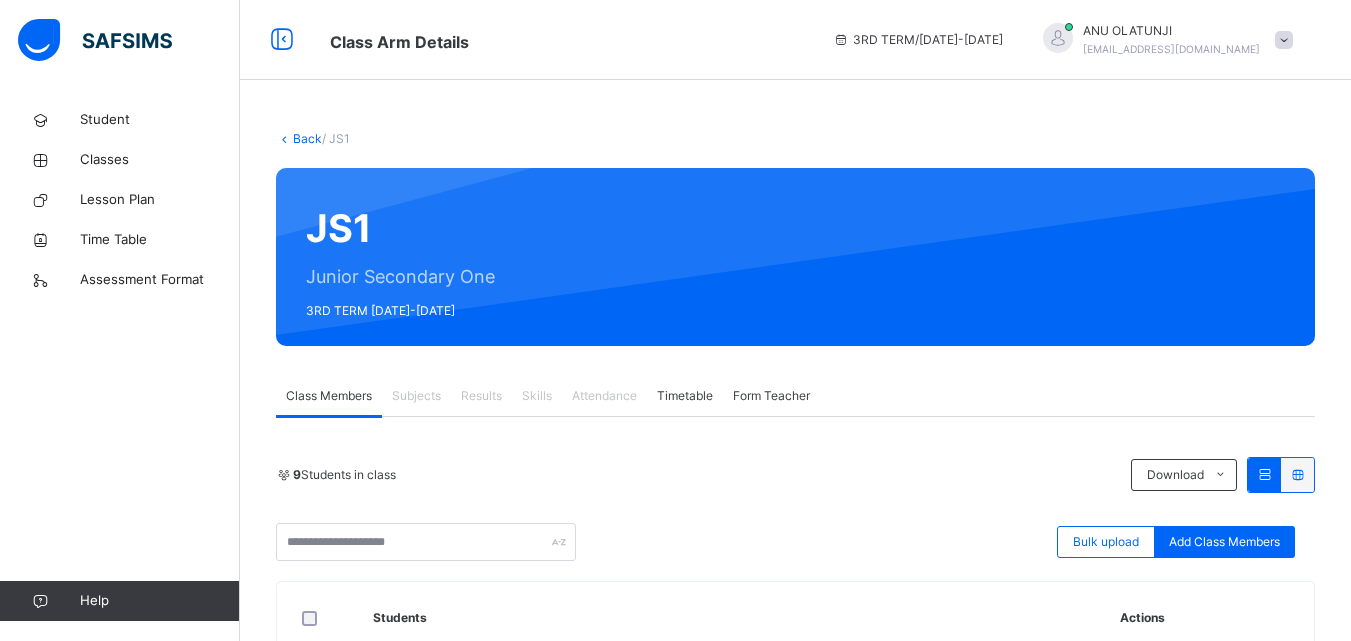 click on "Subjects" at bounding box center (416, 396) 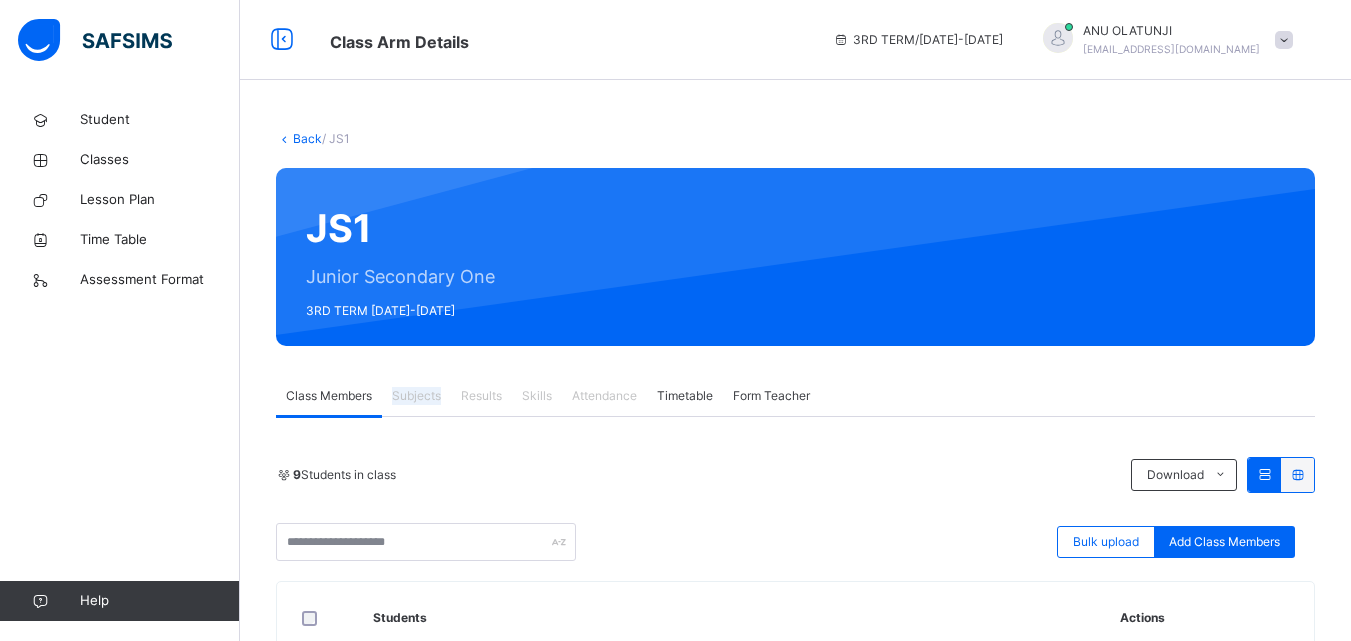click on "Subjects" at bounding box center (416, 396) 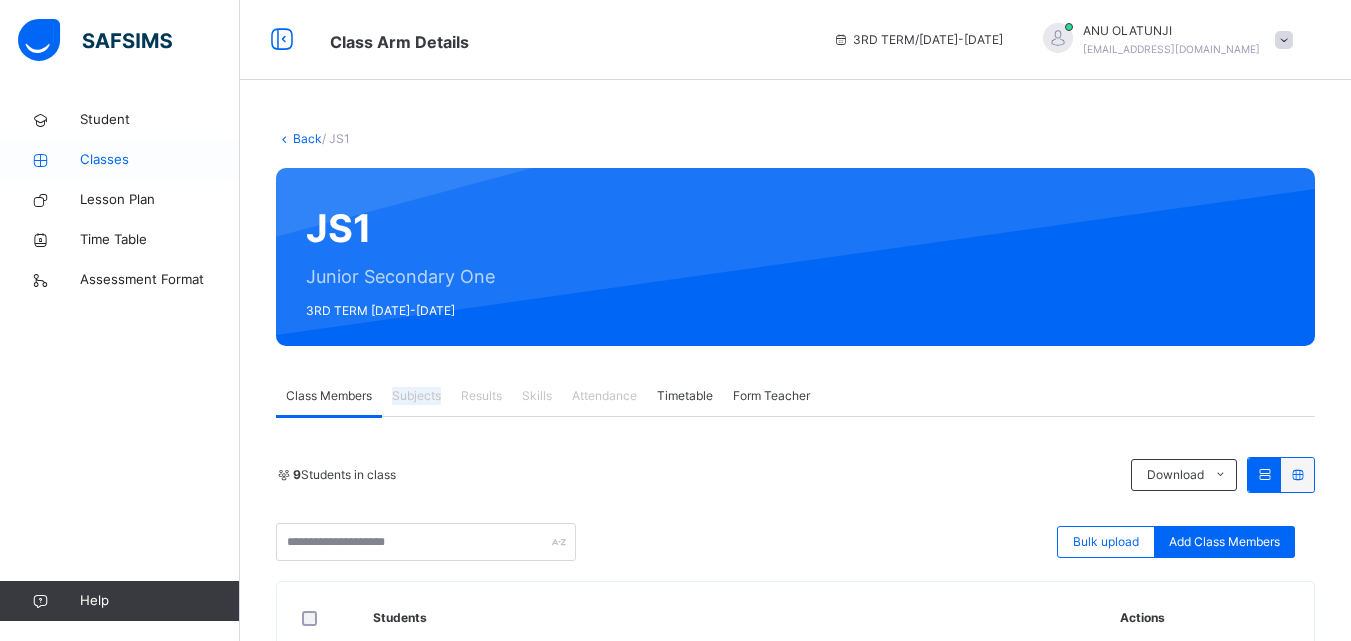 click on "Classes" at bounding box center [160, 160] 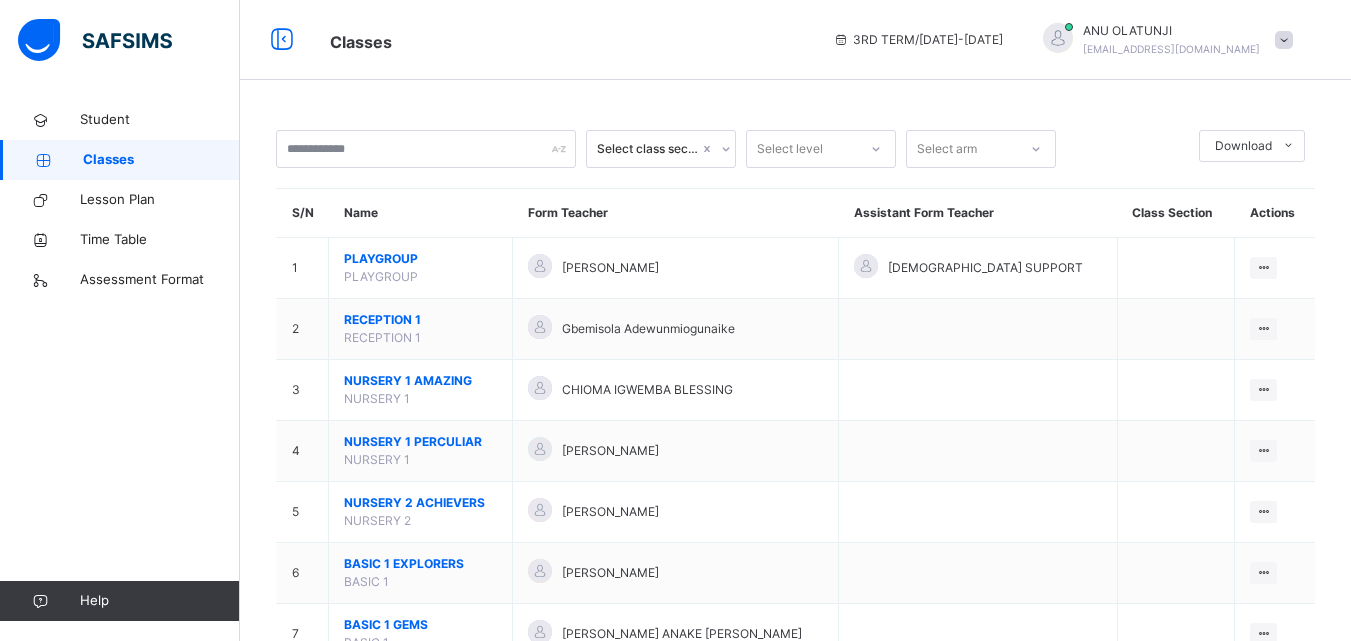 scroll, scrollTop: 560, scrollLeft: 0, axis: vertical 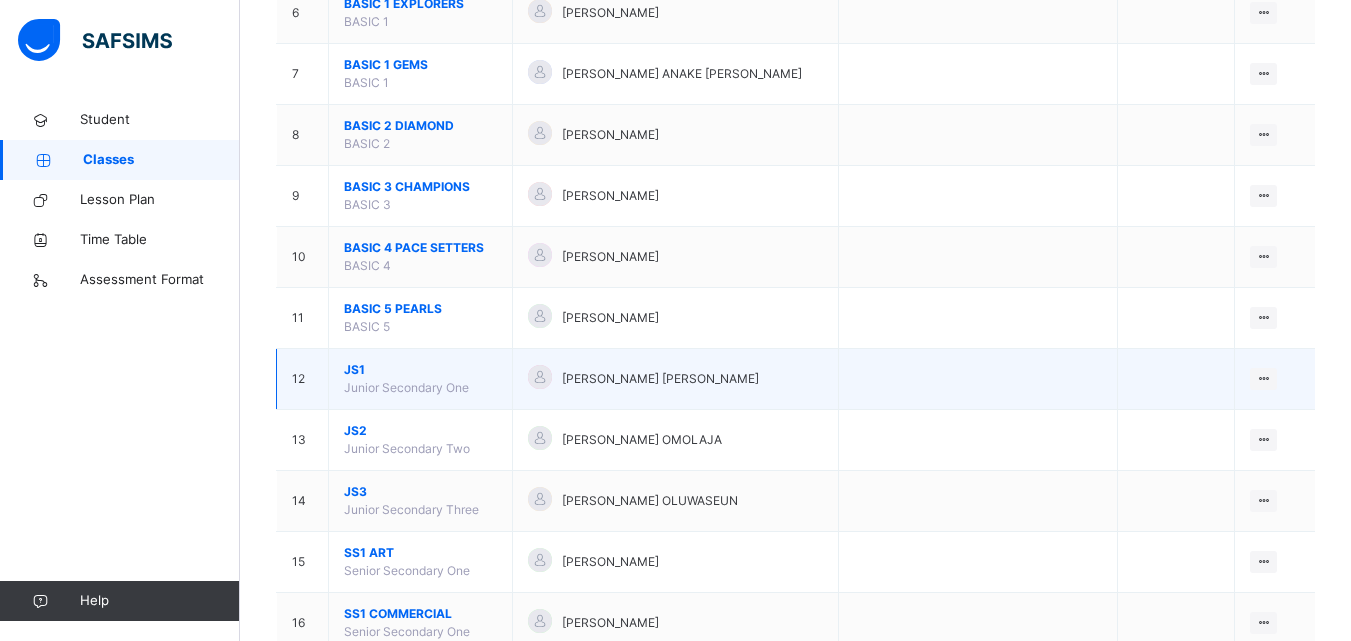click on "JS1" at bounding box center [420, 370] 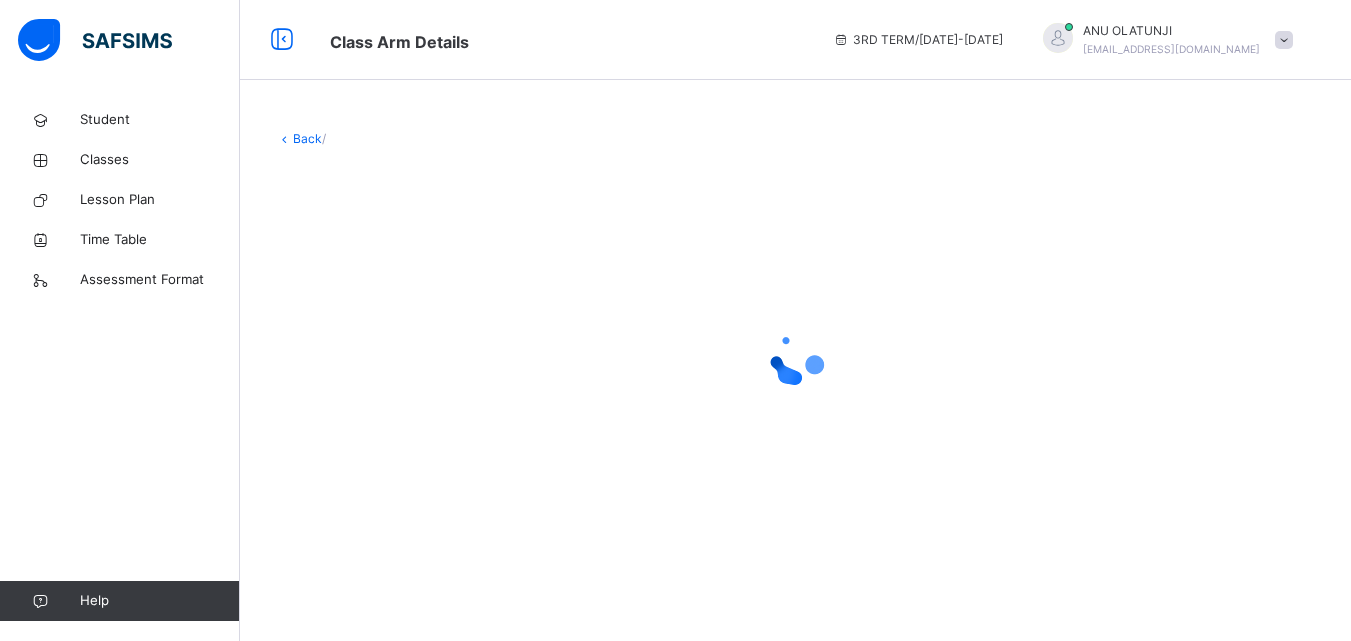scroll, scrollTop: 0, scrollLeft: 0, axis: both 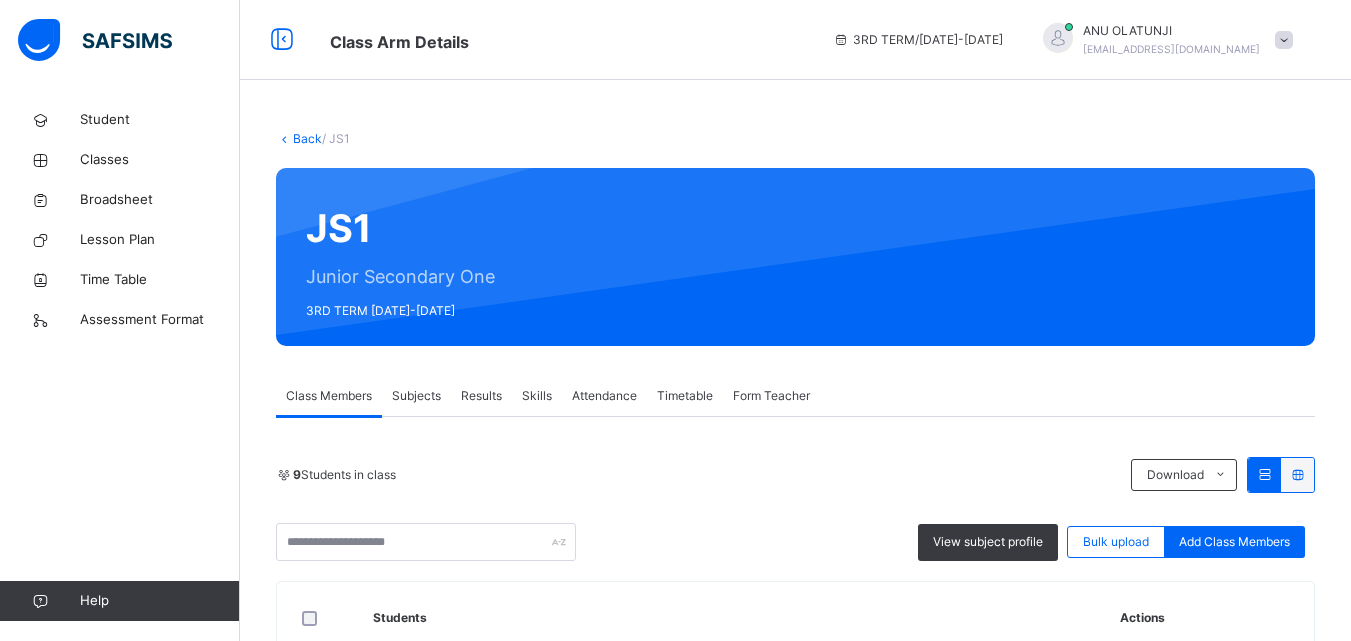 click on "Results" at bounding box center (481, 396) 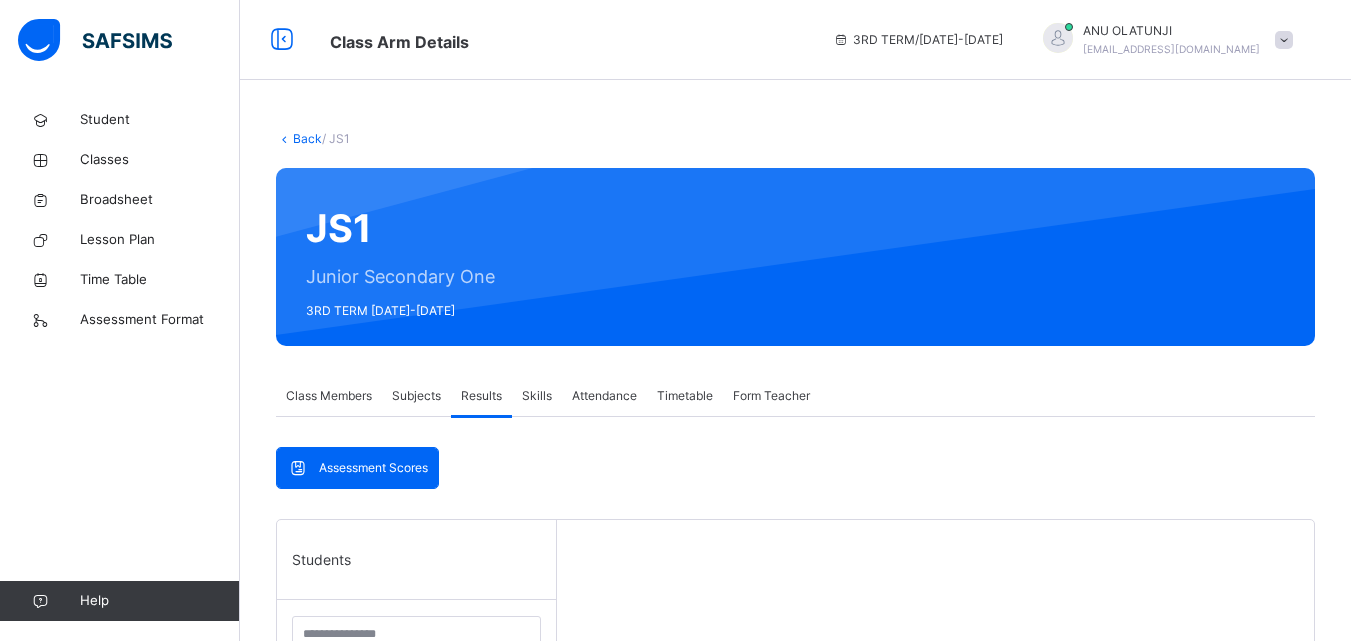 scroll, scrollTop: 560, scrollLeft: 0, axis: vertical 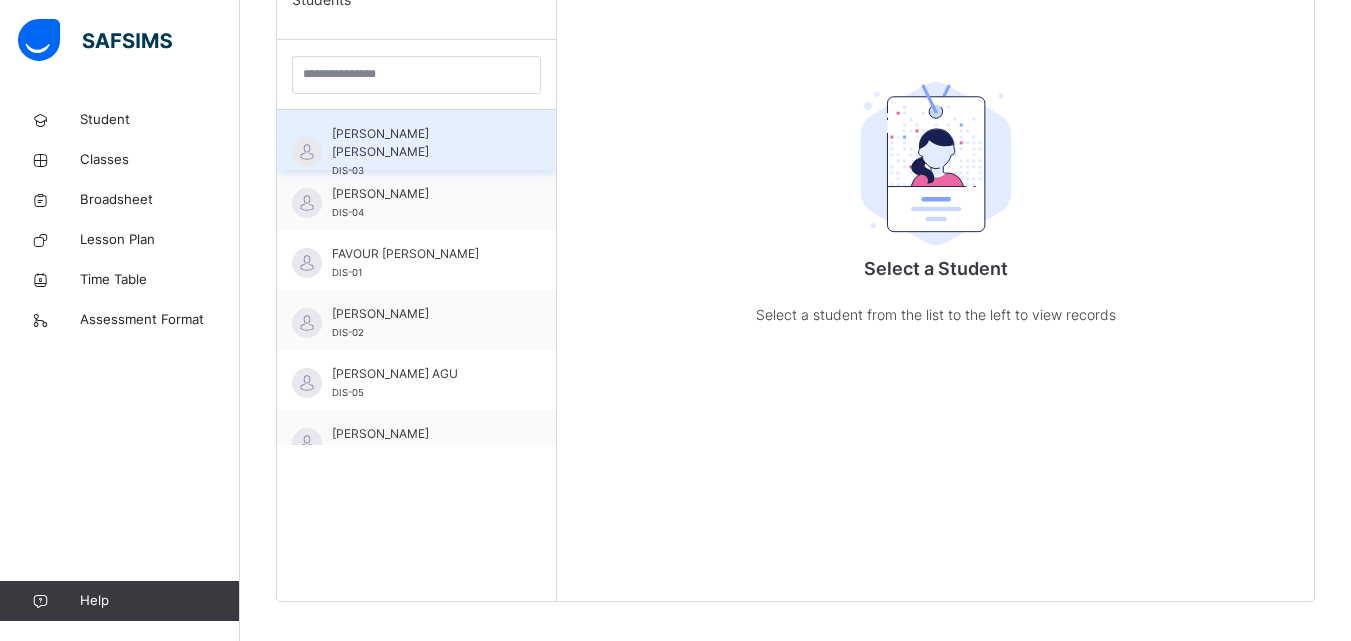 click on "[PERSON_NAME] [PERSON_NAME] DIS-03" at bounding box center [421, 152] 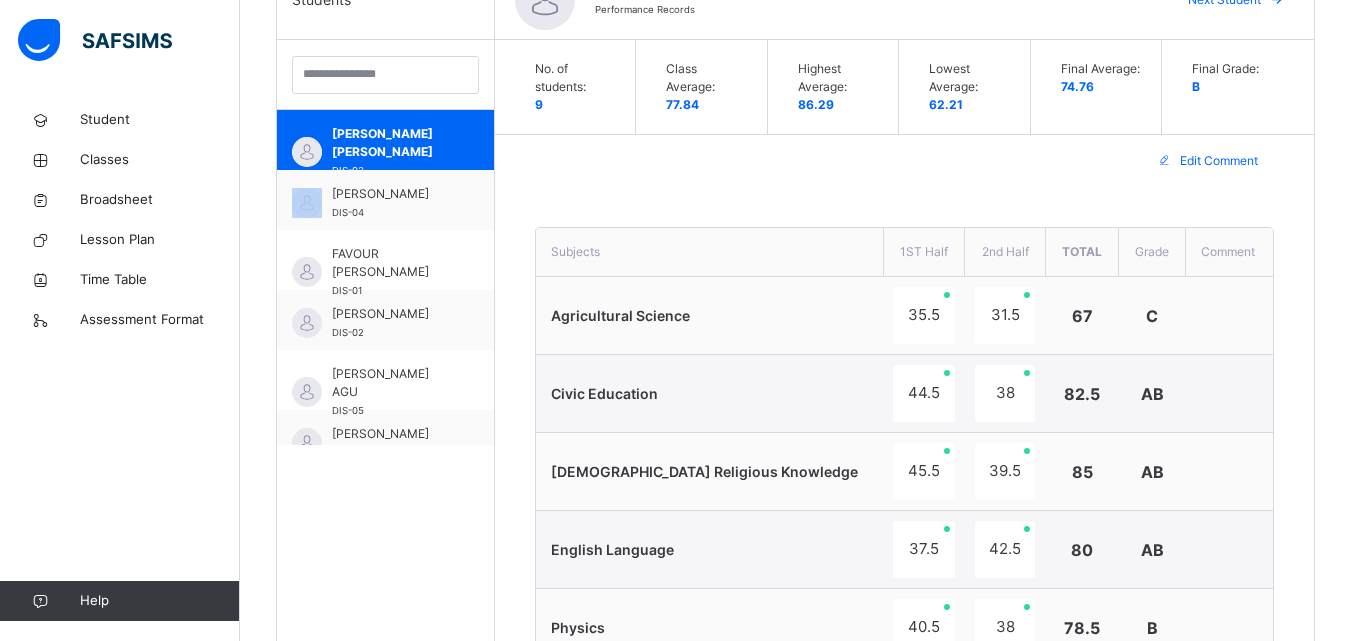 scroll, scrollTop: 1120, scrollLeft: 0, axis: vertical 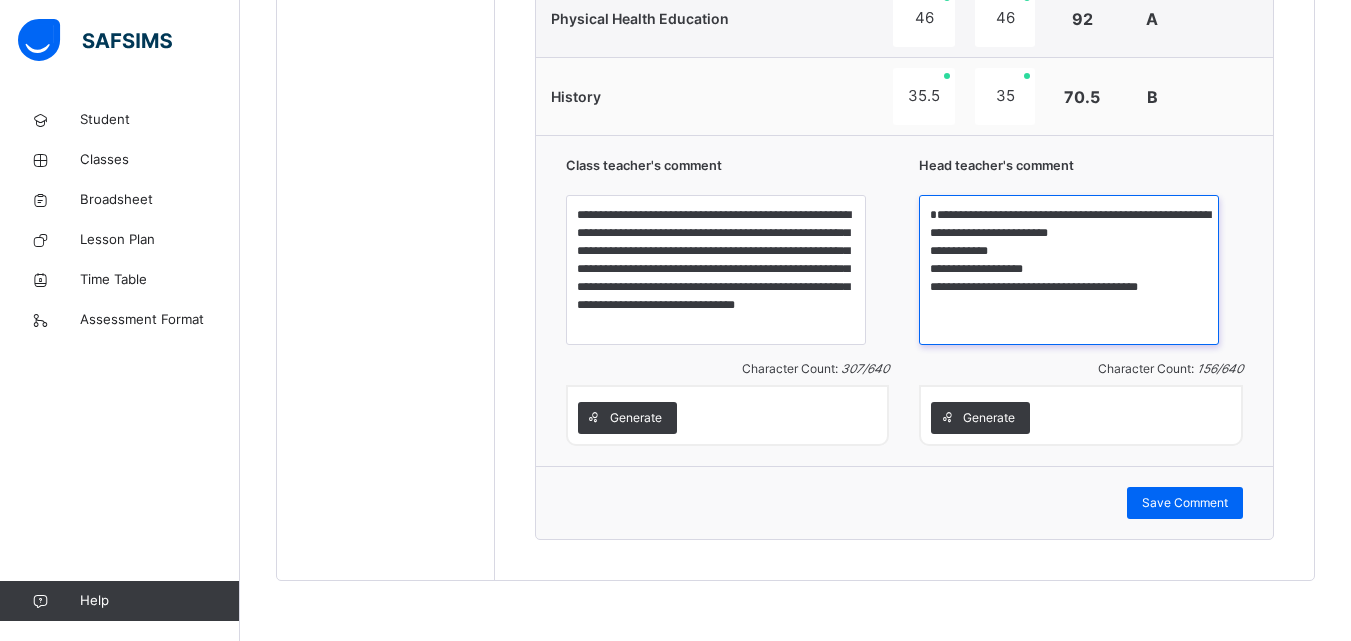 click on "**********" at bounding box center [1069, 270] 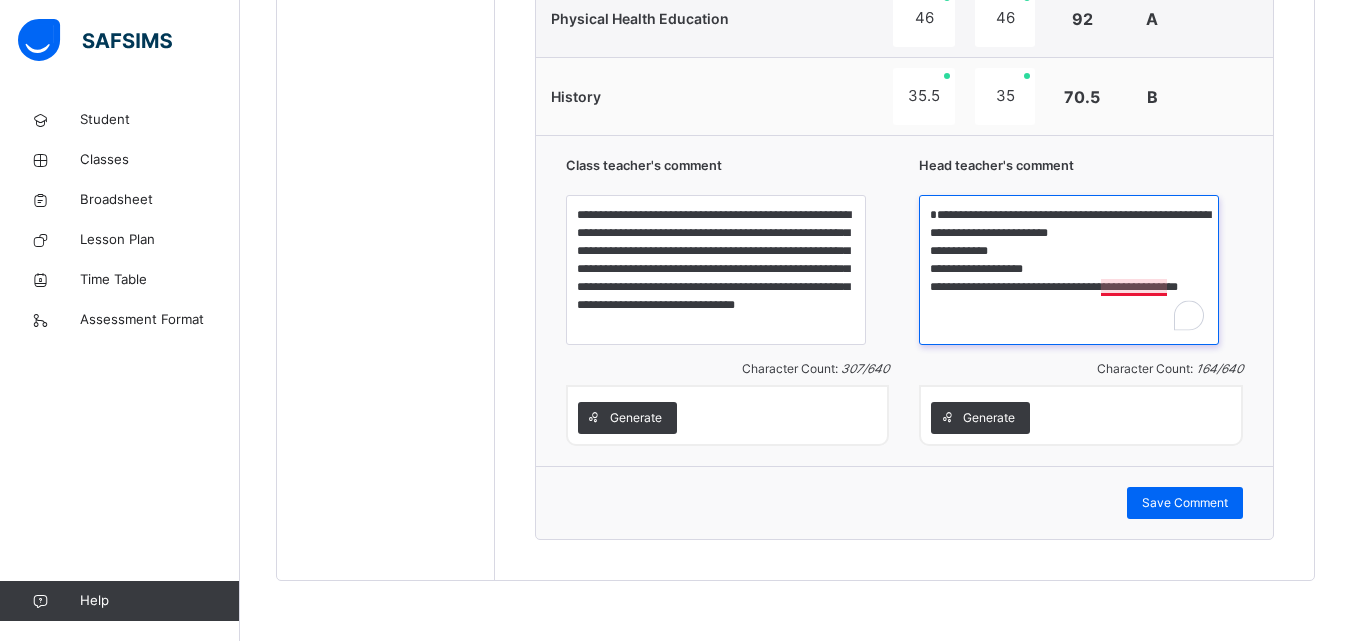 click on "**********" at bounding box center (1069, 270) 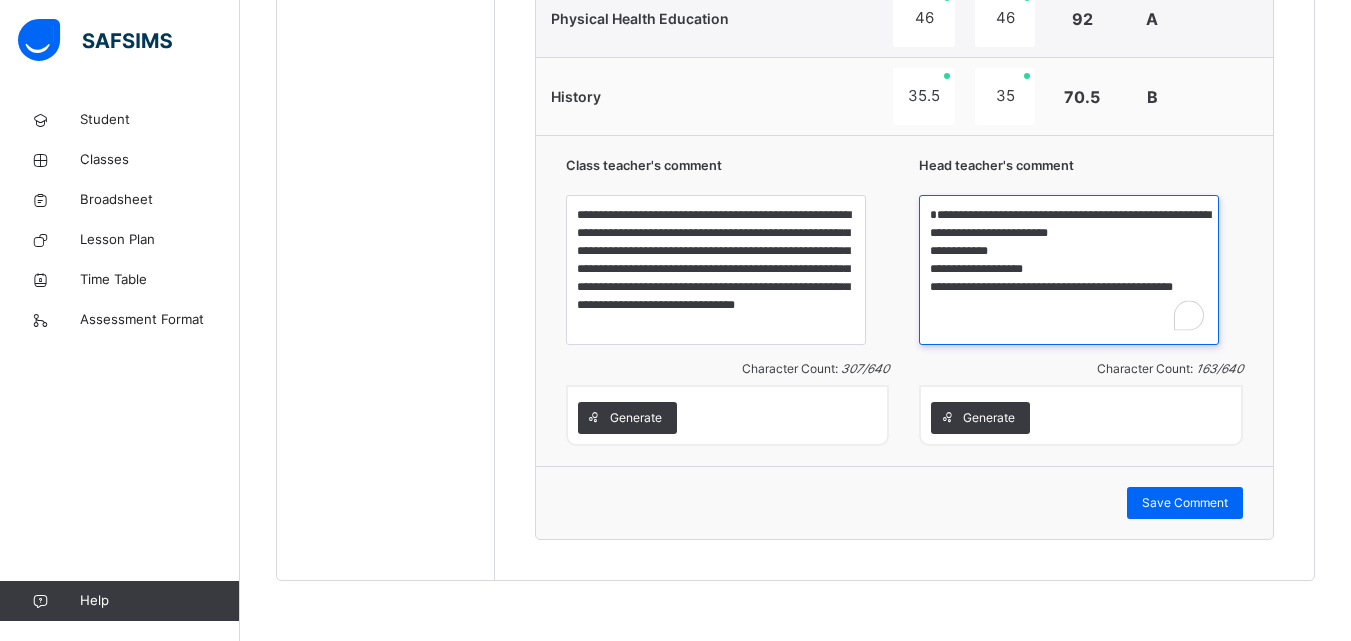 click on "**********" at bounding box center [1069, 270] 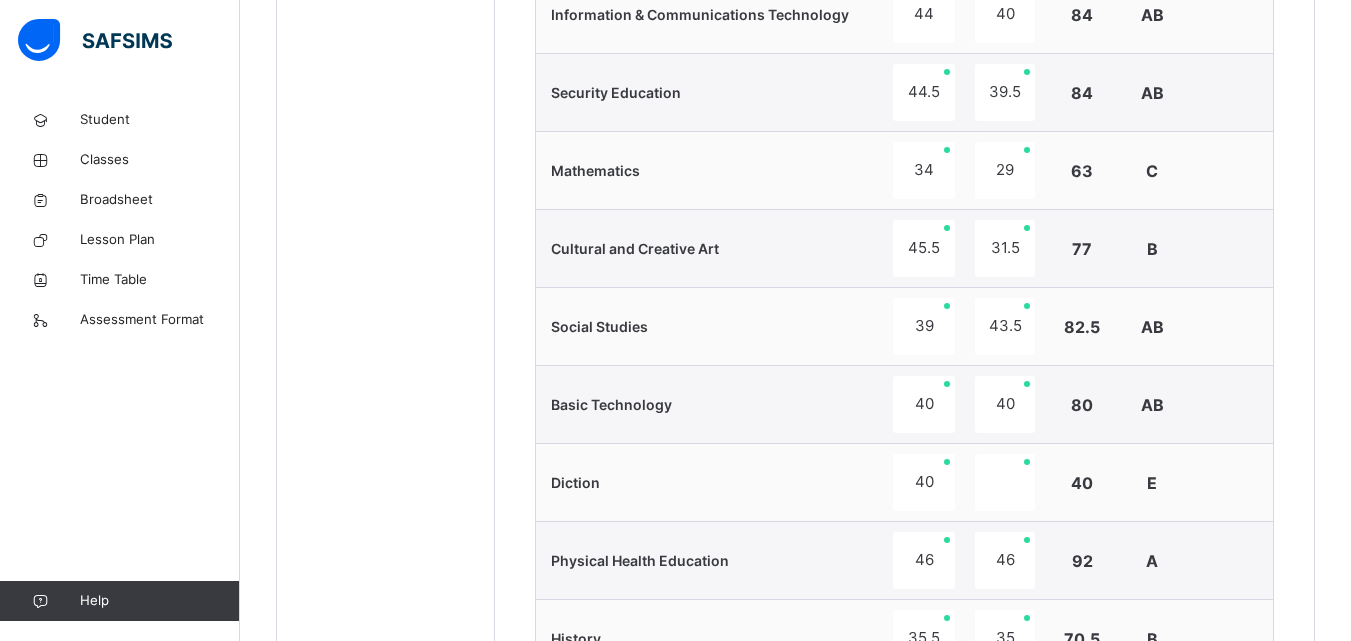 scroll, scrollTop: 1081, scrollLeft: 0, axis: vertical 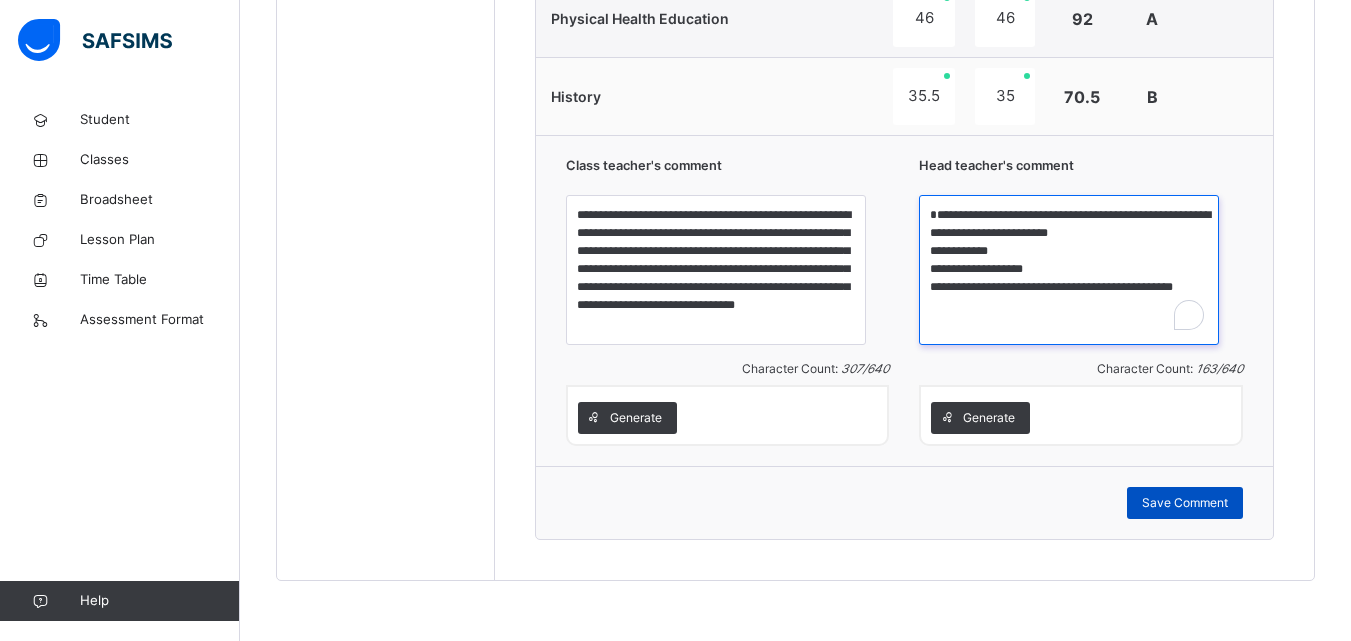 type on "**********" 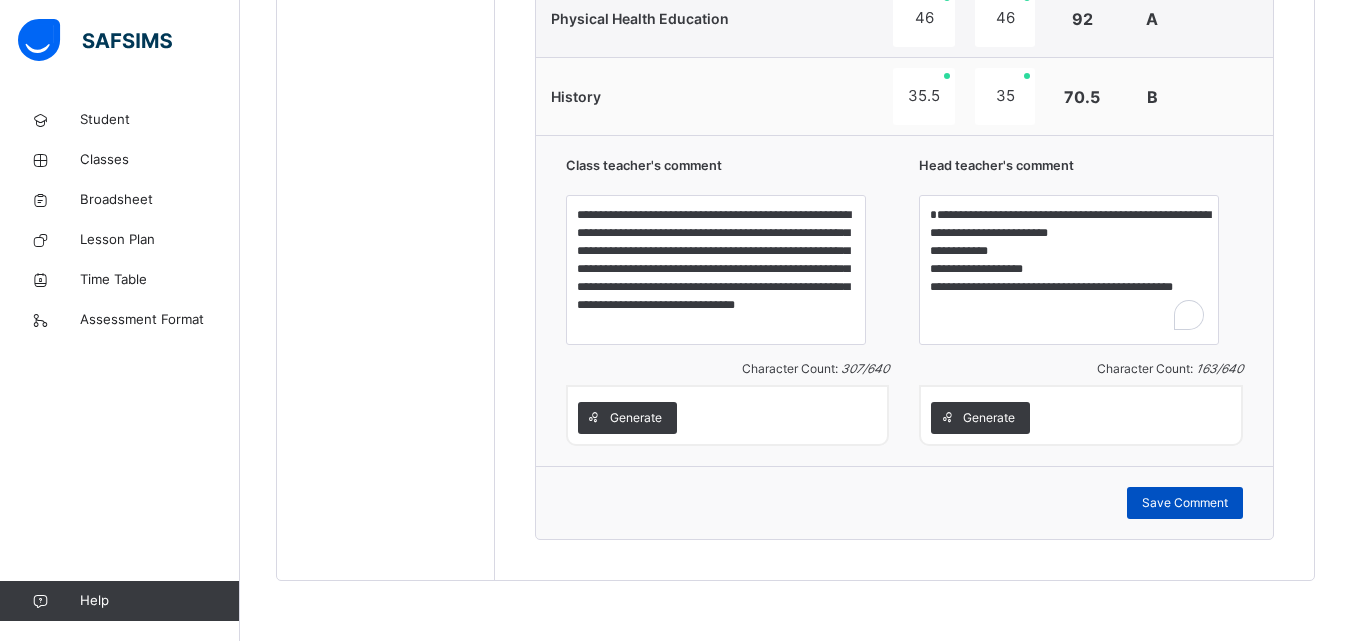 click on "Save Comment" at bounding box center [1185, 503] 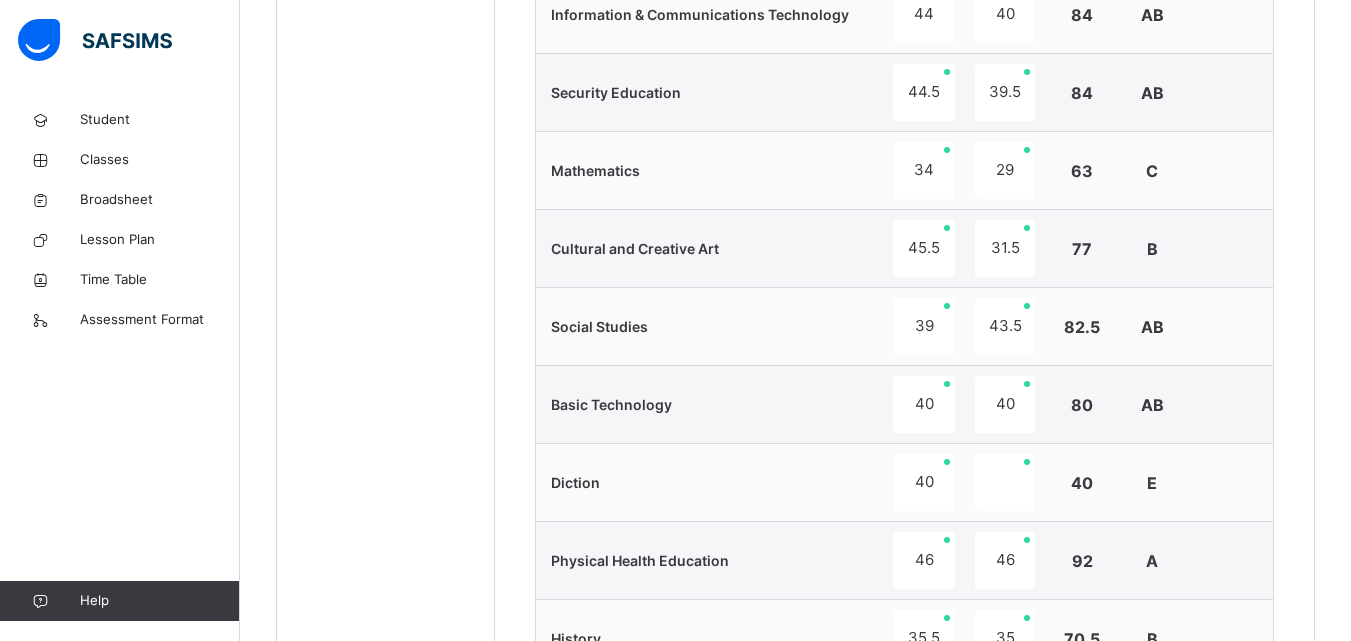 scroll, scrollTop: 1081, scrollLeft: 0, axis: vertical 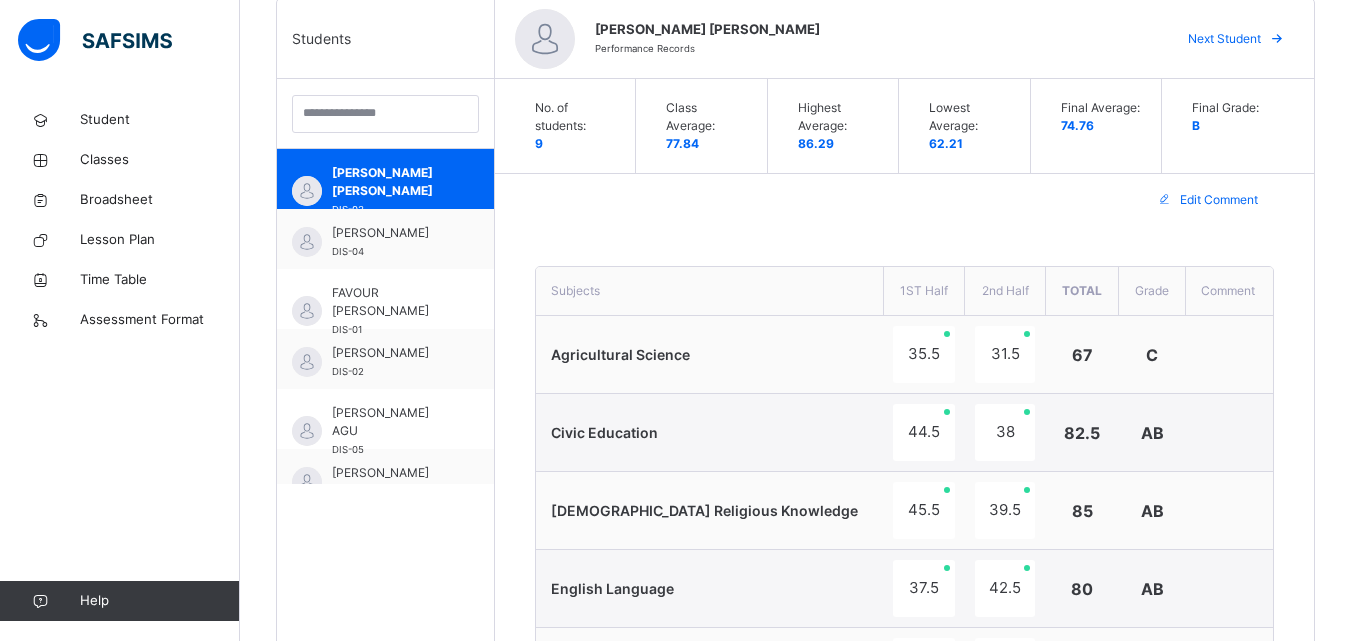 click on "Next Student" at bounding box center [1224, 39] 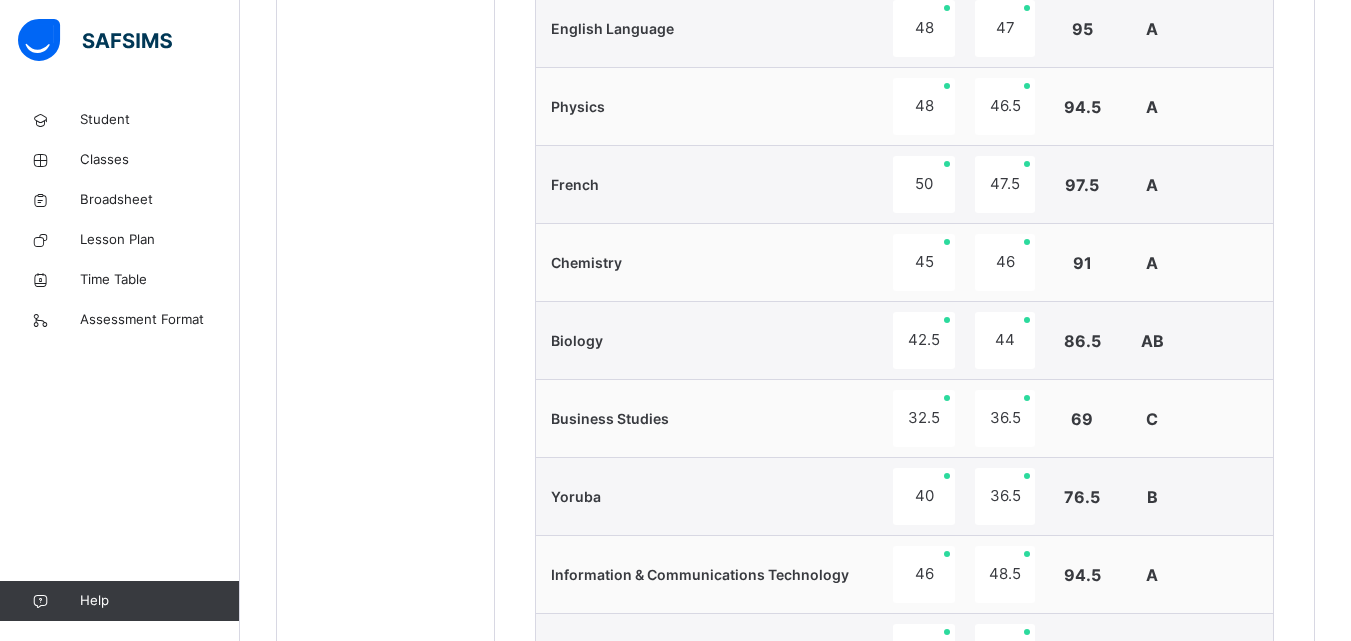 scroll, scrollTop: 1641, scrollLeft: 0, axis: vertical 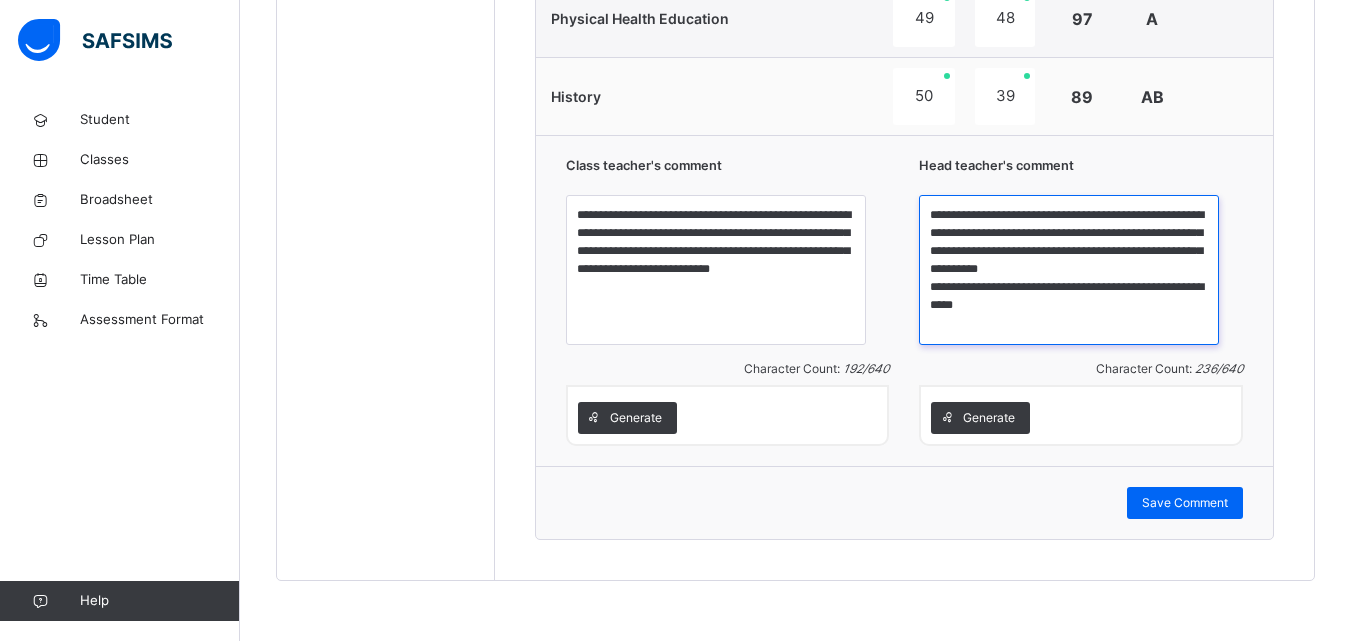 click on "**********" at bounding box center (1069, 270) 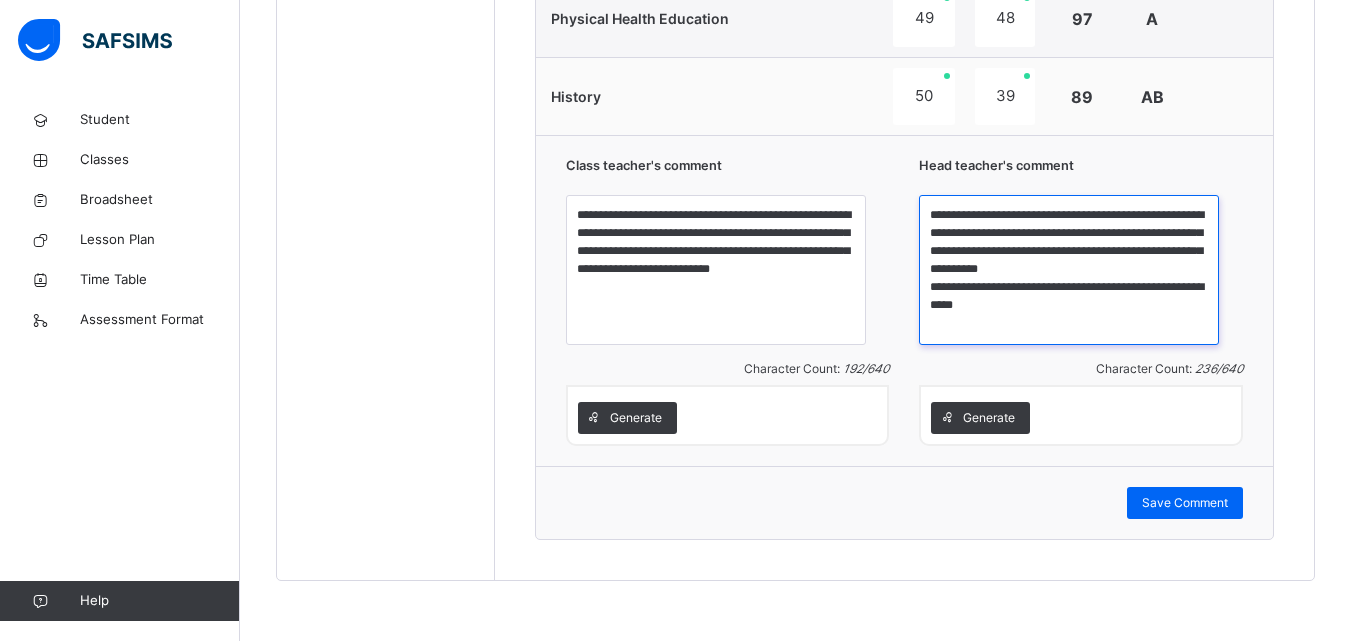 click on "**********" at bounding box center [1069, 270] 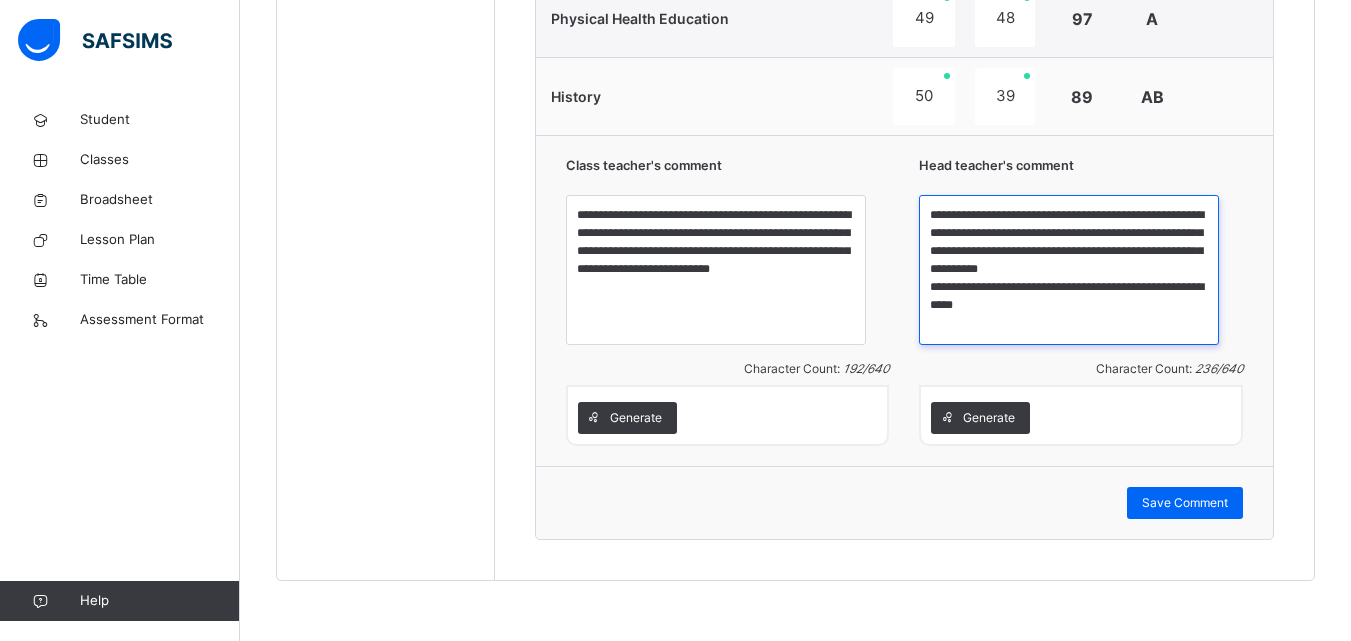 click on "**********" at bounding box center (1069, 270) 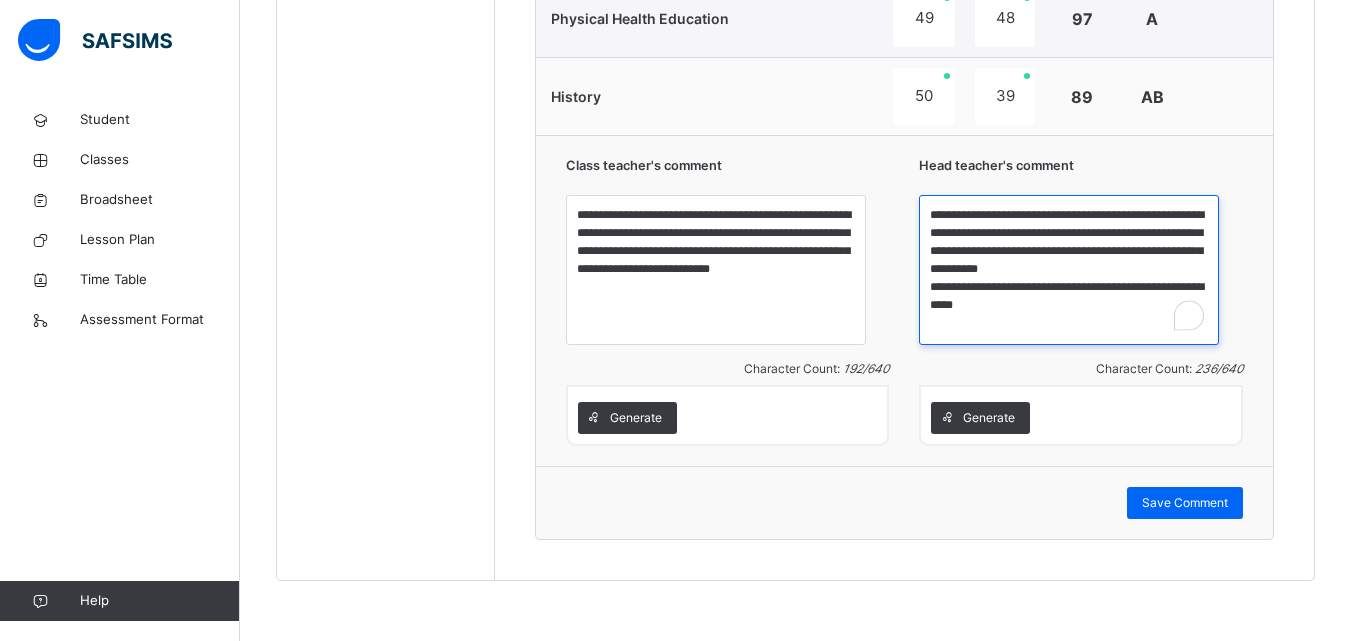 drag, startPoint x: 105, startPoint y: 25, endPoint x: 1146, endPoint y: 231, distance: 1061.1866 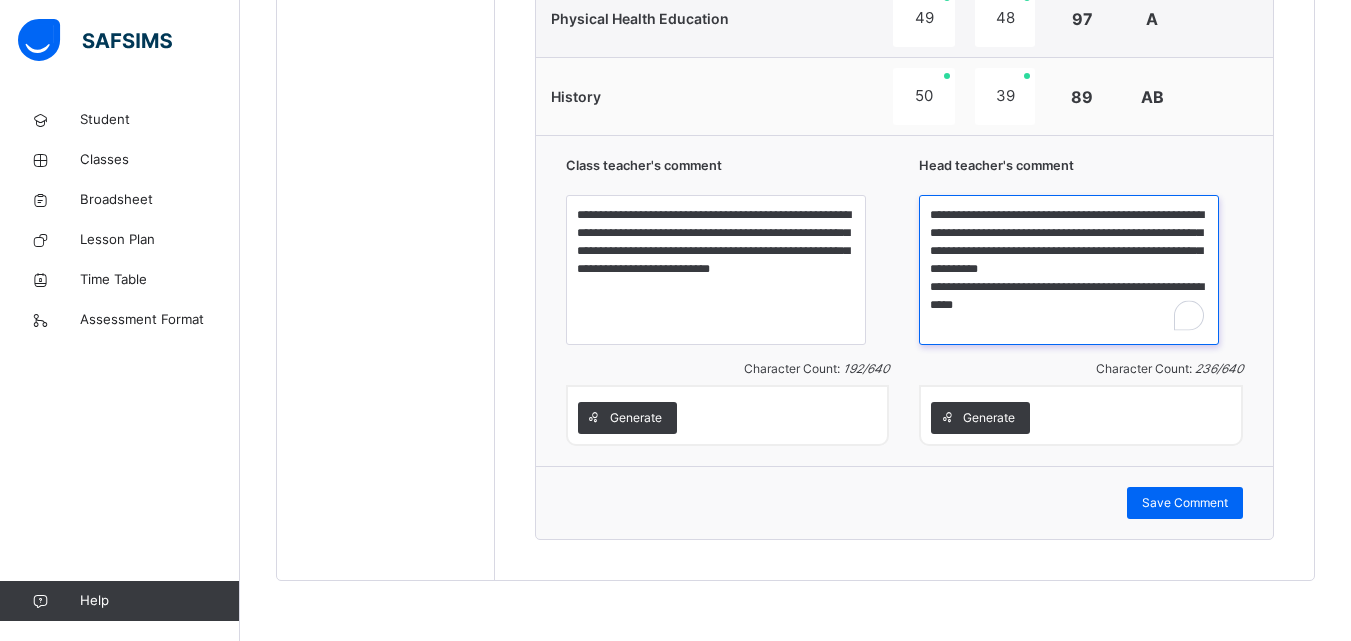 click on "**********" at bounding box center (1069, 270) 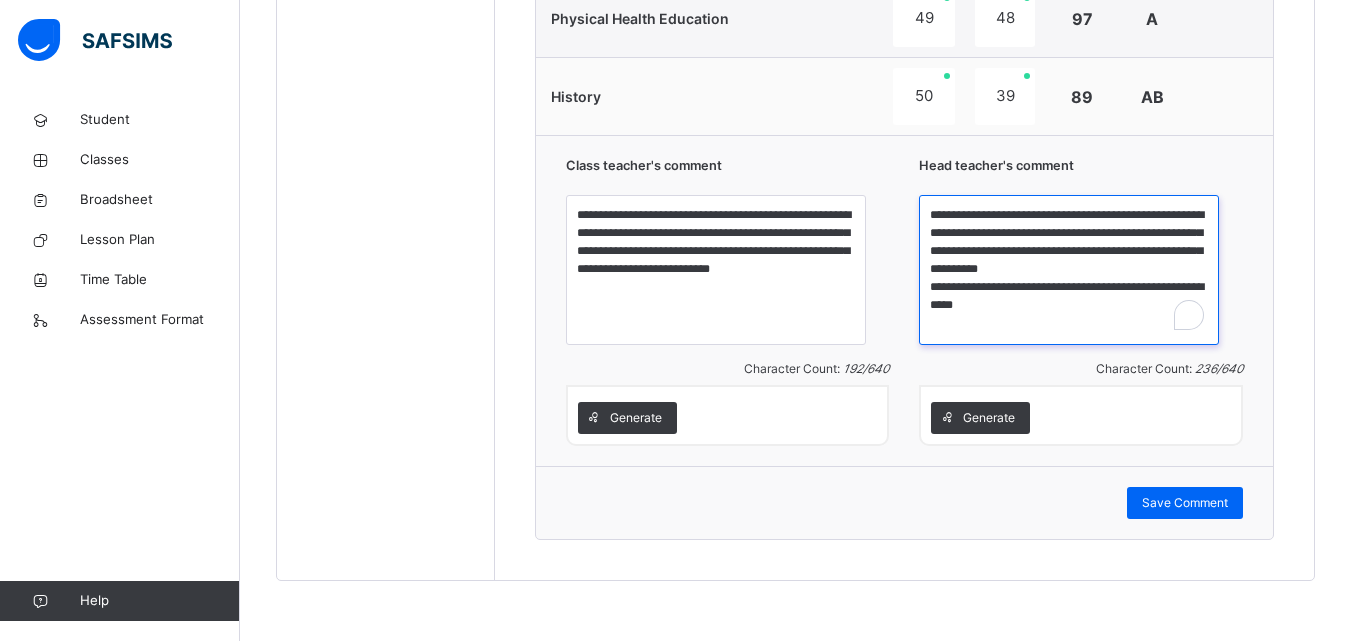 click on "**********" at bounding box center (1069, 270) 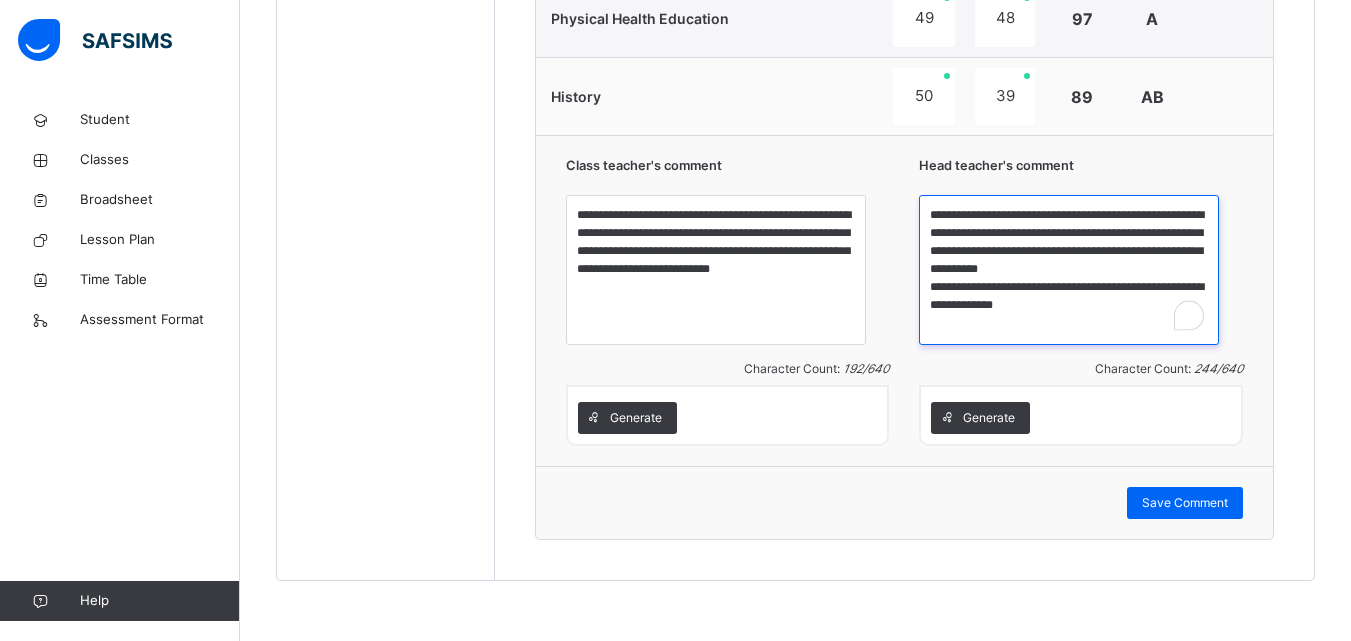 click on "**********" at bounding box center [1069, 270] 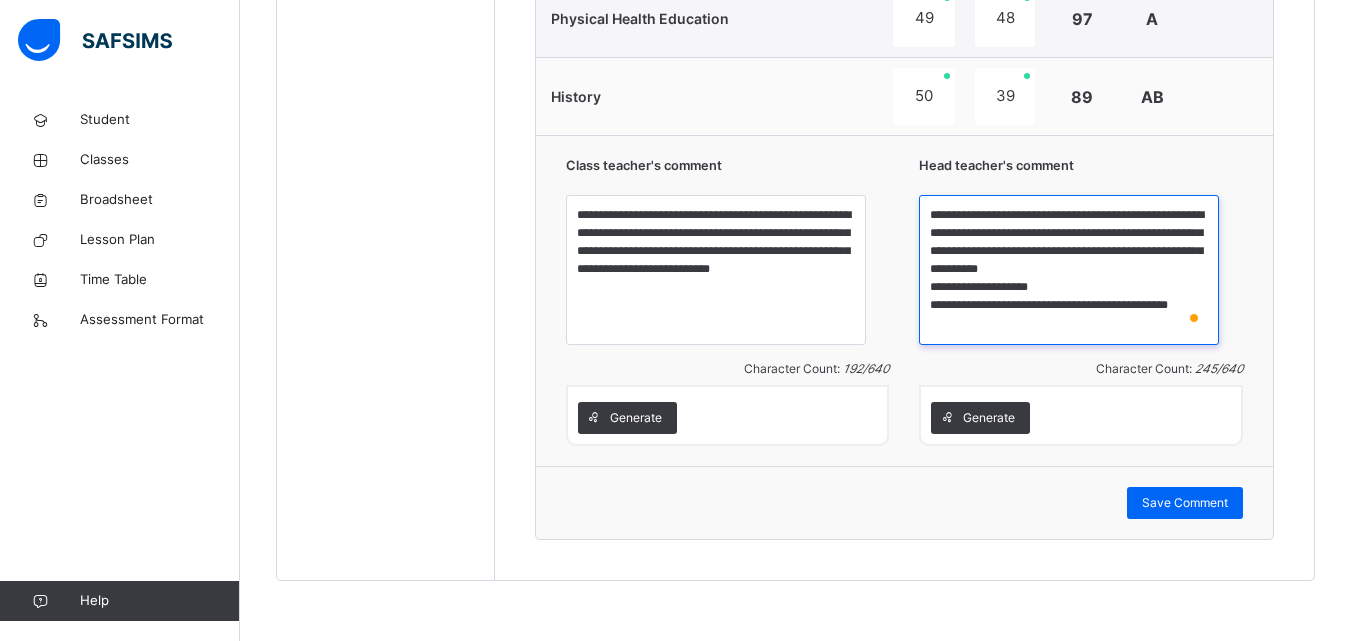 click on "**********" at bounding box center [1069, 270] 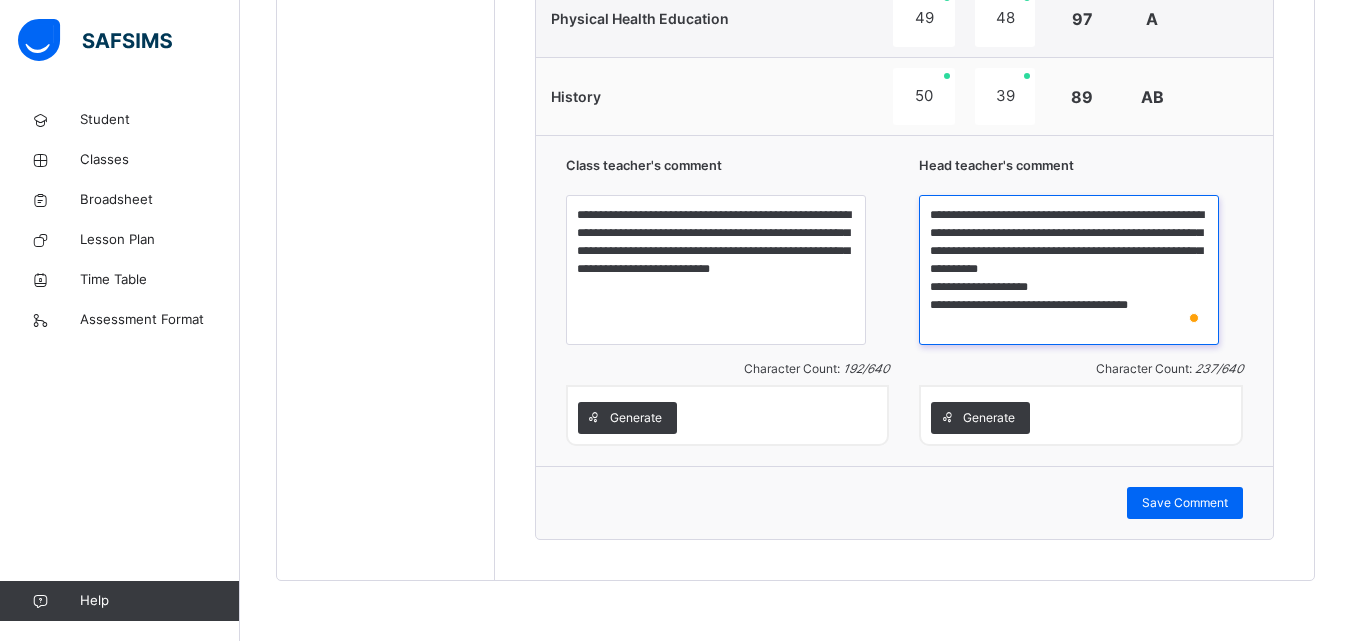 click on "**********" at bounding box center (1069, 270) 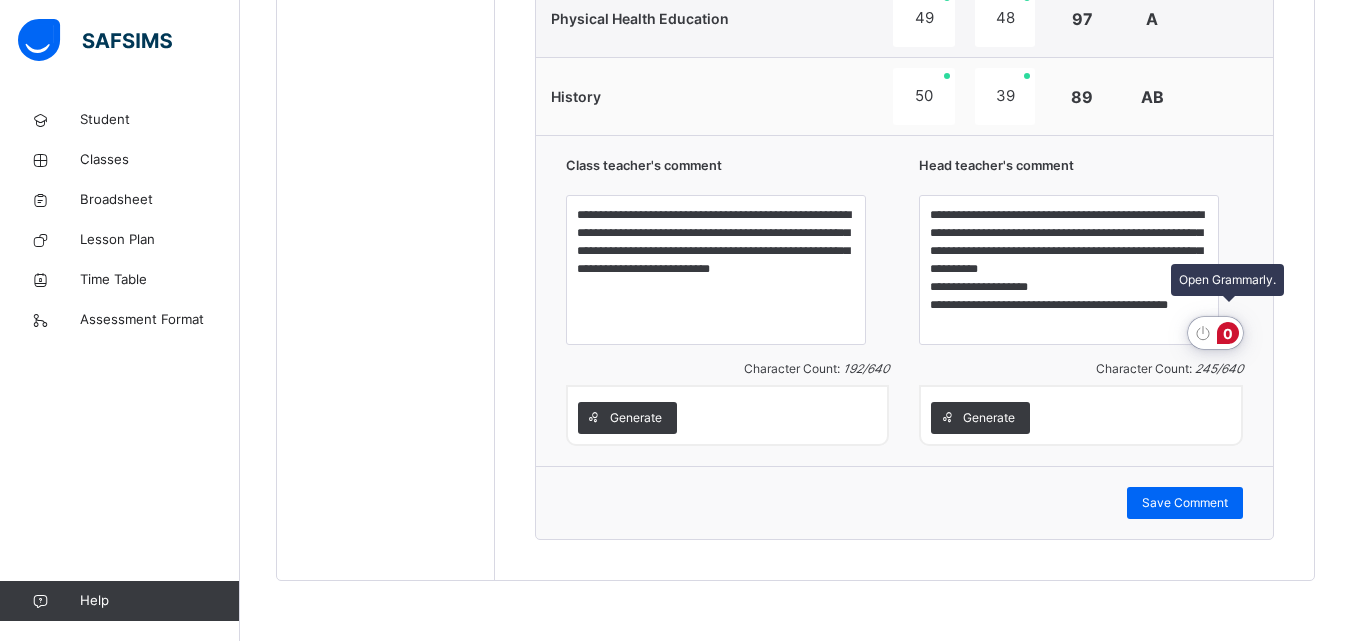 click on "0" 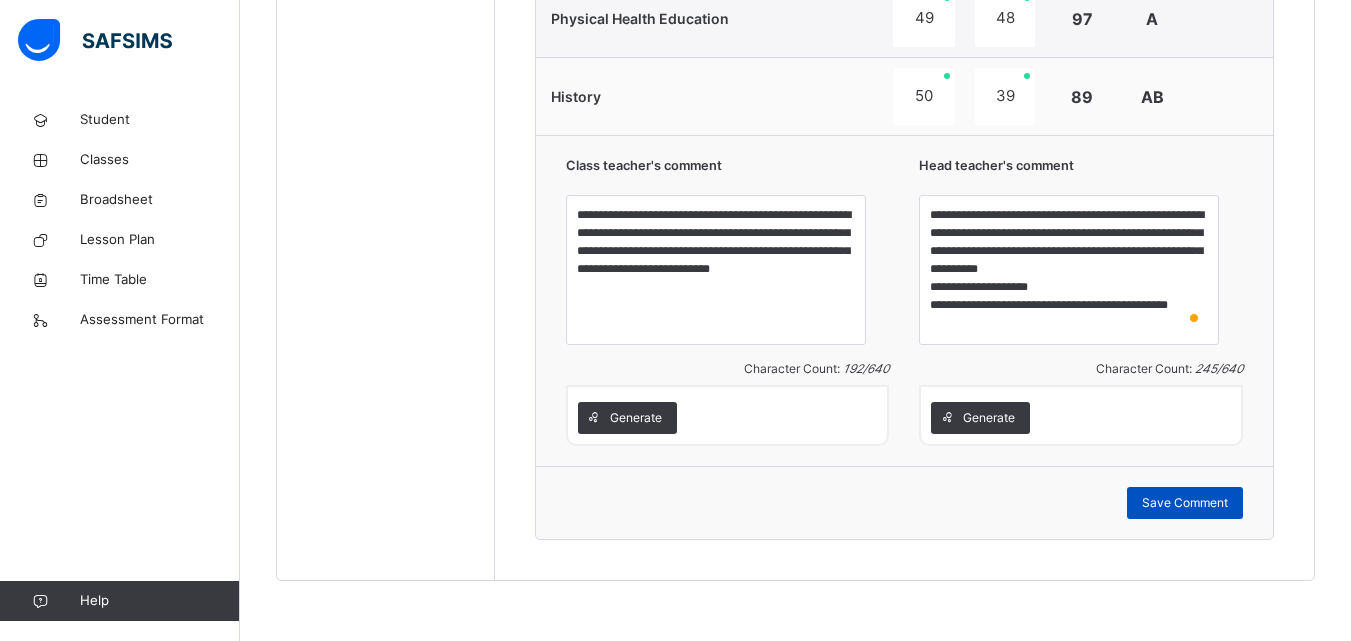 click on "Save Comment" at bounding box center (1185, 503) 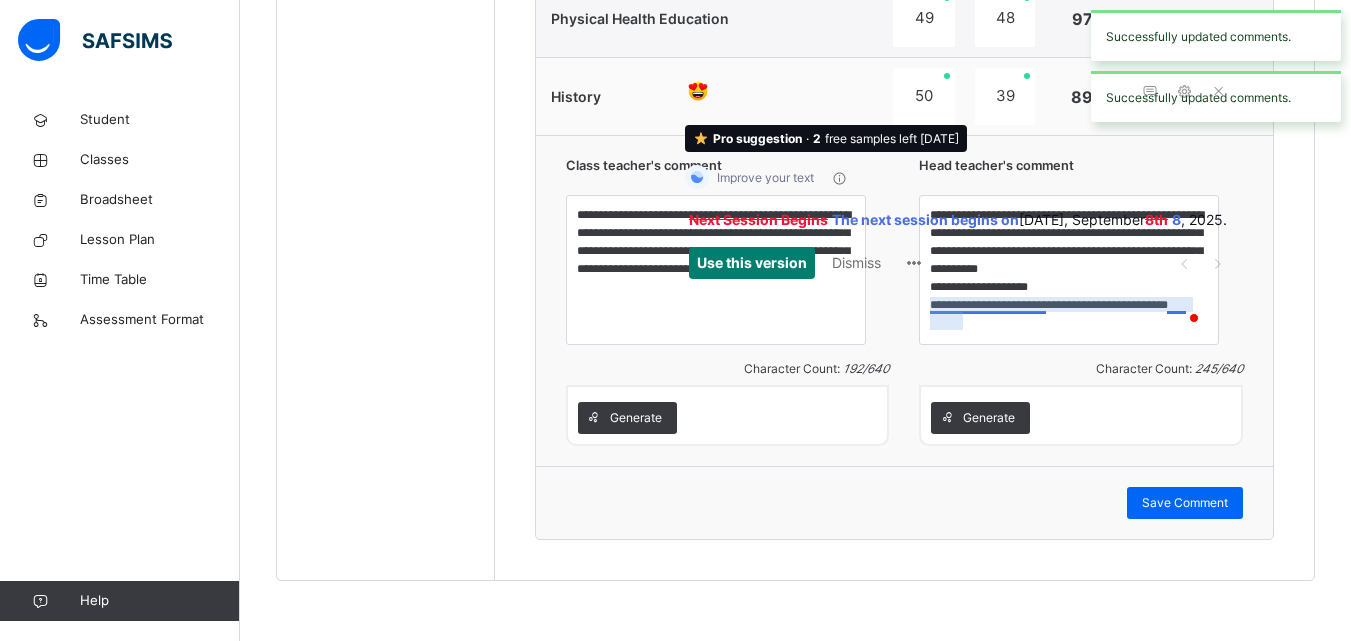 click on "The next session begins on" at bounding box center (925, 219) 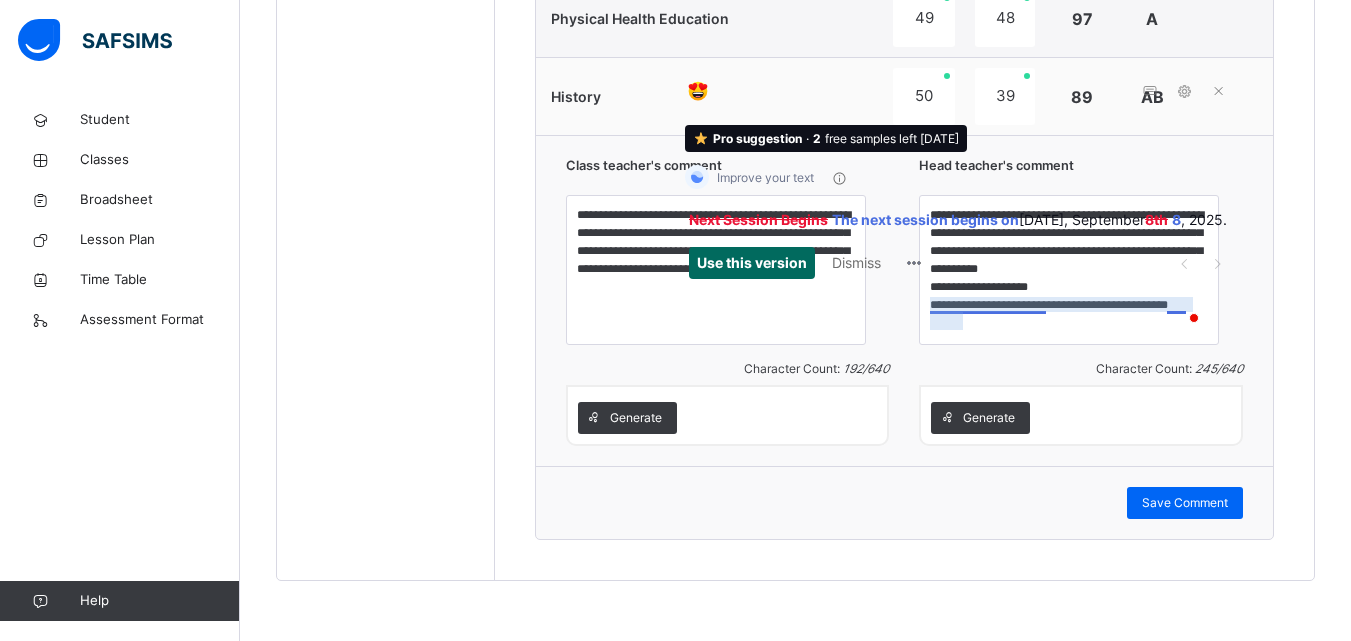 click on "Use this version" at bounding box center [752, 262] 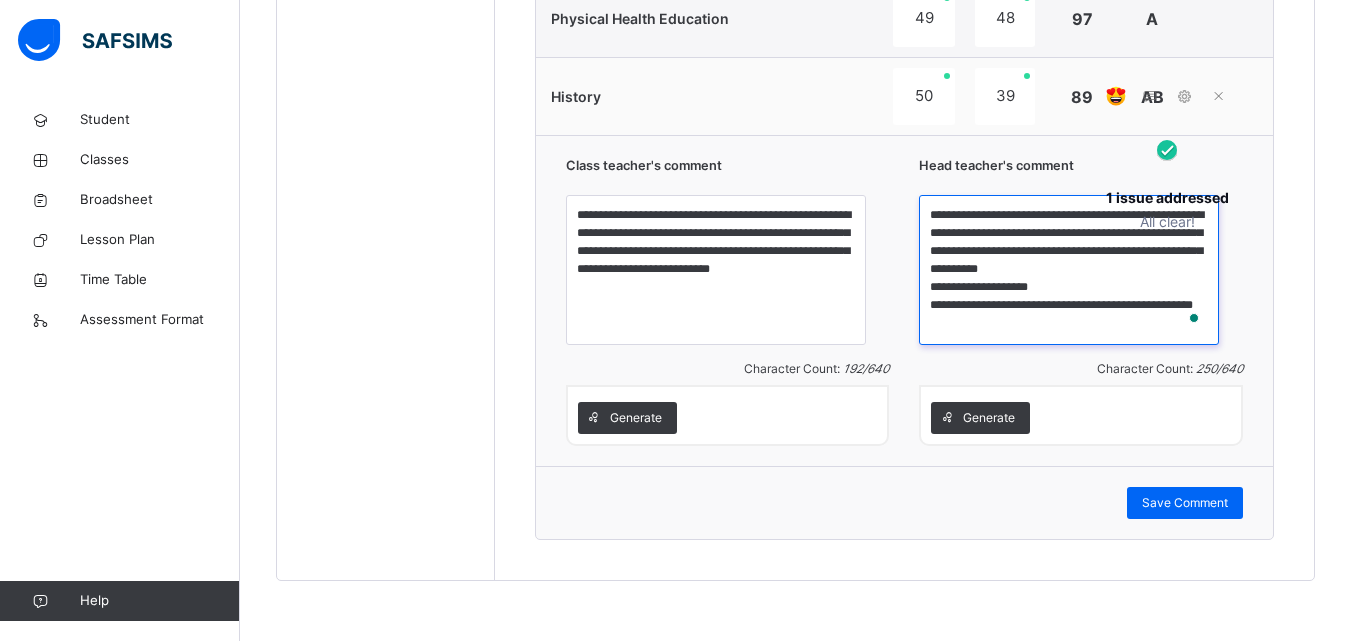 click on "**********" at bounding box center (1069, 270) 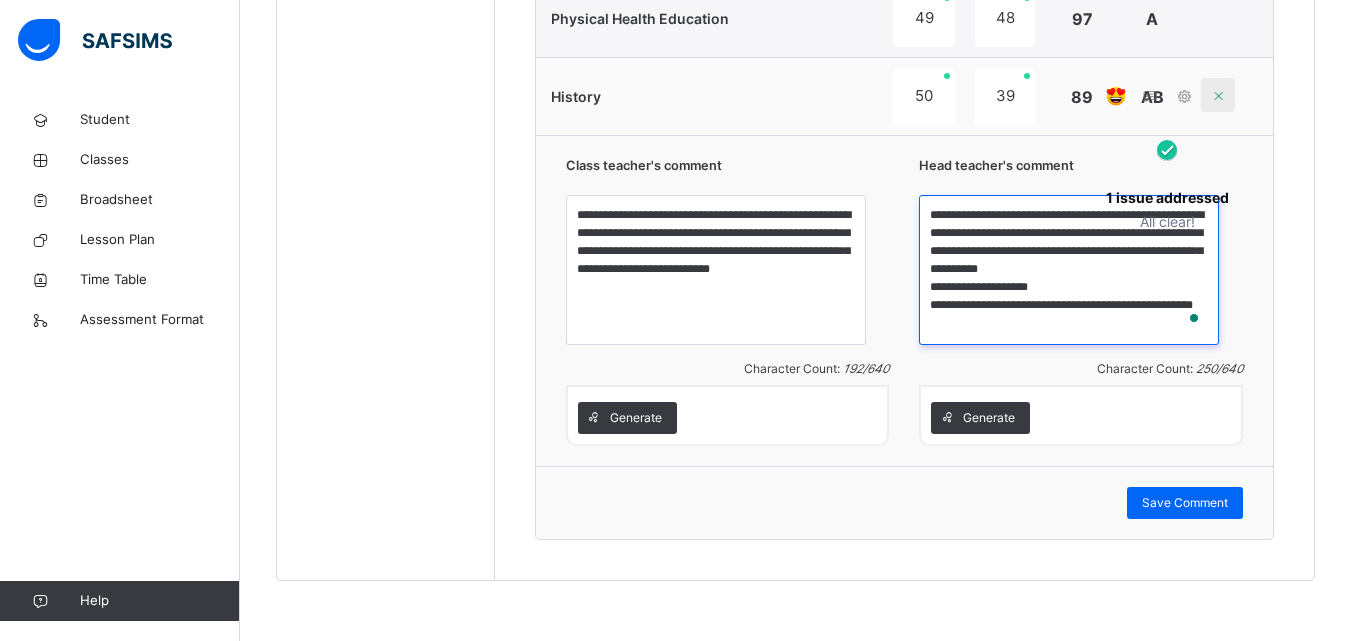 click 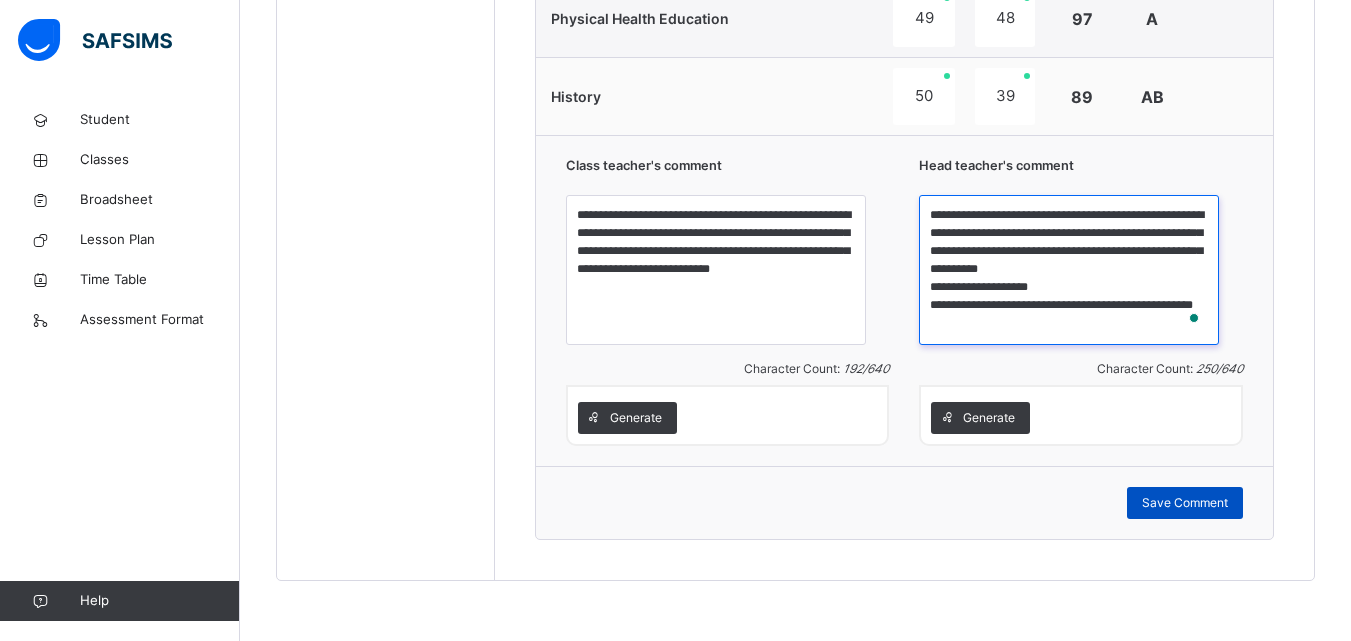 type on "**********" 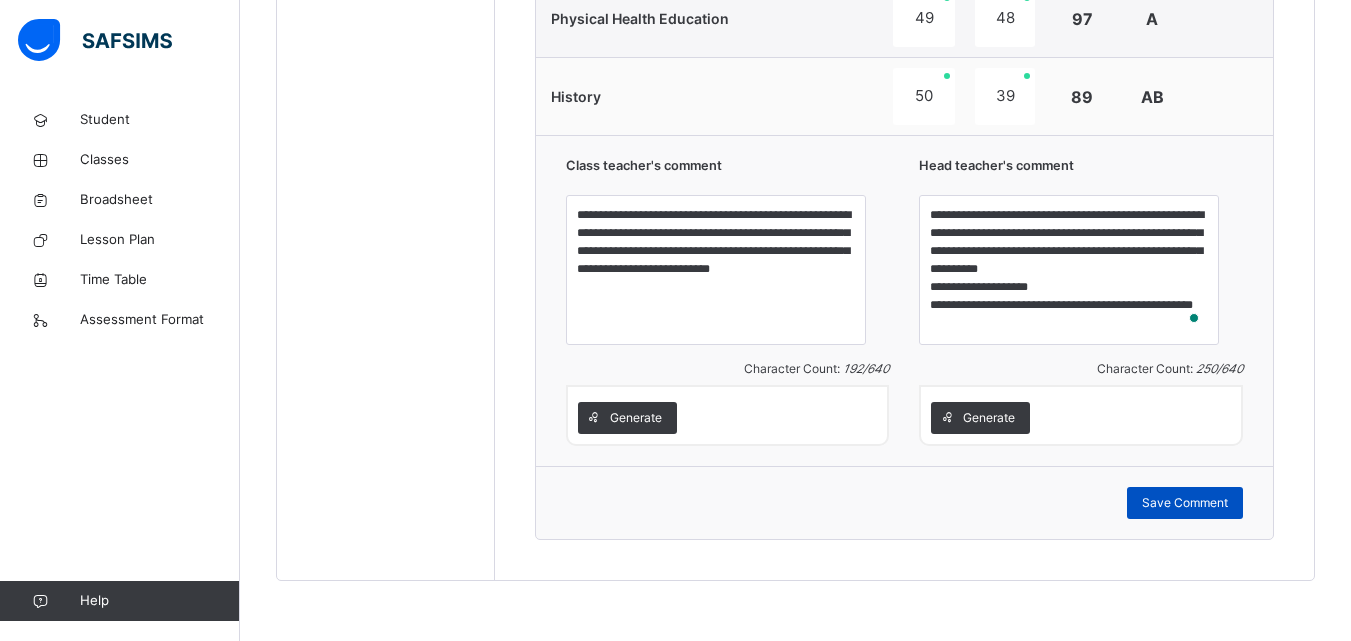 click on "Save Comment" at bounding box center [1185, 503] 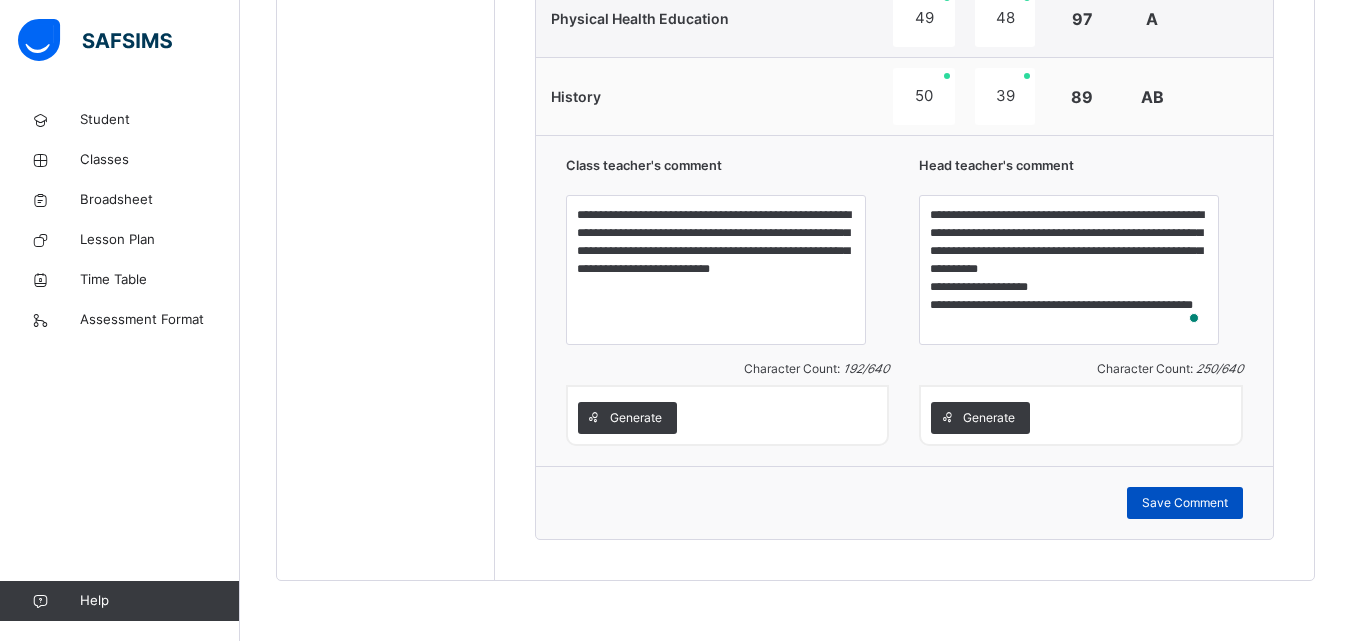 click on "Save Comment" at bounding box center (1185, 503) 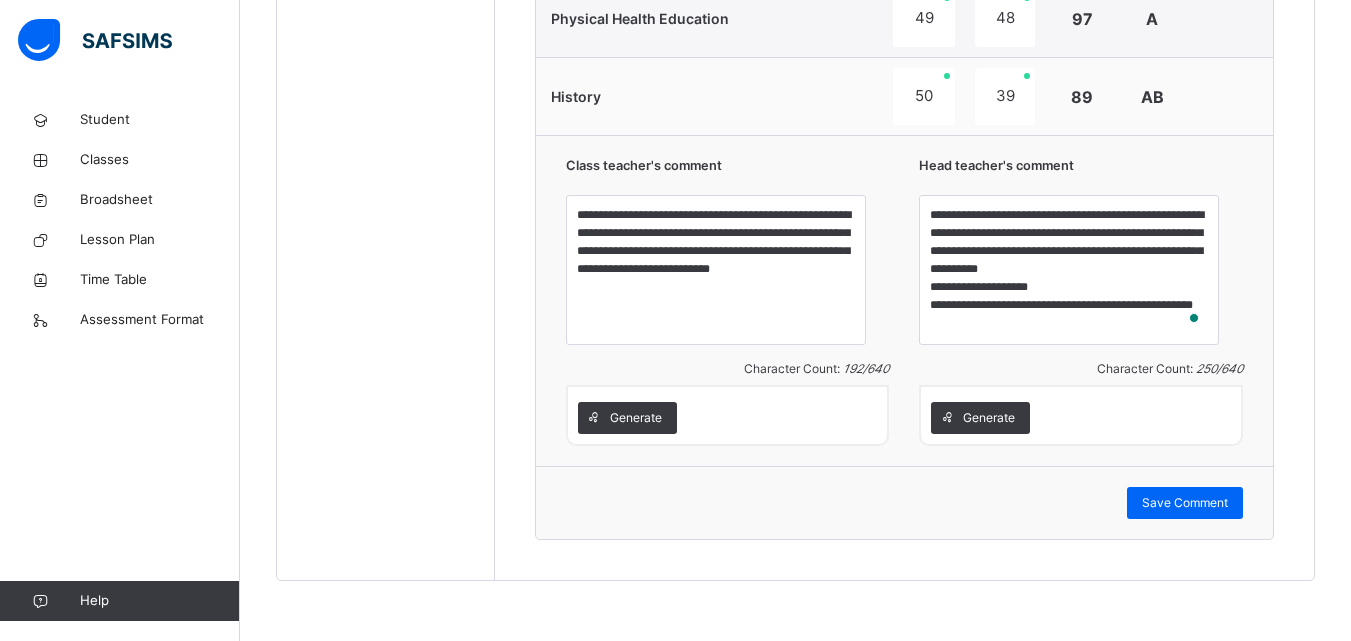 click on "Save Comment" at bounding box center (1185, 503) 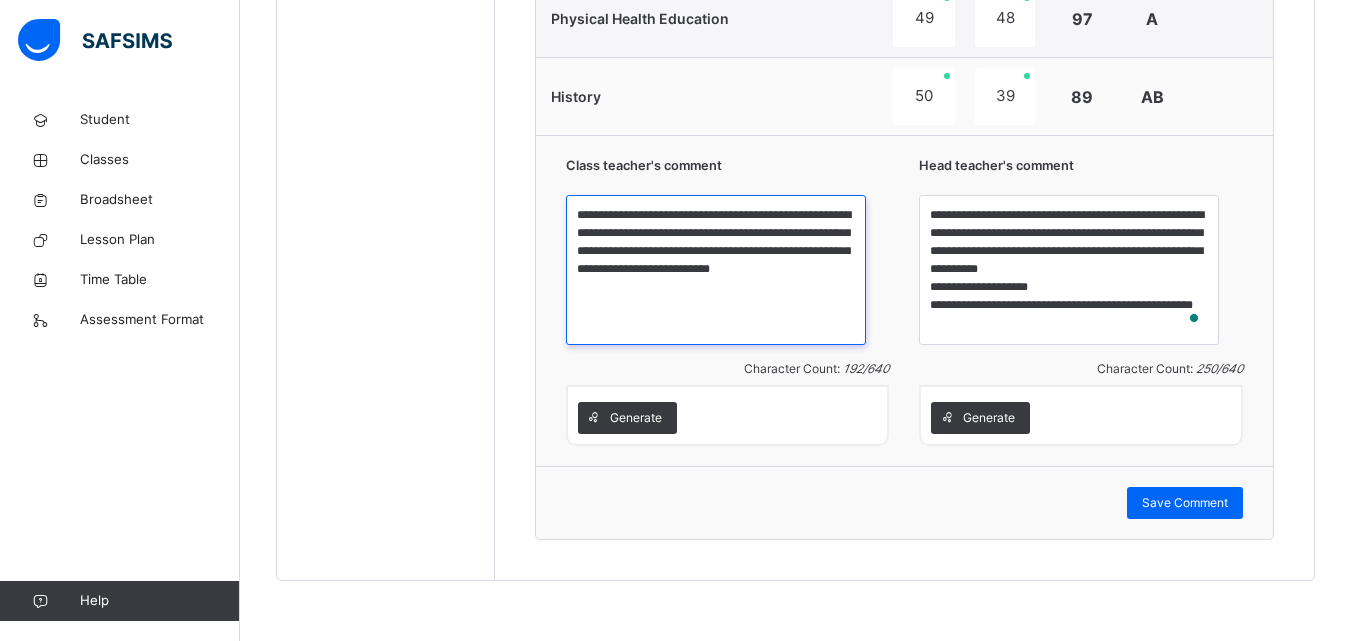click on "**********" at bounding box center [716, 270] 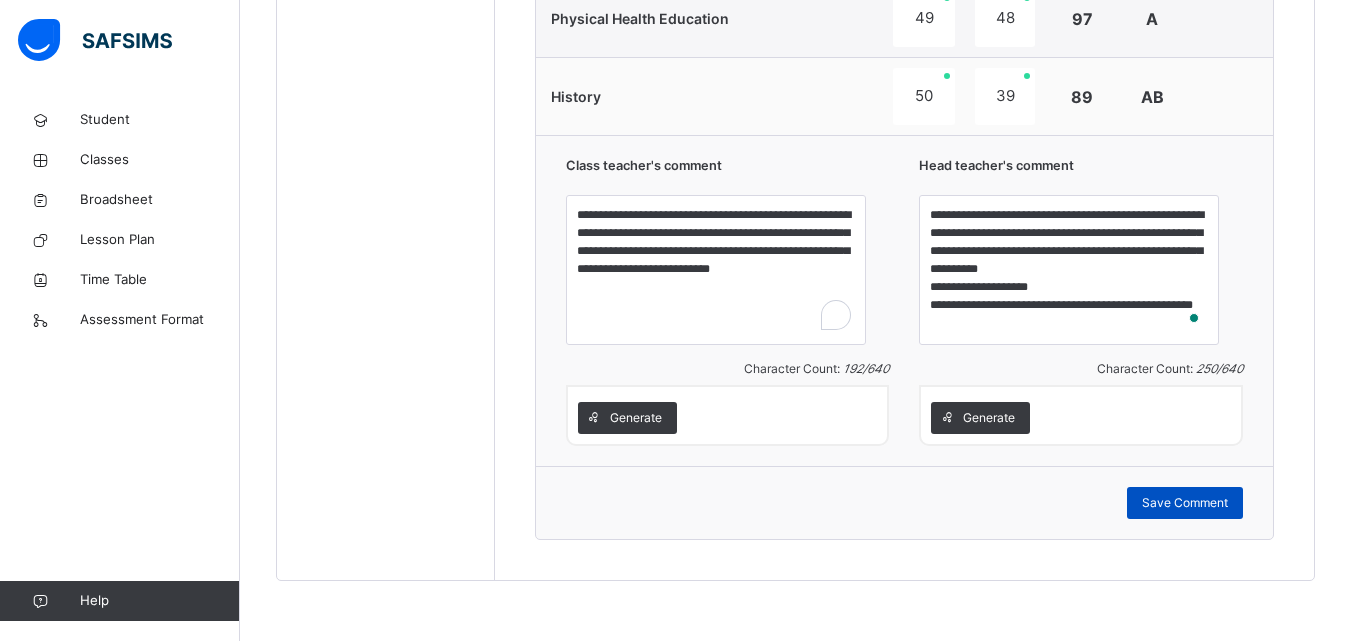 click on "Save Comment" at bounding box center [1185, 503] 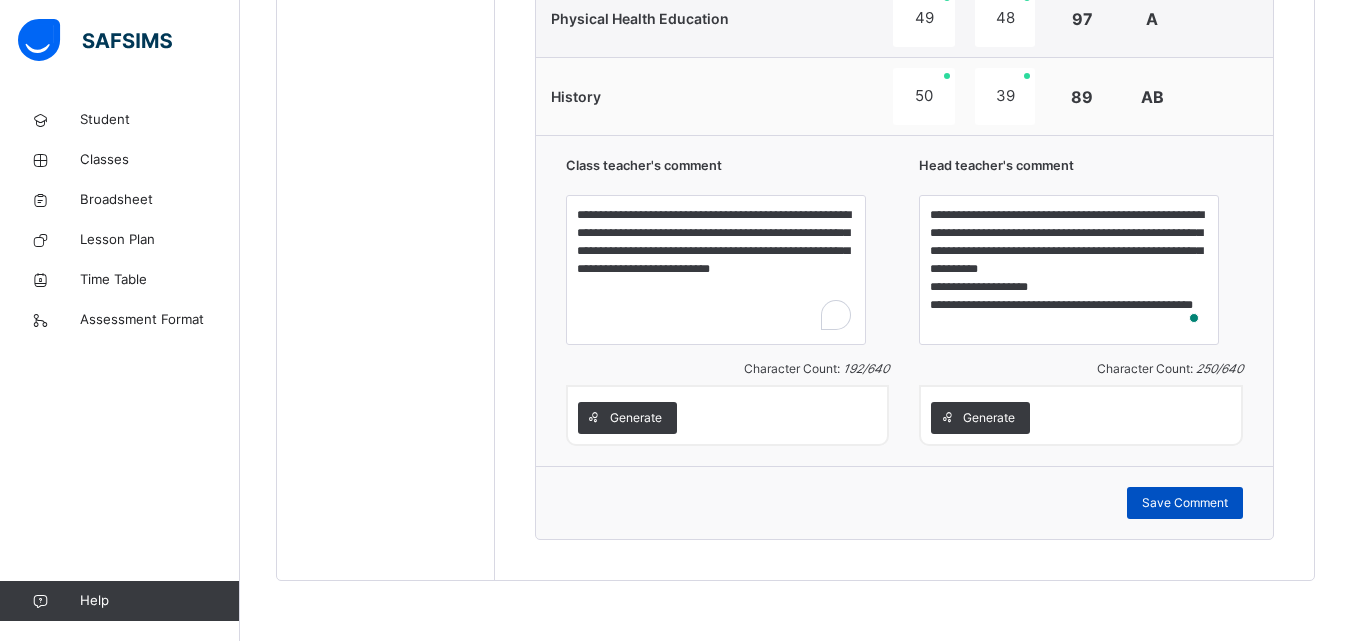 click on "Save Comment" at bounding box center [1185, 503] 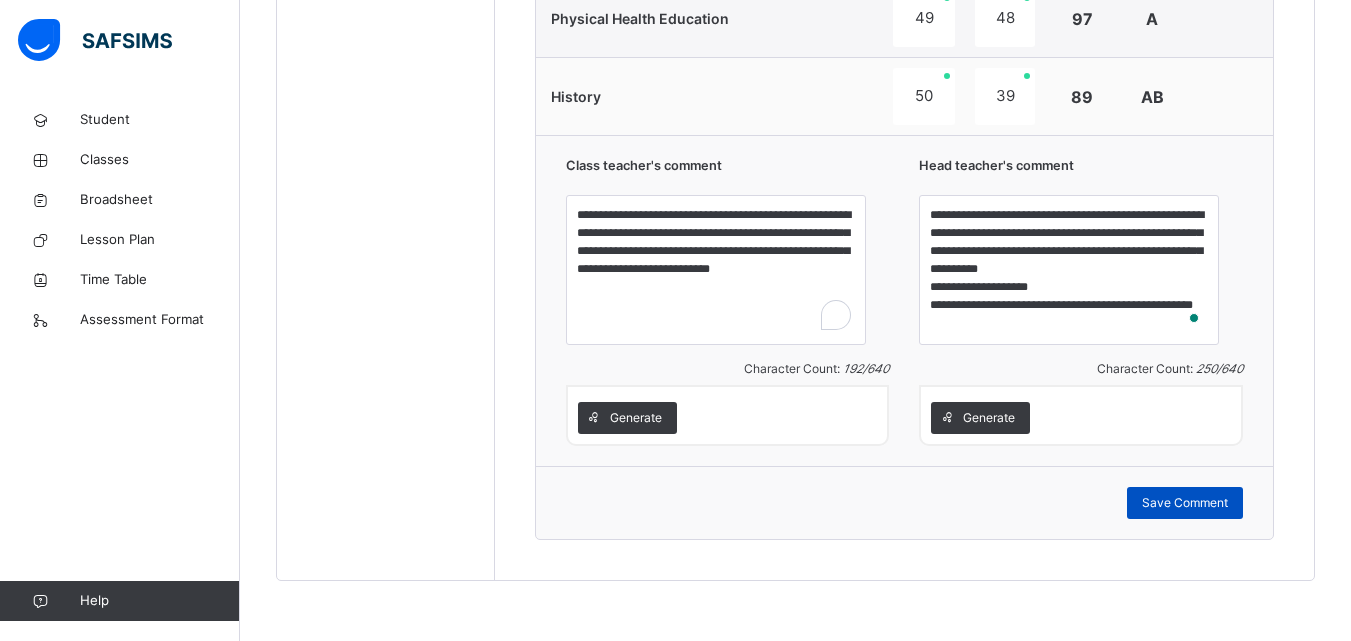 click on "Save Comment" at bounding box center (1185, 503) 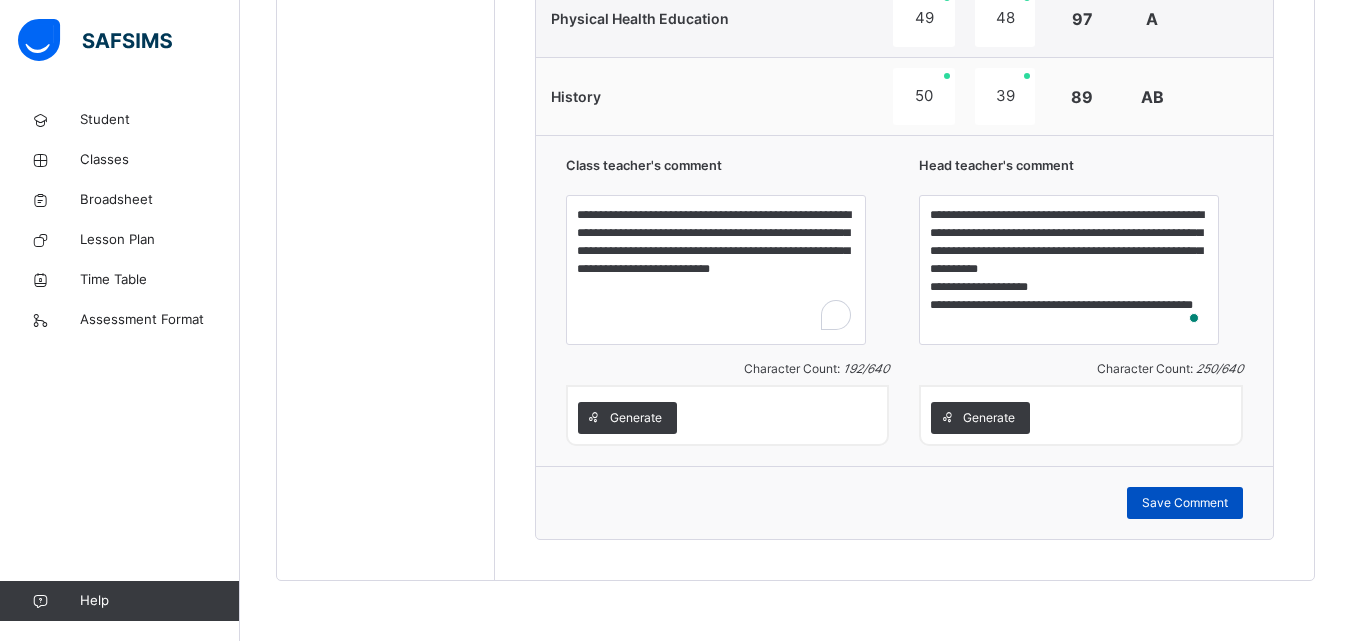 click on "Save Comment" at bounding box center [1185, 503] 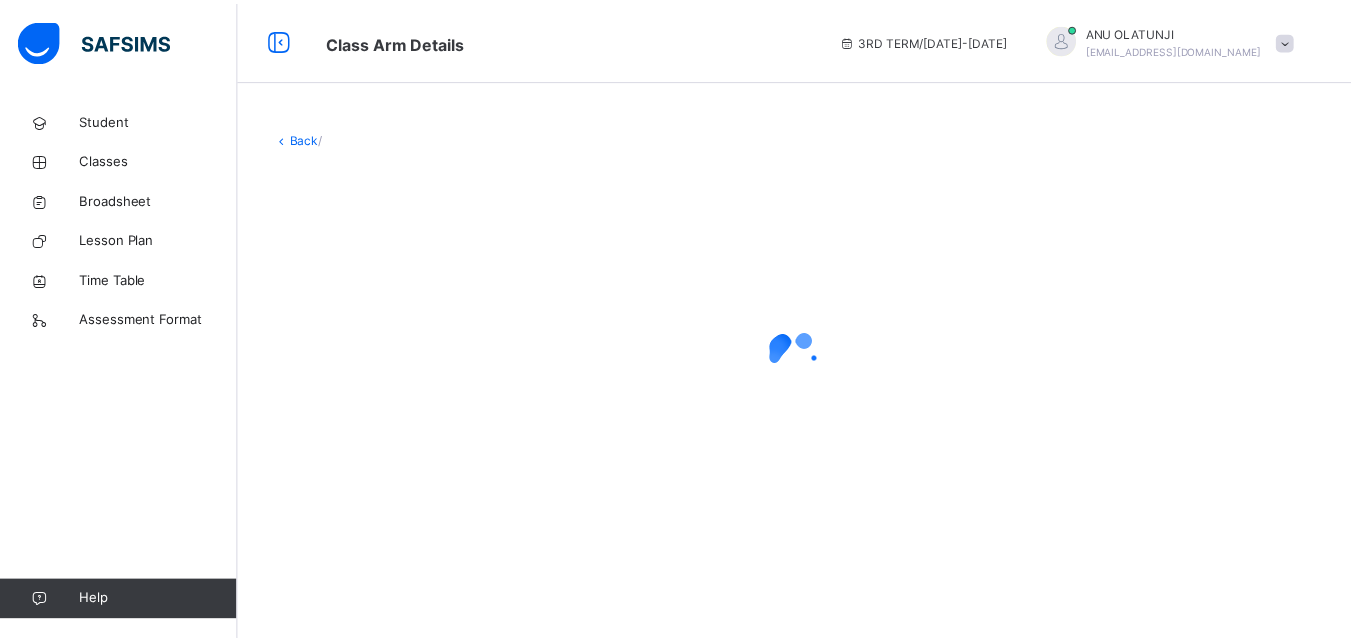 scroll, scrollTop: 0, scrollLeft: 0, axis: both 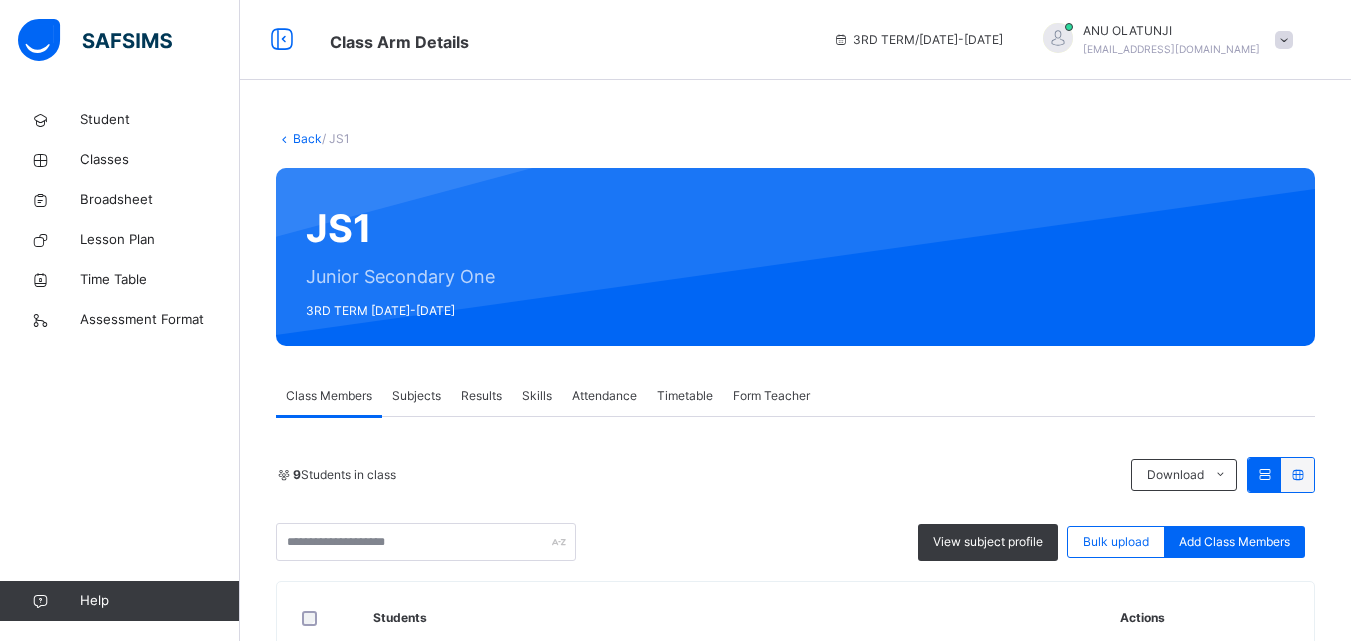 click on "Results" at bounding box center (481, 396) 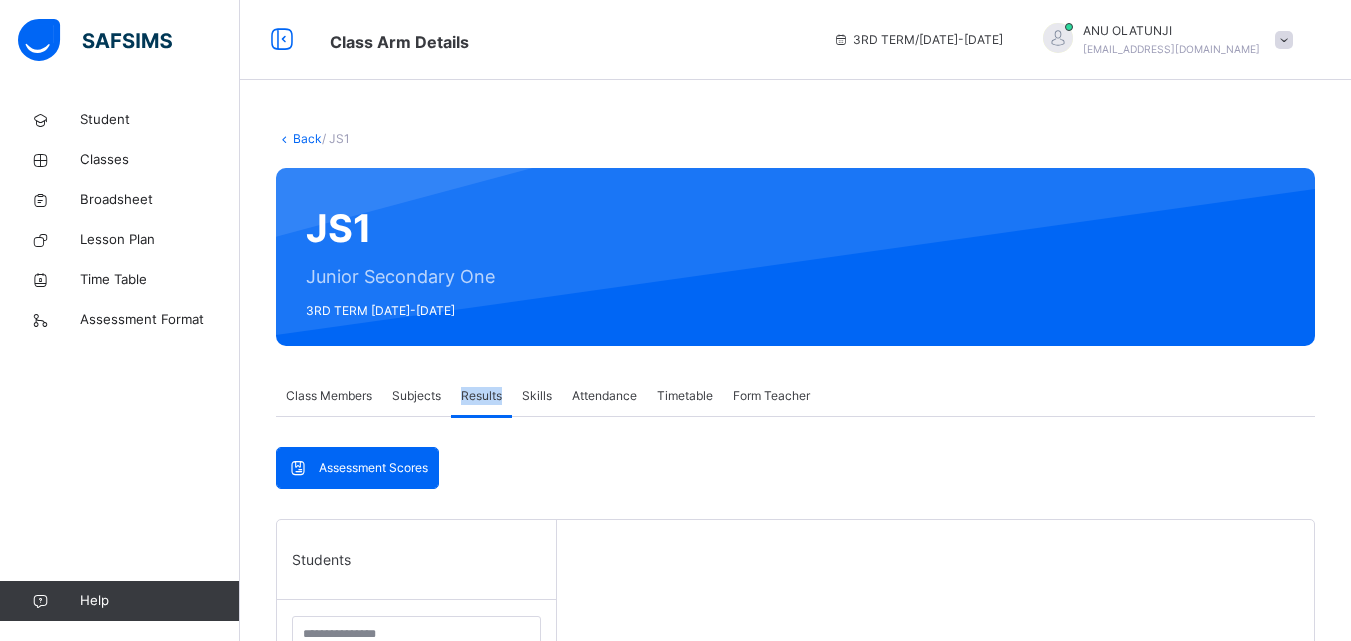 scroll, scrollTop: 581, scrollLeft: 0, axis: vertical 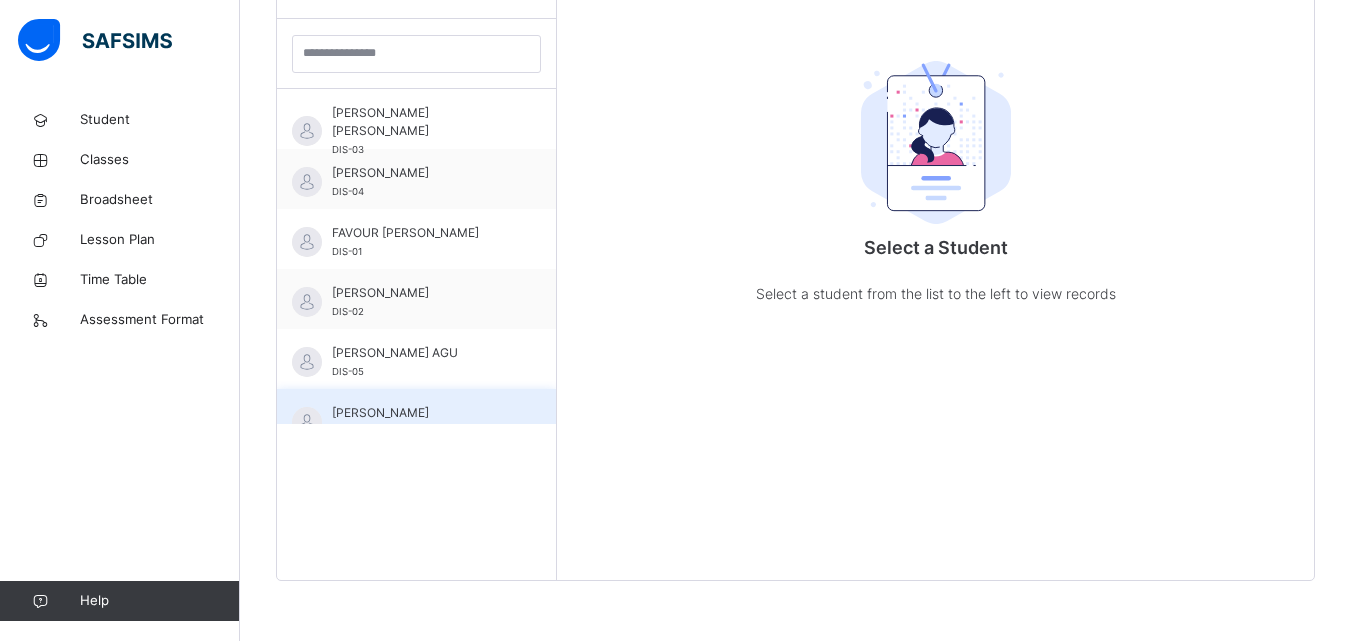 click on "Class Members Subjects Results Skills Attendance Timetable Form Teacher Results More Options   9  Students in class Download Pdf Report Excel Report View subject profile Bulk upload Add Class Members Delphi International School Date: 16th Jul 2025, 3:18:46 am Class Members Class:  JS1  Total no. of Students:  9 Term:  3RD TERM Session:  2024-2025 S/NO Admission No. Last Name First Name Other Name 1 DIS-03 SOLOMON DAVID OSE 2 DIS-04 ALABI DAVIDOLA 3 DIS-01 BOSSEY FAVOUR 4 DIS-02 OJEAGA GABRIEL 5 DIS-05 AGU GABRIELLA CHIZITEREM 6 DIS-06 UKERUN MICHELLE 7 DIS-19 OKAFOR MIRABEL CHIEMERIE 8 DIS-17 OKOLIE MUNACHI 9 DIS-72 WILLIAMS TREASURE Students Actions David Ose Solomon DIS-03 View Profile Remove from Class Transfer Student Davidola  Alabi DIS-04 View Profile Remove from Class Transfer Student Favour  Bossey DIS-01 View Profile Remove from Class Transfer Student Gabriel  Ojeaga DIS-02 View Profile Remove from Class Transfer Student Gabriella Chiziterem Agu DIS-05 View Profile Remove from Class Transfer Student" at bounding box center [795, 193] 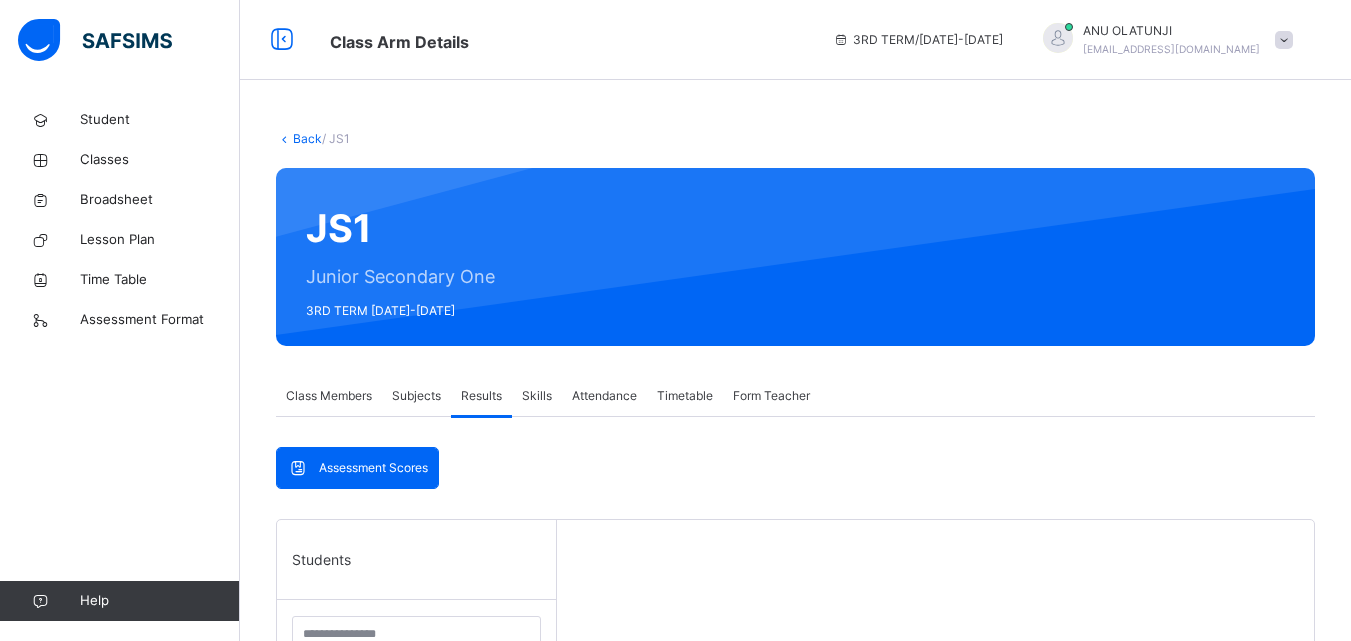 scroll, scrollTop: 560, scrollLeft: 0, axis: vertical 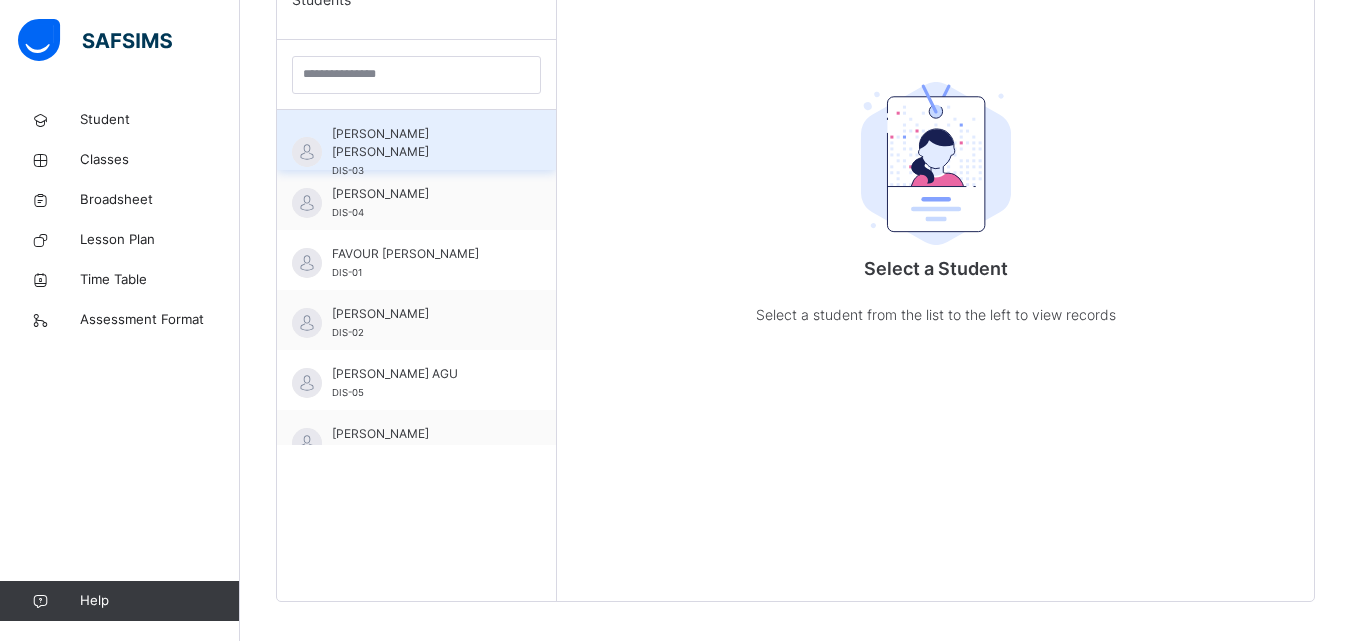 click on "[PERSON_NAME] [PERSON_NAME]" at bounding box center [421, 143] 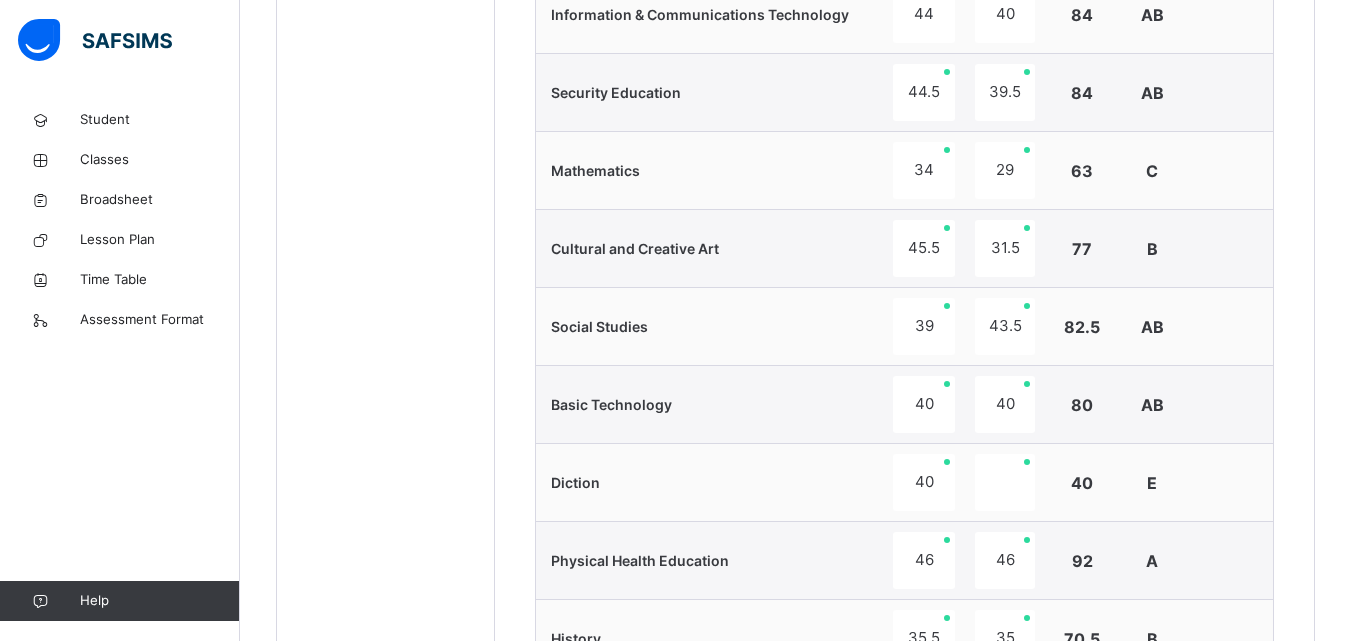 scroll, scrollTop: 2201, scrollLeft: 0, axis: vertical 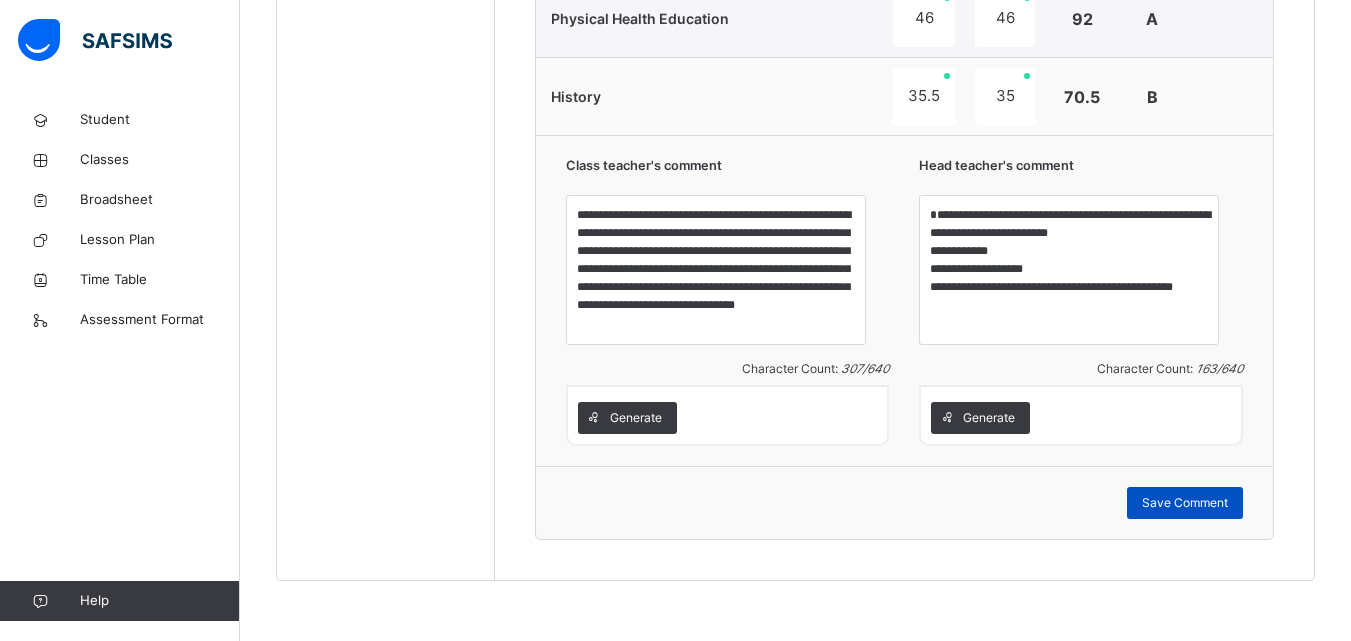 click on "Save Comment" at bounding box center (1185, 503) 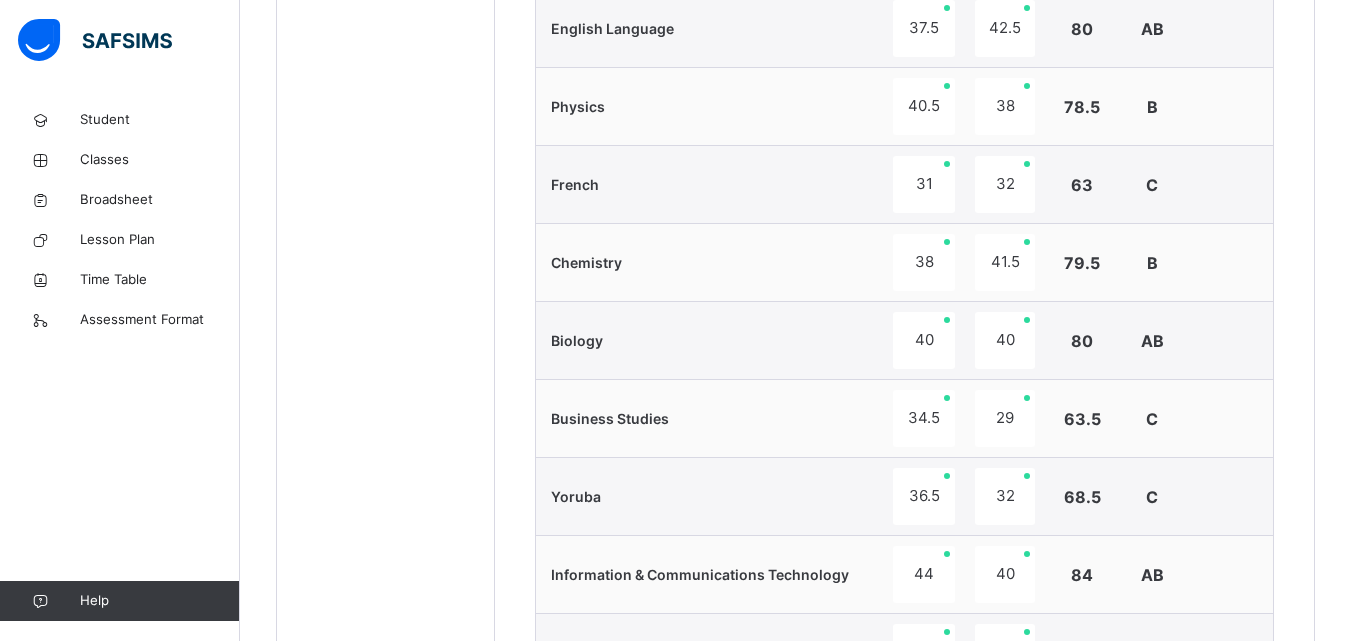 scroll, scrollTop: 521, scrollLeft: 0, axis: vertical 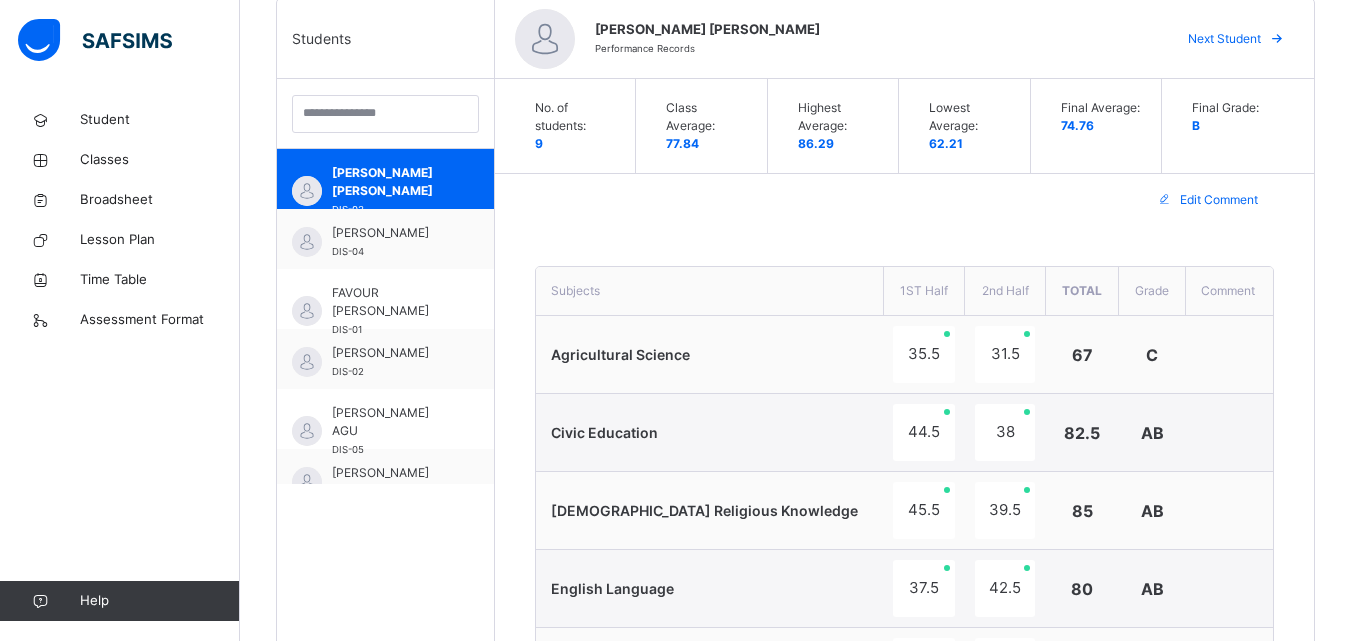 click on "Next Student" at bounding box center (1224, 39) 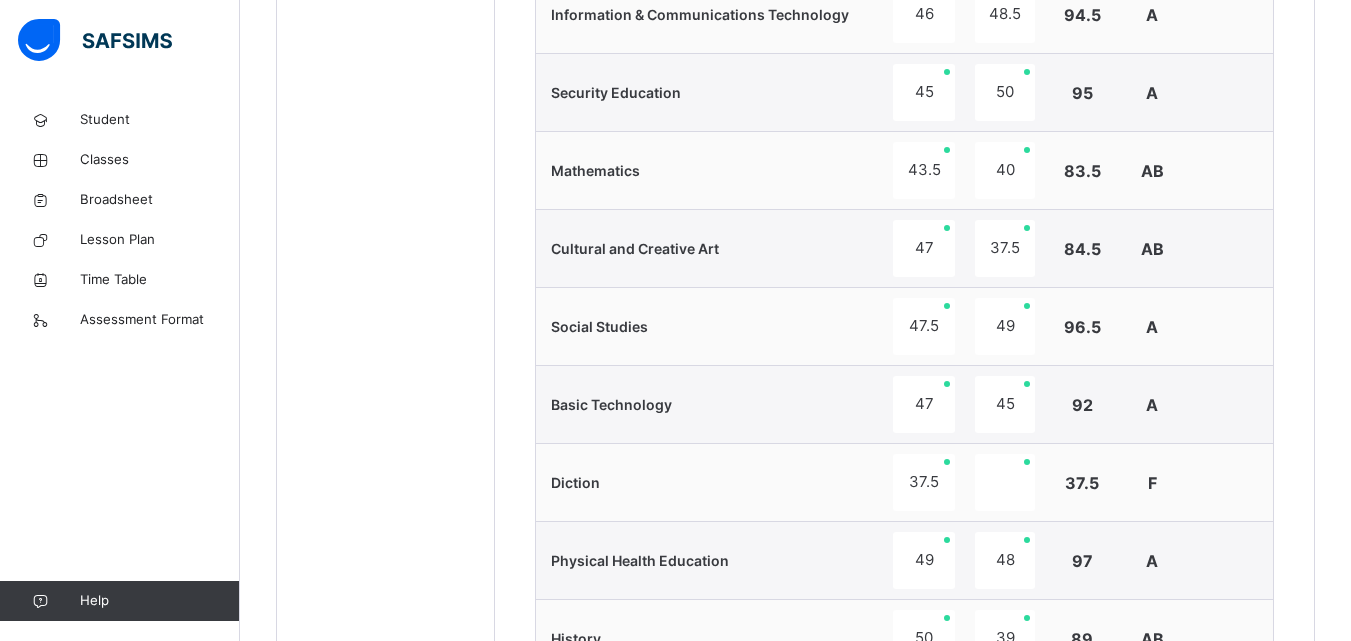 scroll, scrollTop: 2201, scrollLeft: 0, axis: vertical 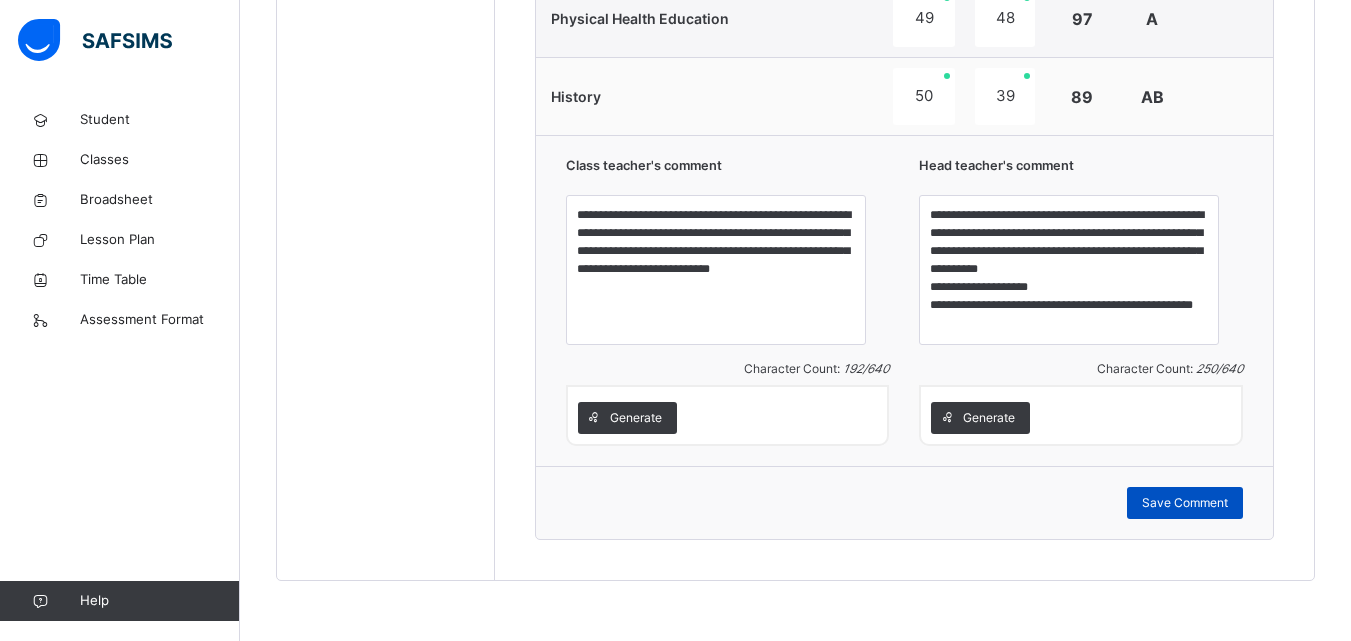 click on "Save Comment" at bounding box center (1185, 503) 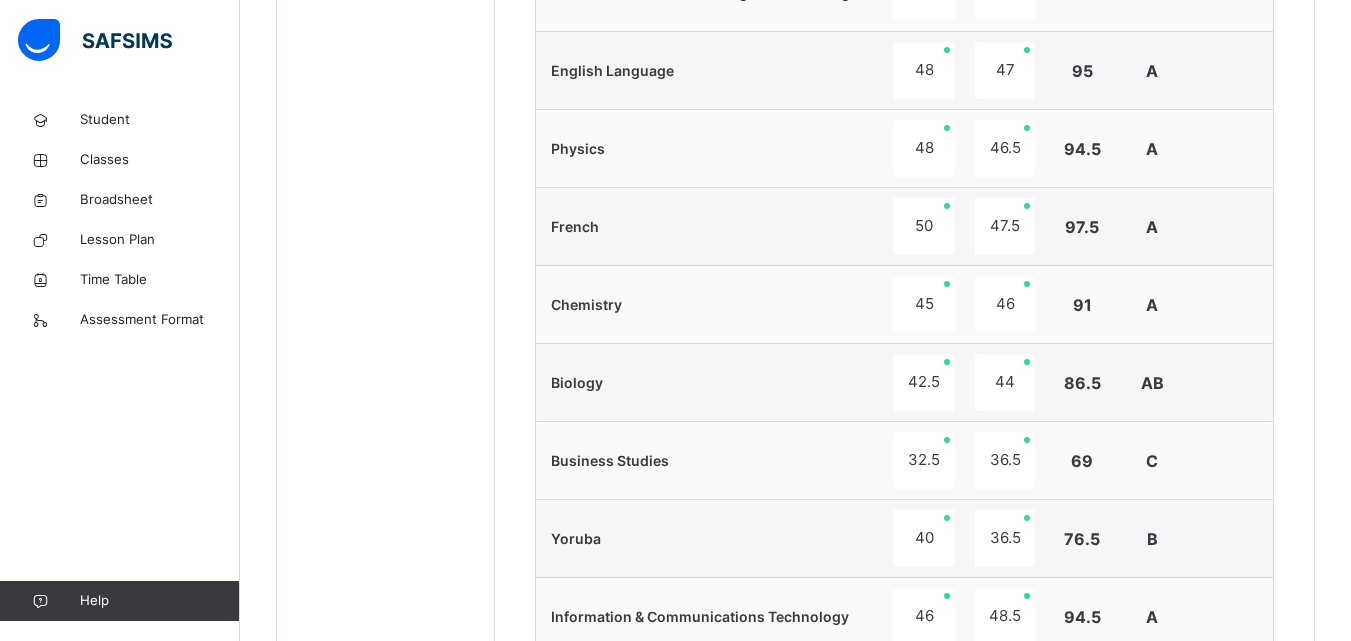 scroll, scrollTop: 521, scrollLeft: 0, axis: vertical 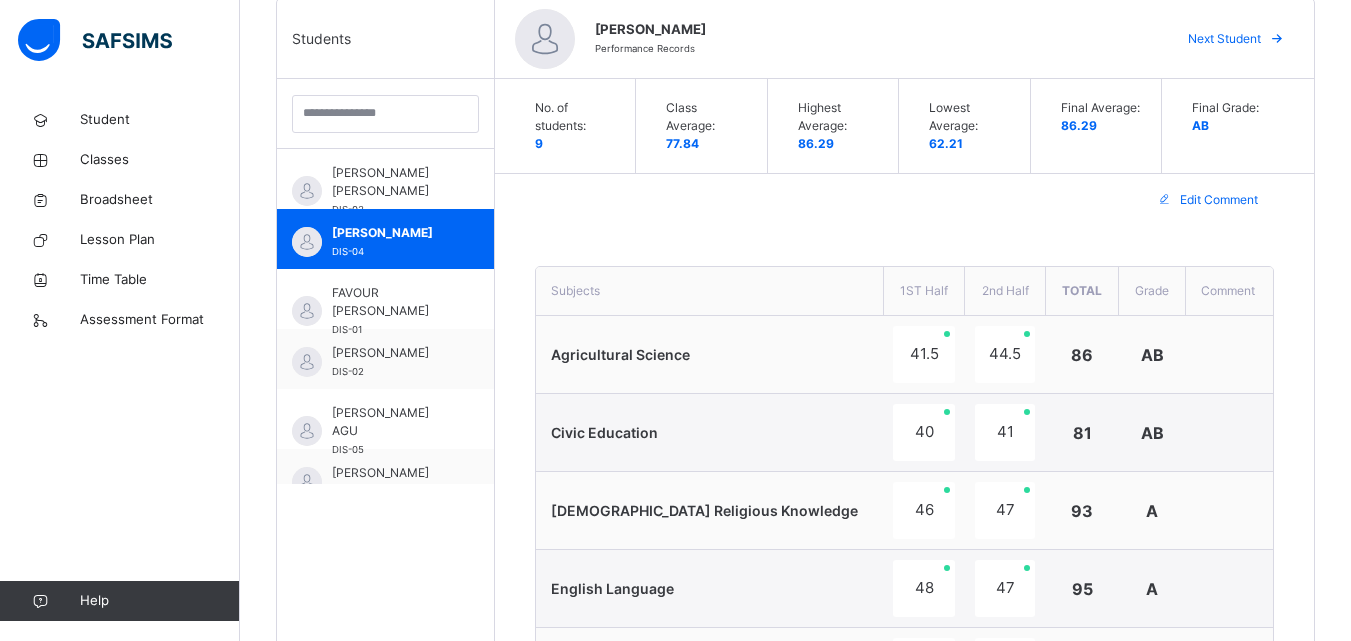 click on "Next Student" at bounding box center [1224, 39] 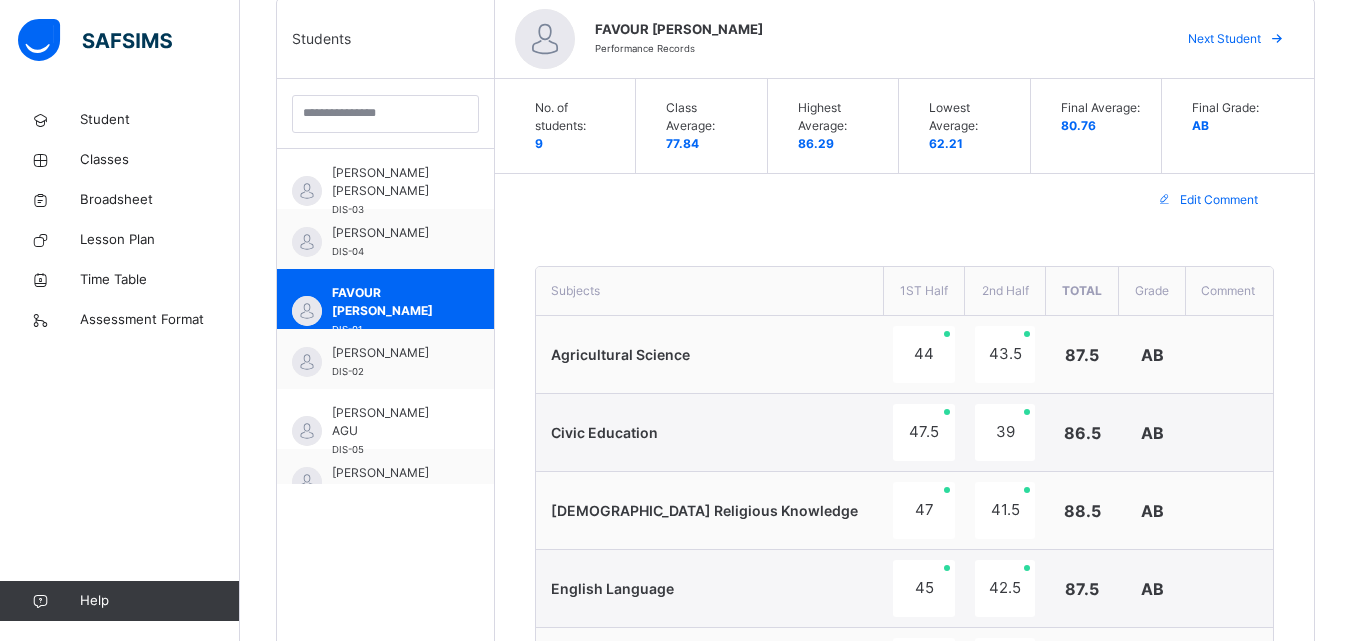 scroll, scrollTop: 1641, scrollLeft: 0, axis: vertical 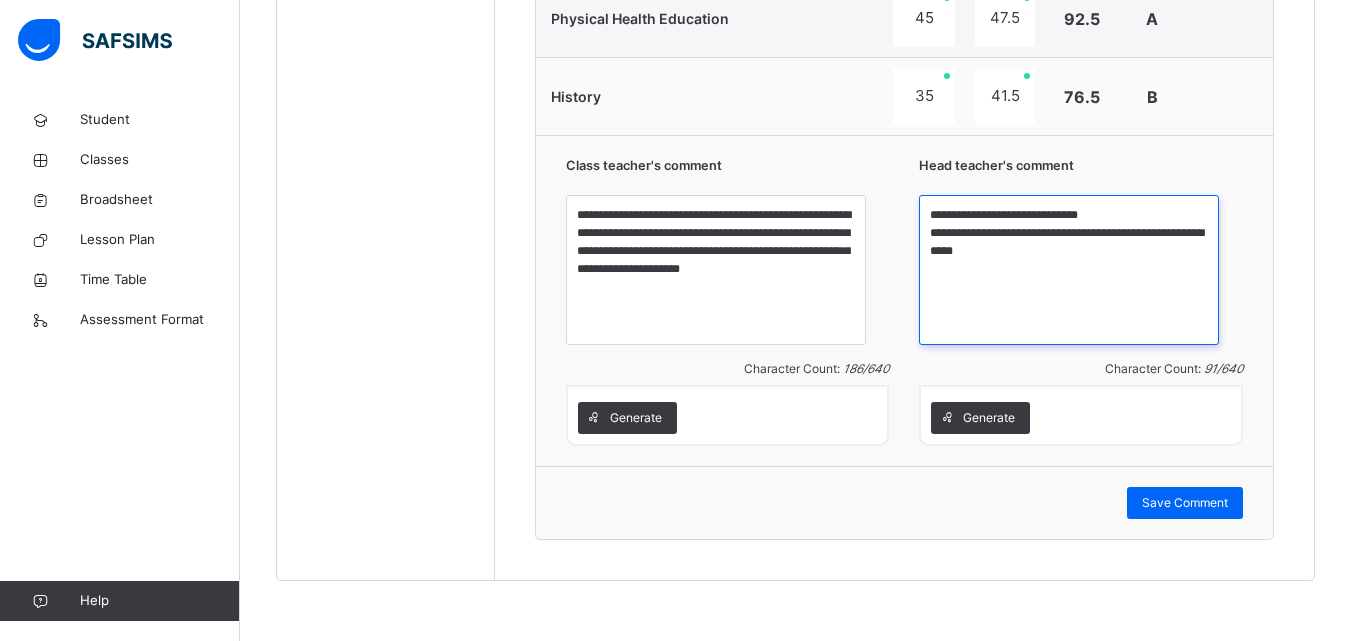 click on "**********" at bounding box center (1069, 270) 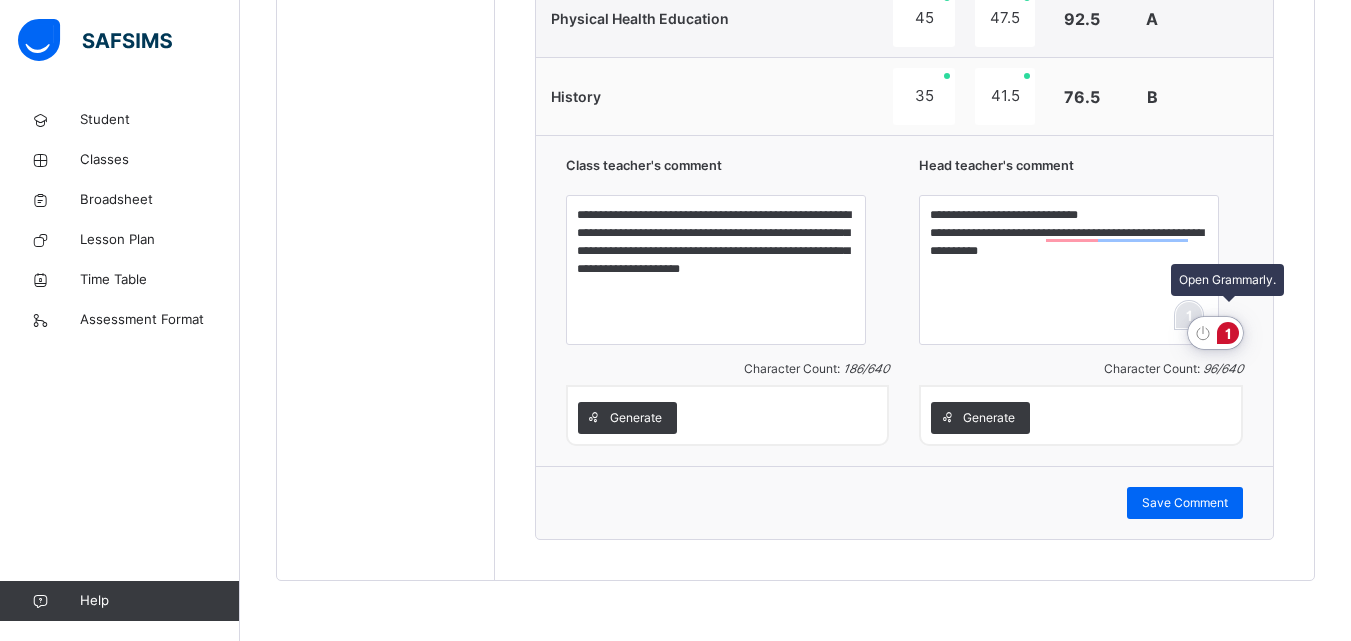 click on "1" 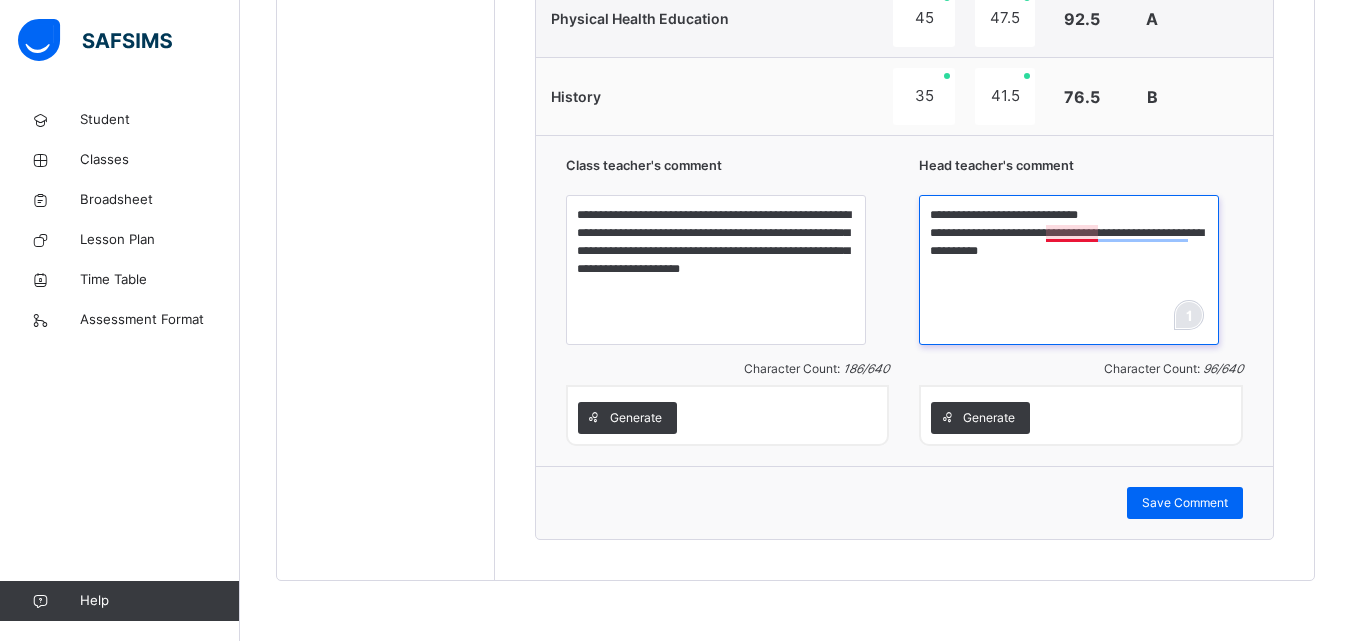 click on "**********" at bounding box center [1069, 270] 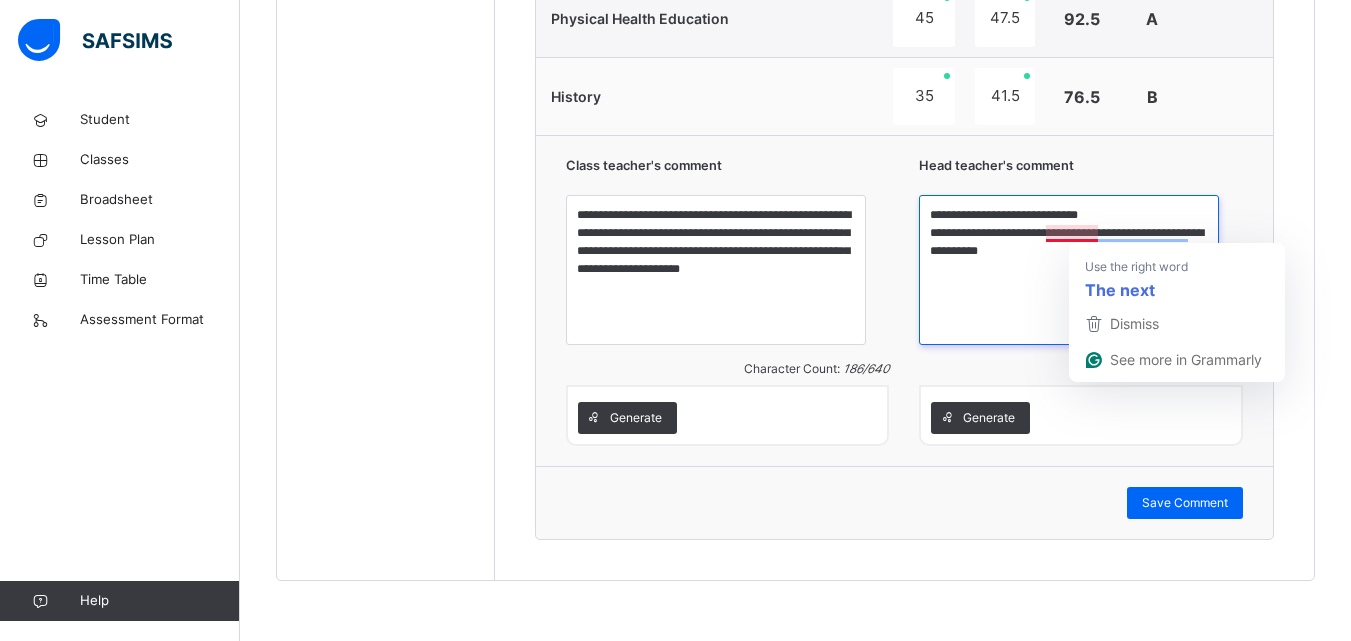 click on "**********" at bounding box center [1069, 270] 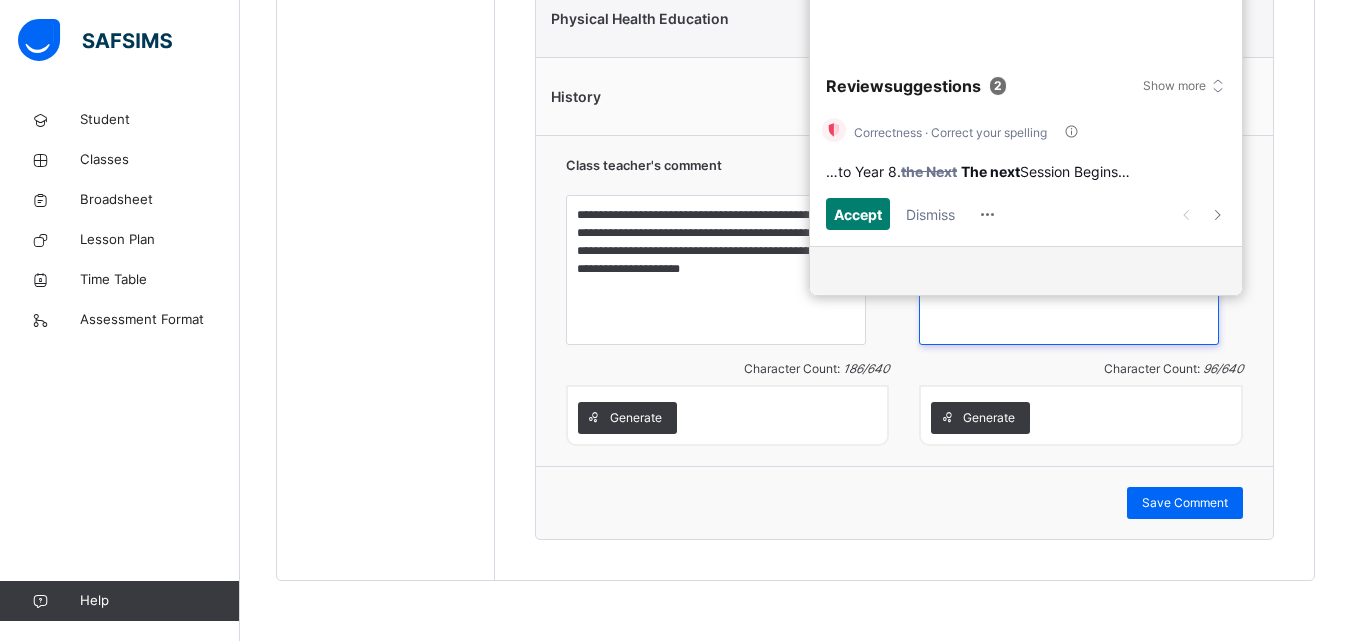 type on "**********" 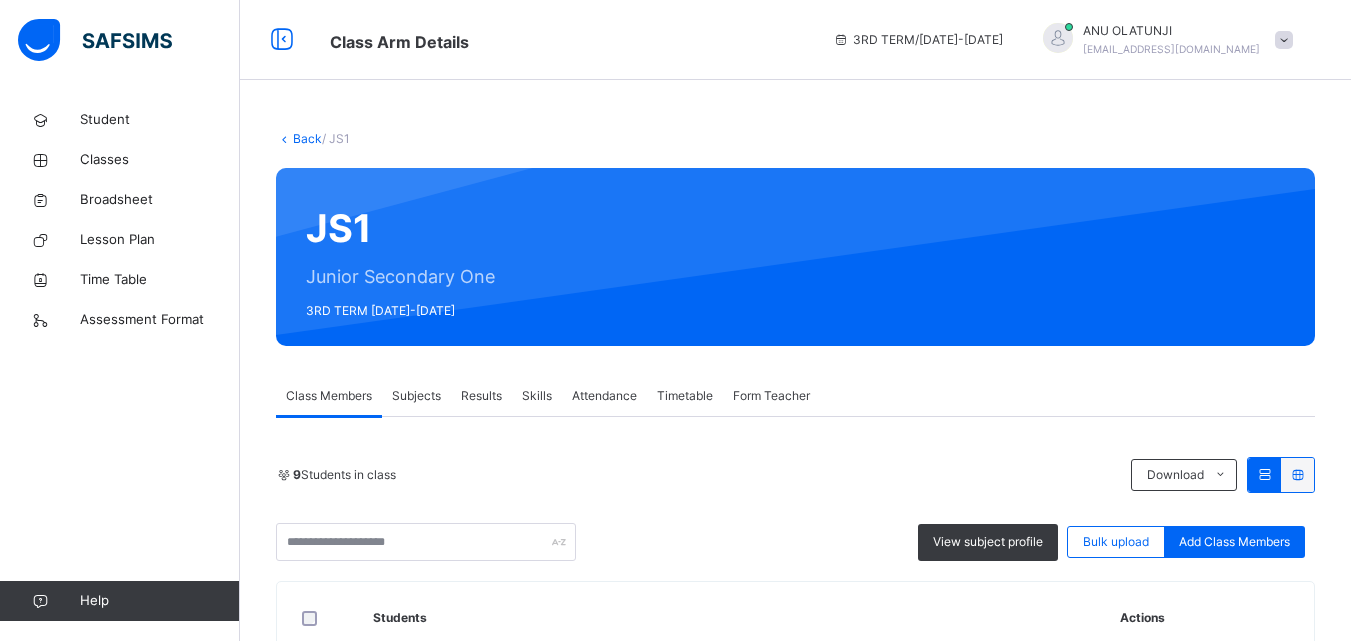 scroll, scrollTop: 560, scrollLeft: 0, axis: vertical 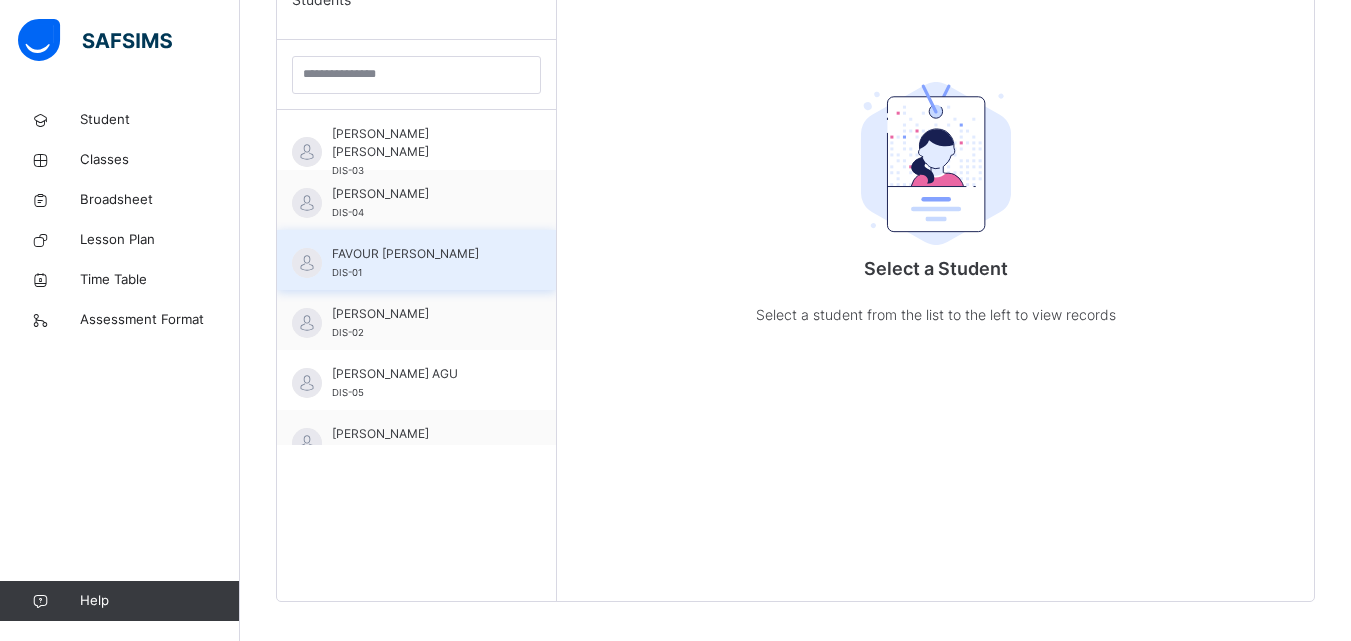 click on "FAVOUR  [PERSON_NAME]" at bounding box center [421, 254] 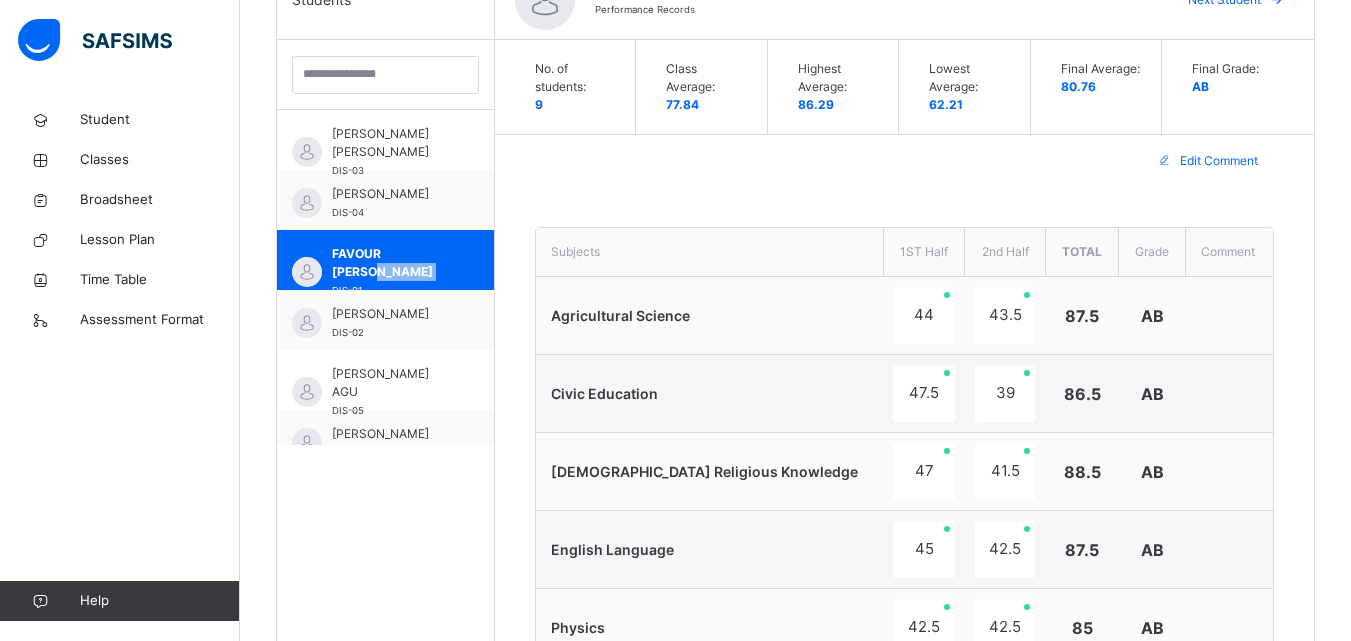 scroll, scrollTop: 1120, scrollLeft: 0, axis: vertical 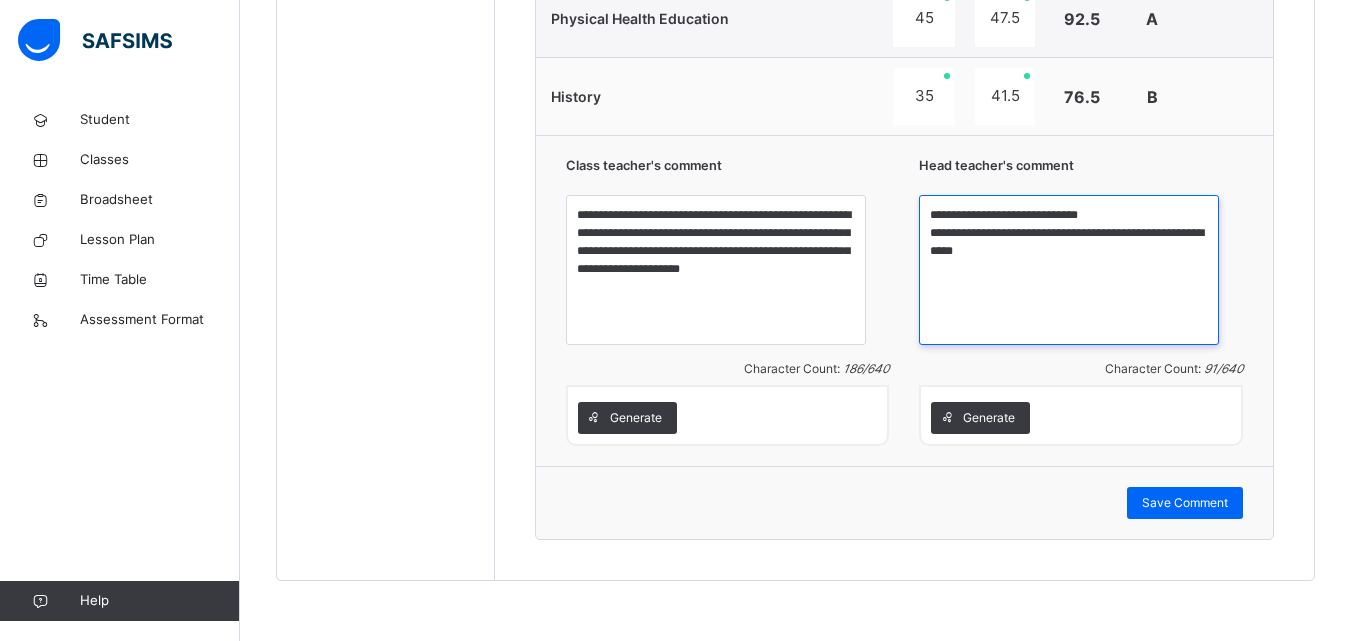click on "**********" at bounding box center [1069, 270] 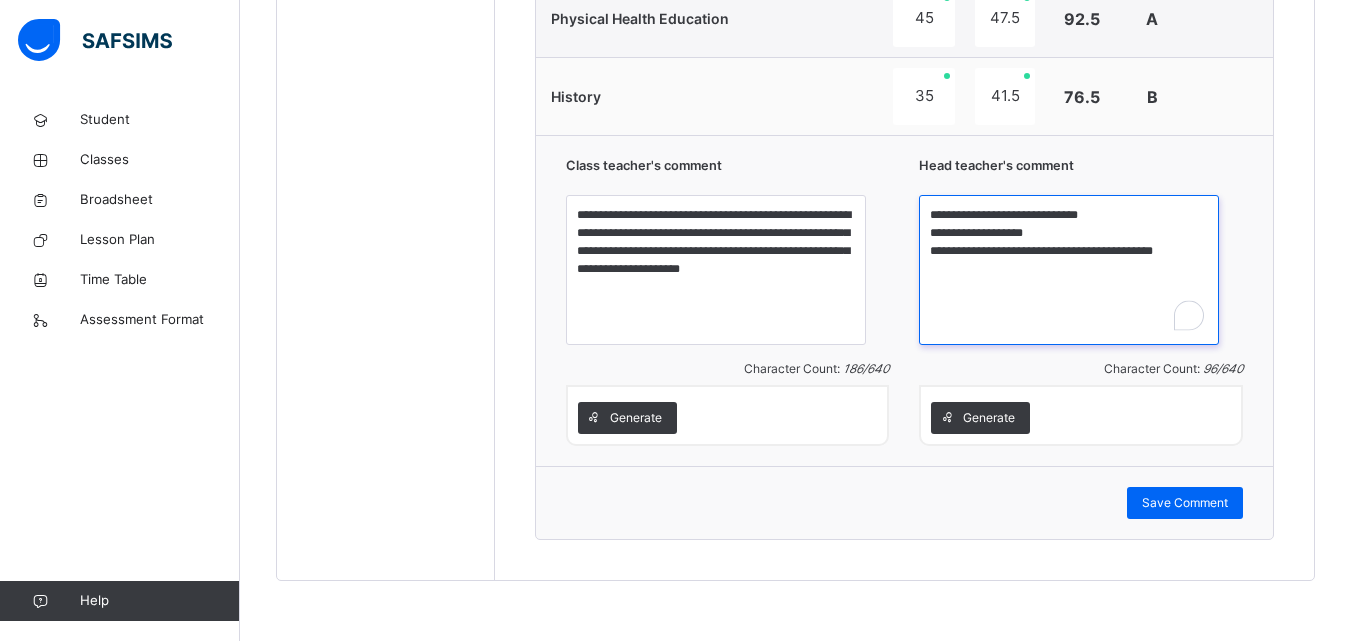 click on "**********" at bounding box center [1069, 270] 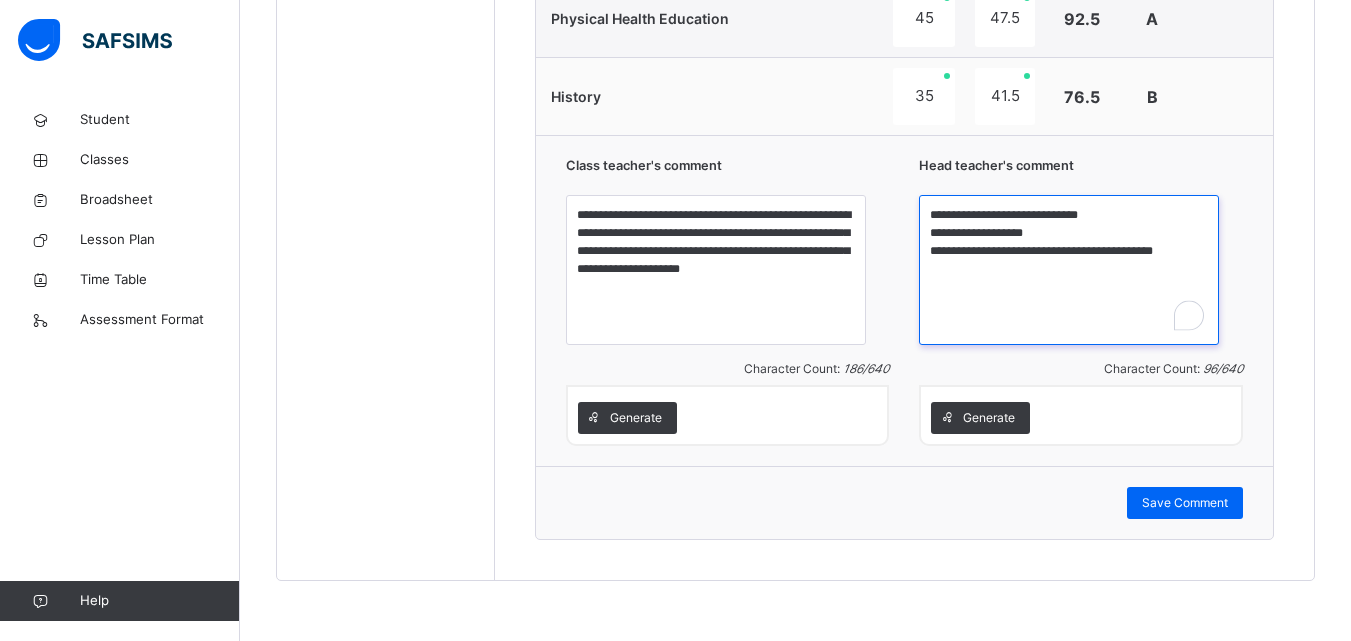 click on "**********" at bounding box center (1069, 270) 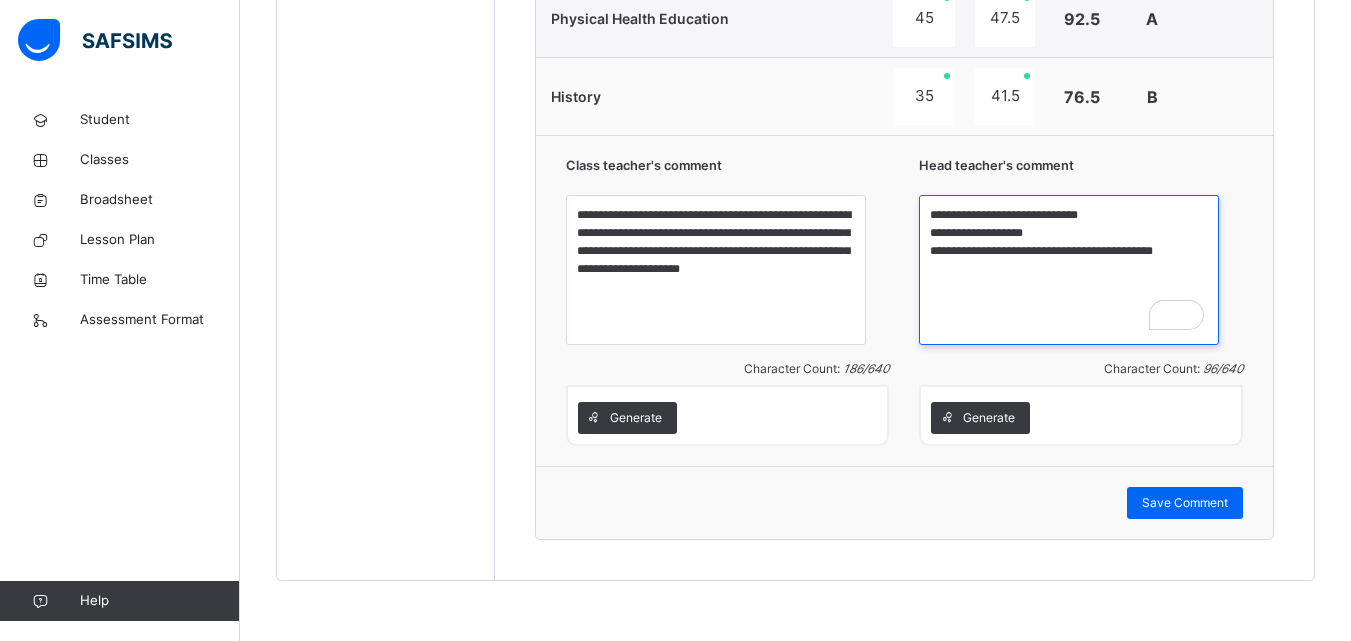 click on "**********" at bounding box center [1069, 270] 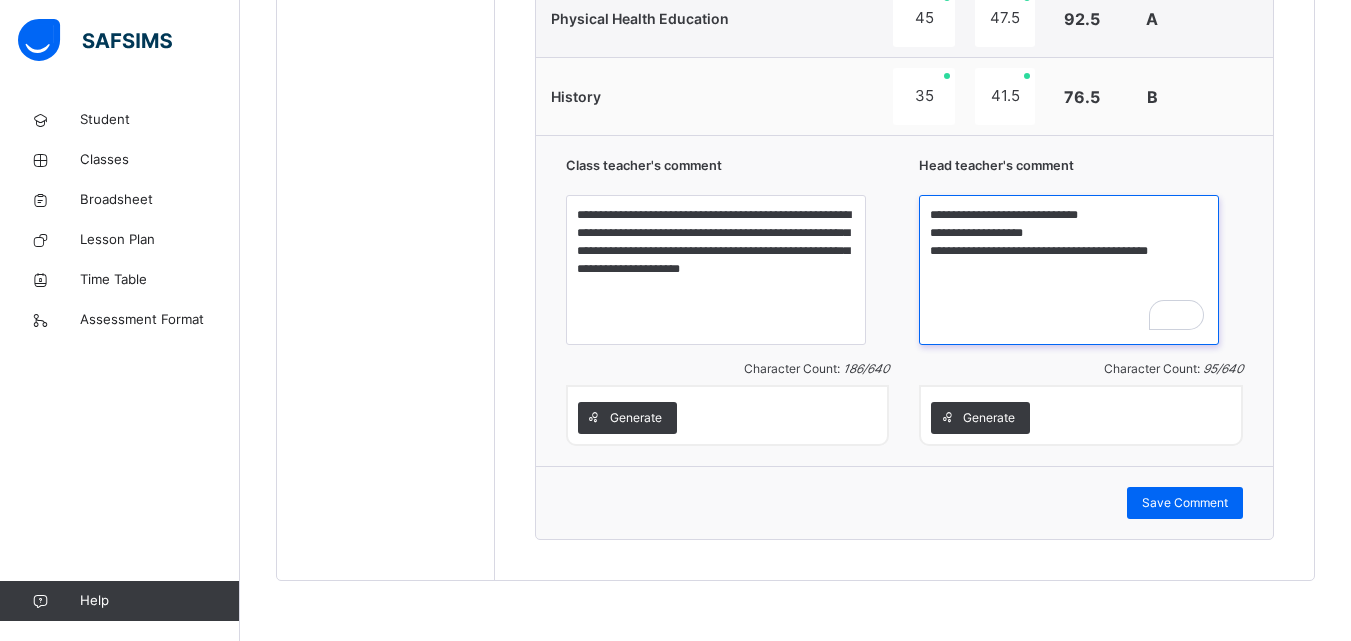 click on "**********" at bounding box center [1069, 270] 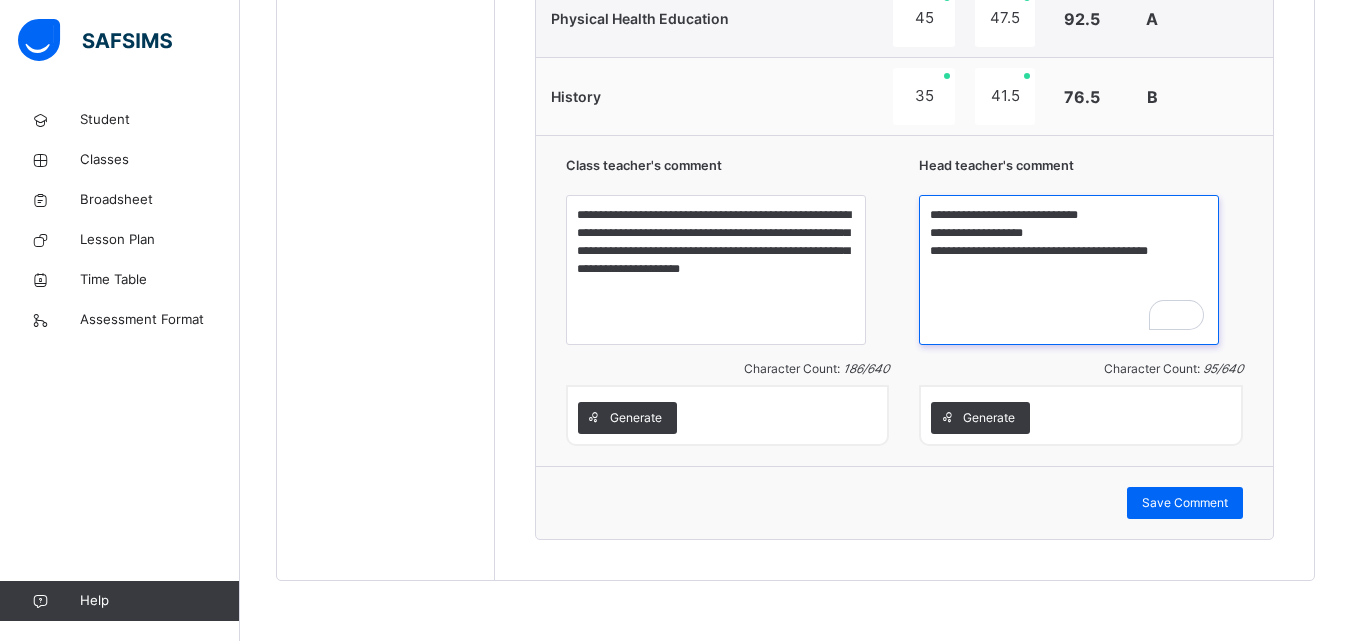 click on "**********" at bounding box center [1069, 270] 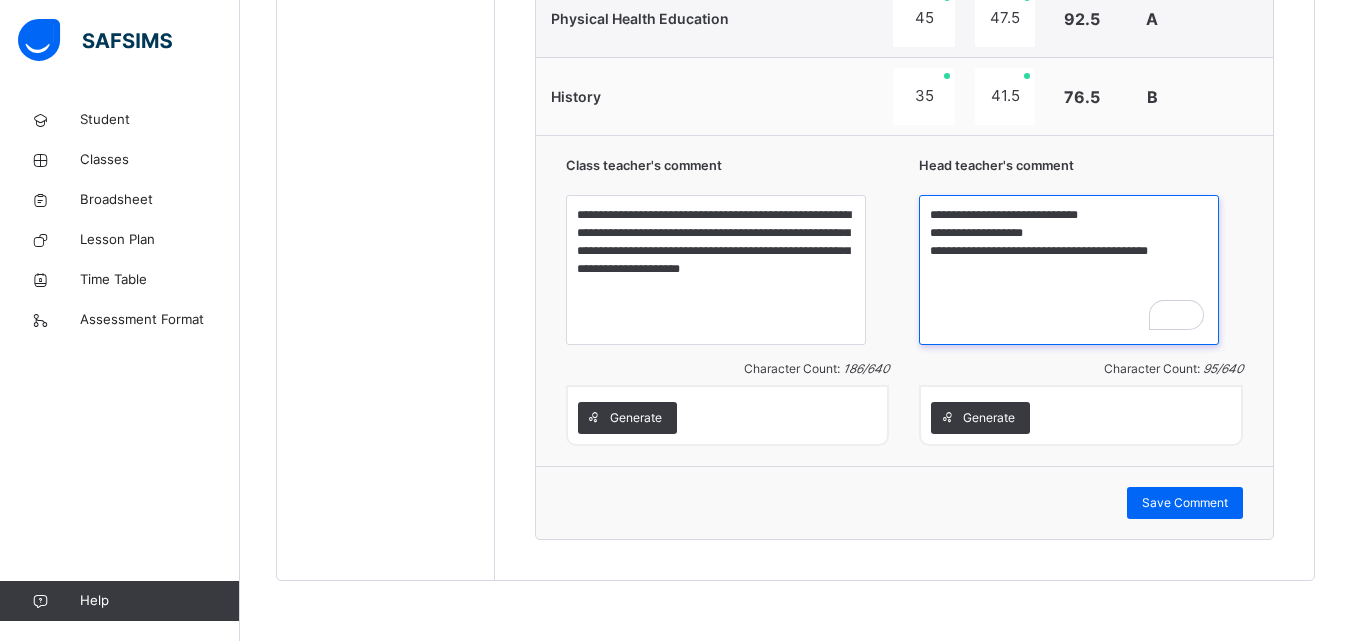click on "**********" at bounding box center (1069, 270) 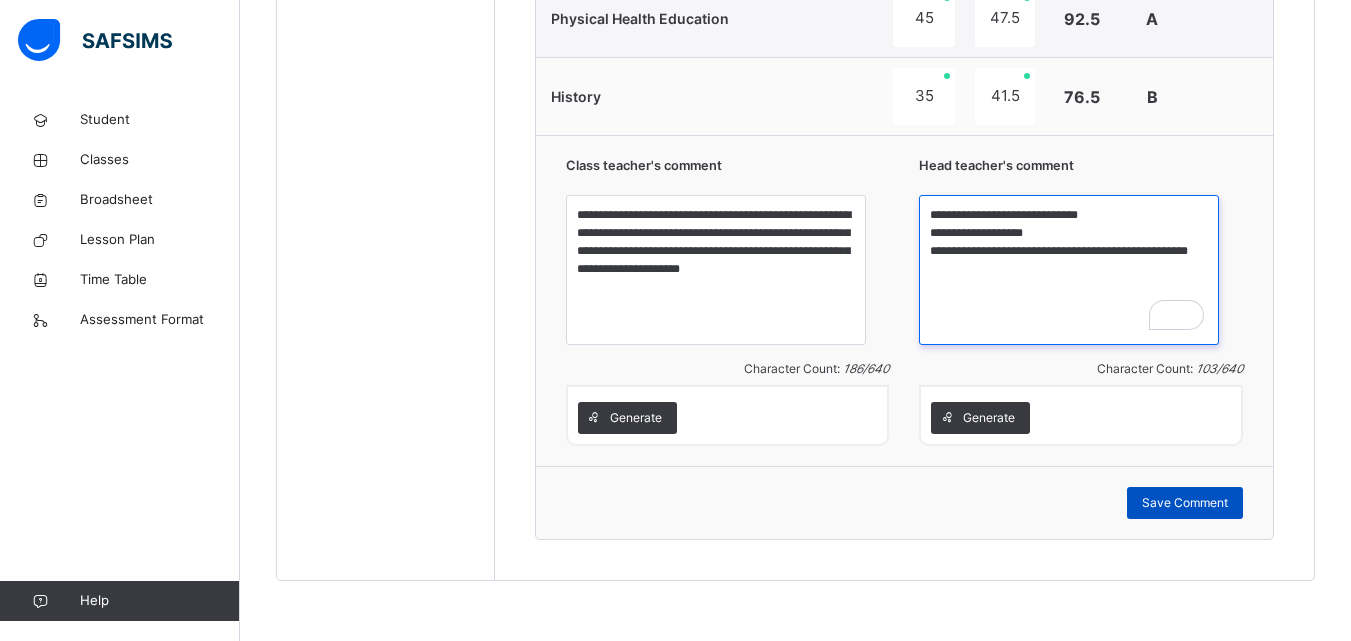 type on "**********" 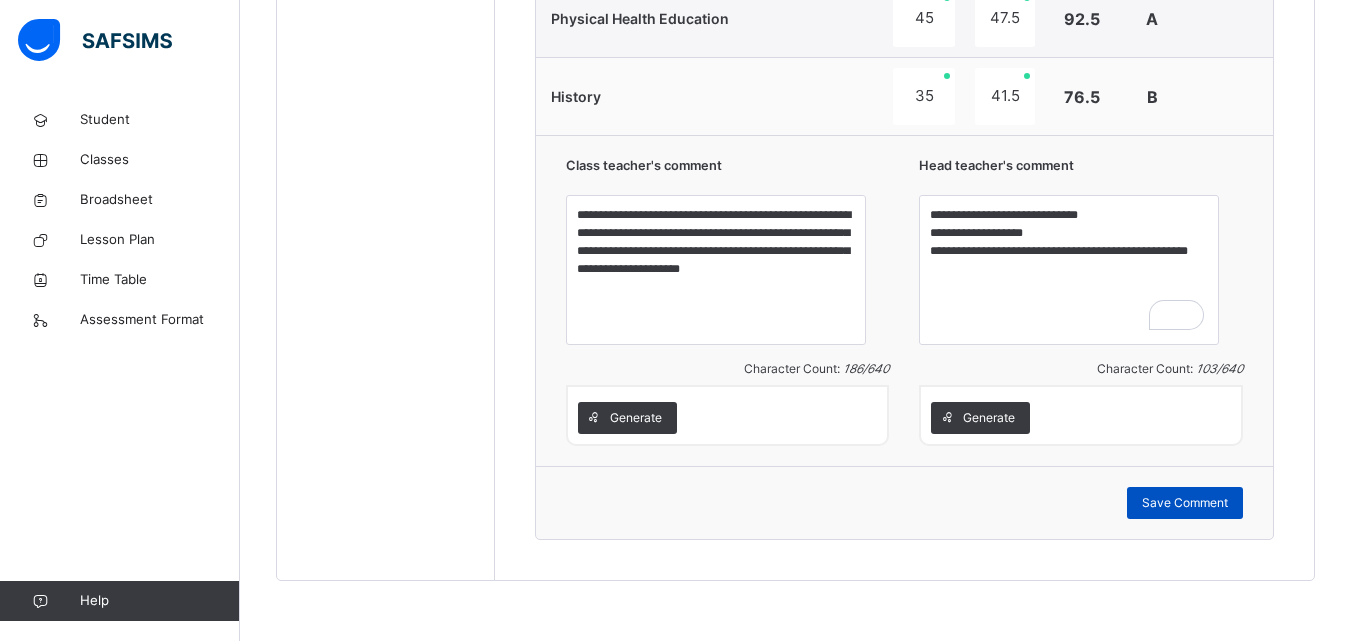 click on "Save Comment" at bounding box center (1185, 503) 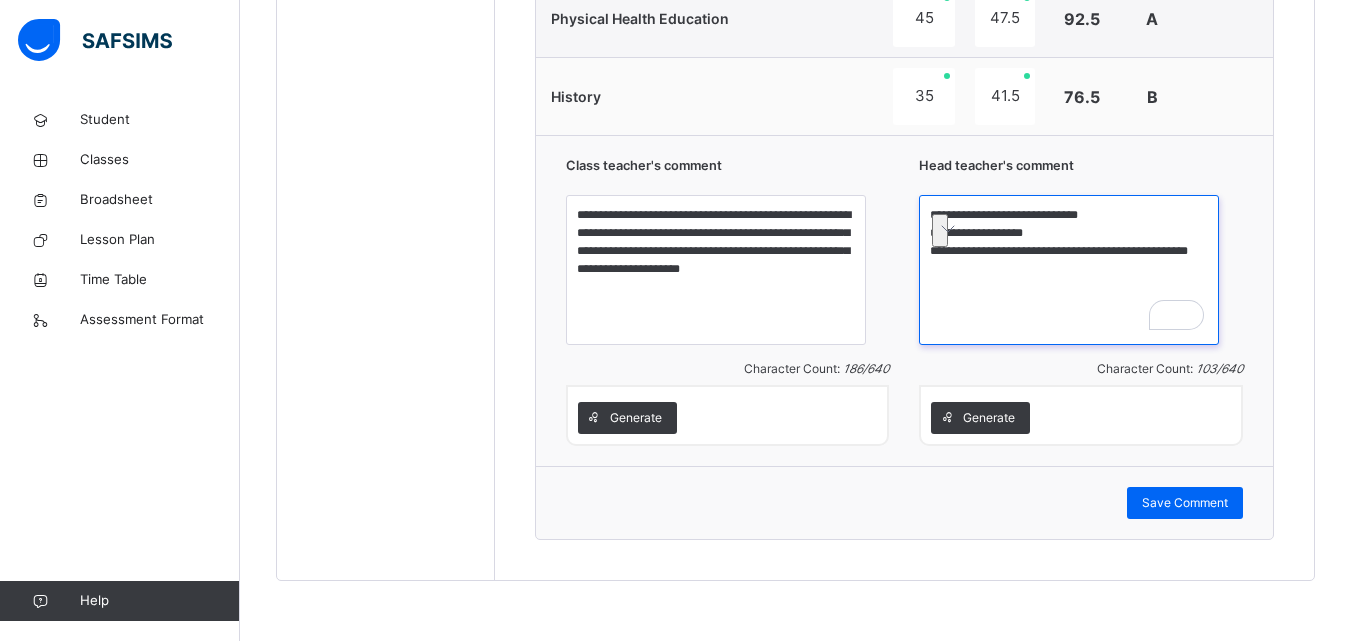 drag, startPoint x: 971, startPoint y: 250, endPoint x: 1038, endPoint y: 274, distance: 71.168816 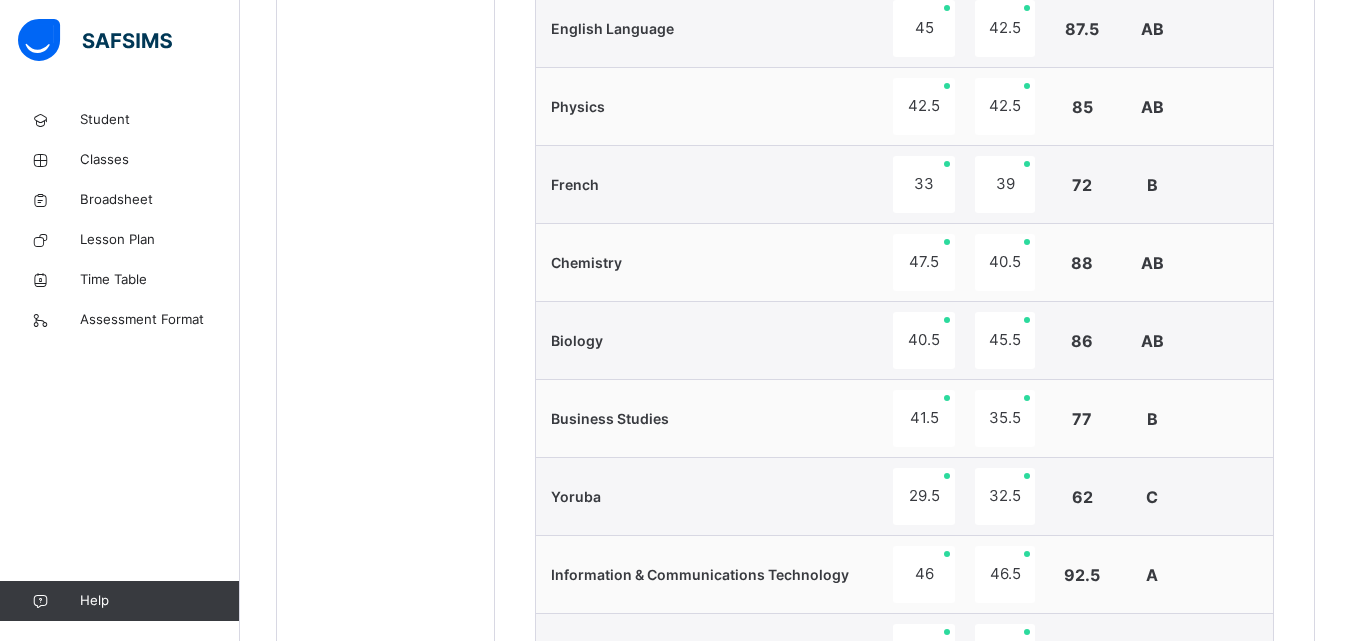 scroll, scrollTop: 521, scrollLeft: 0, axis: vertical 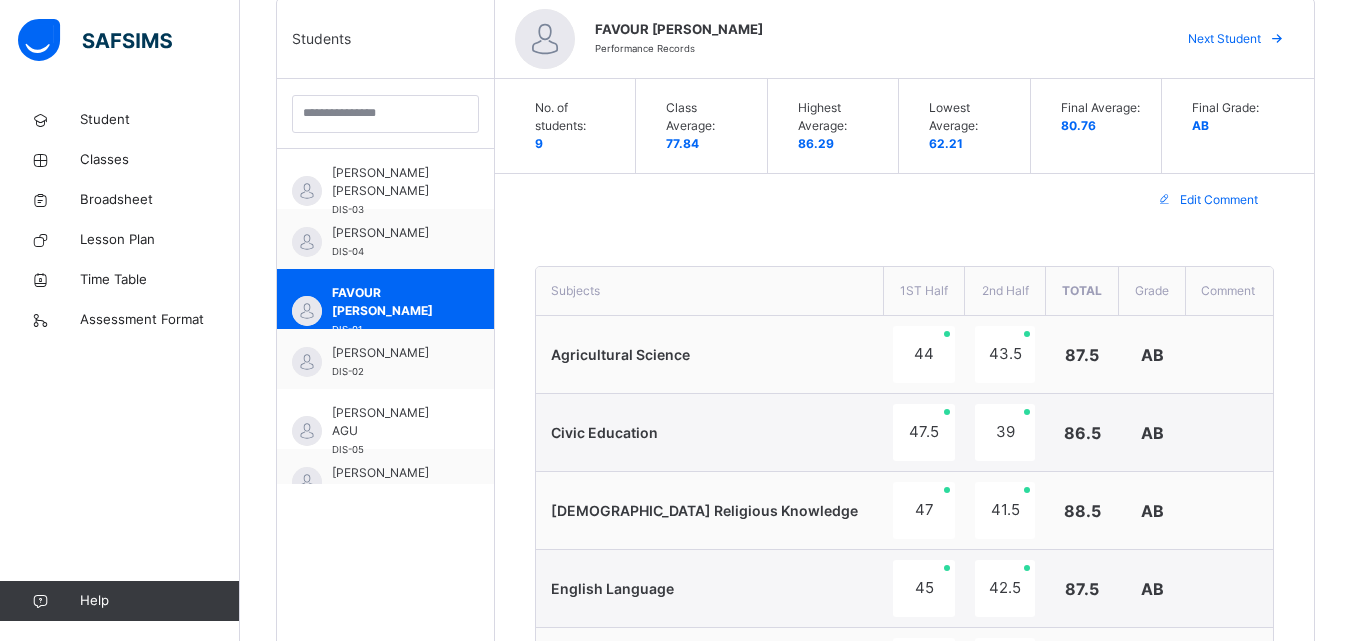 click on "Next Student" at bounding box center (1224, 39) 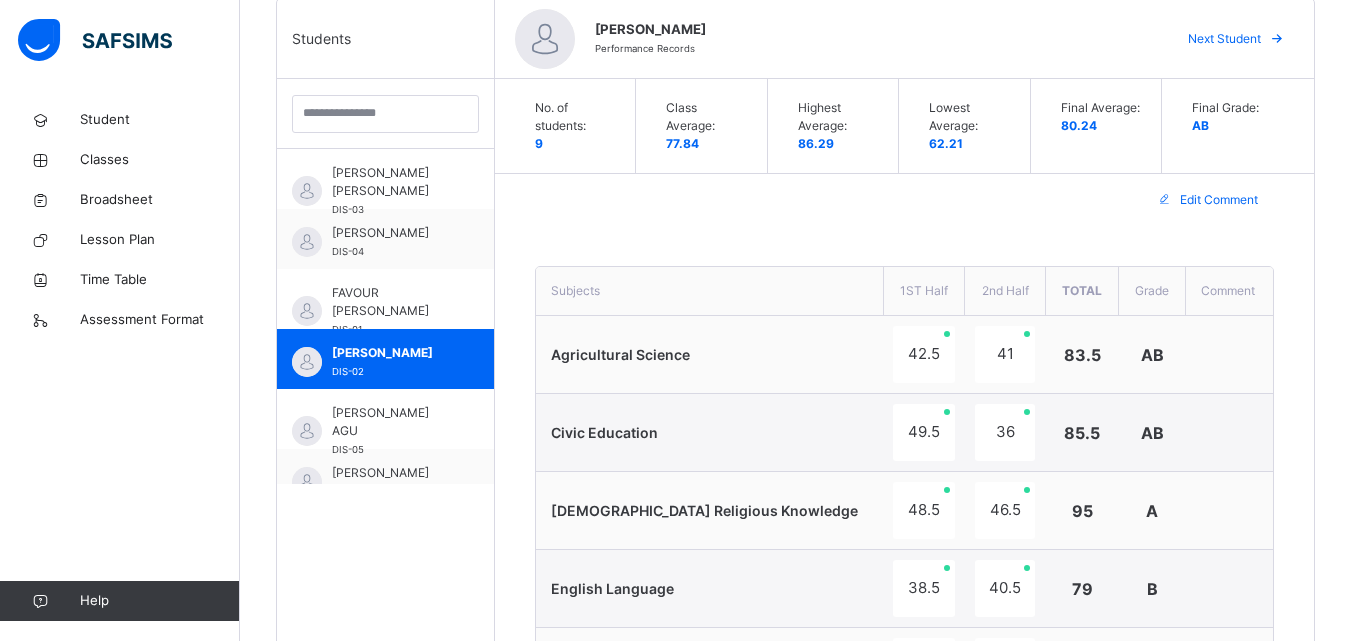 scroll, scrollTop: 1081, scrollLeft: 0, axis: vertical 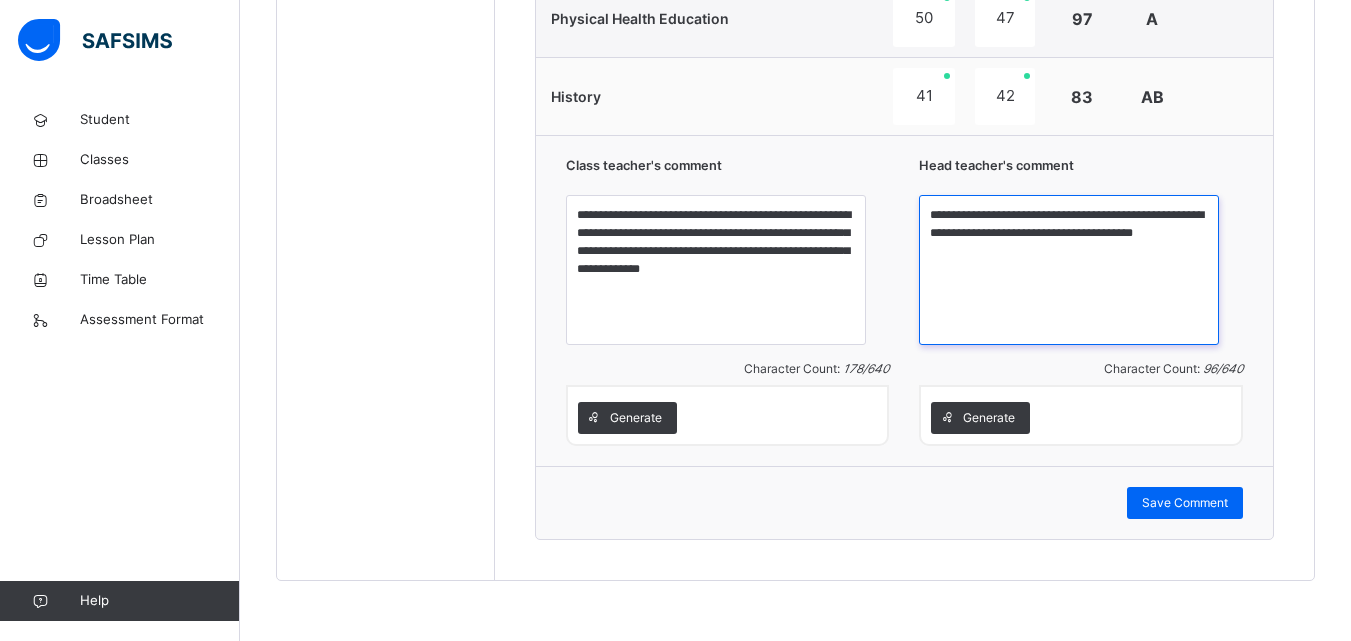 drag, startPoint x: 1015, startPoint y: 232, endPoint x: 1040, endPoint y: 266, distance: 42.201897 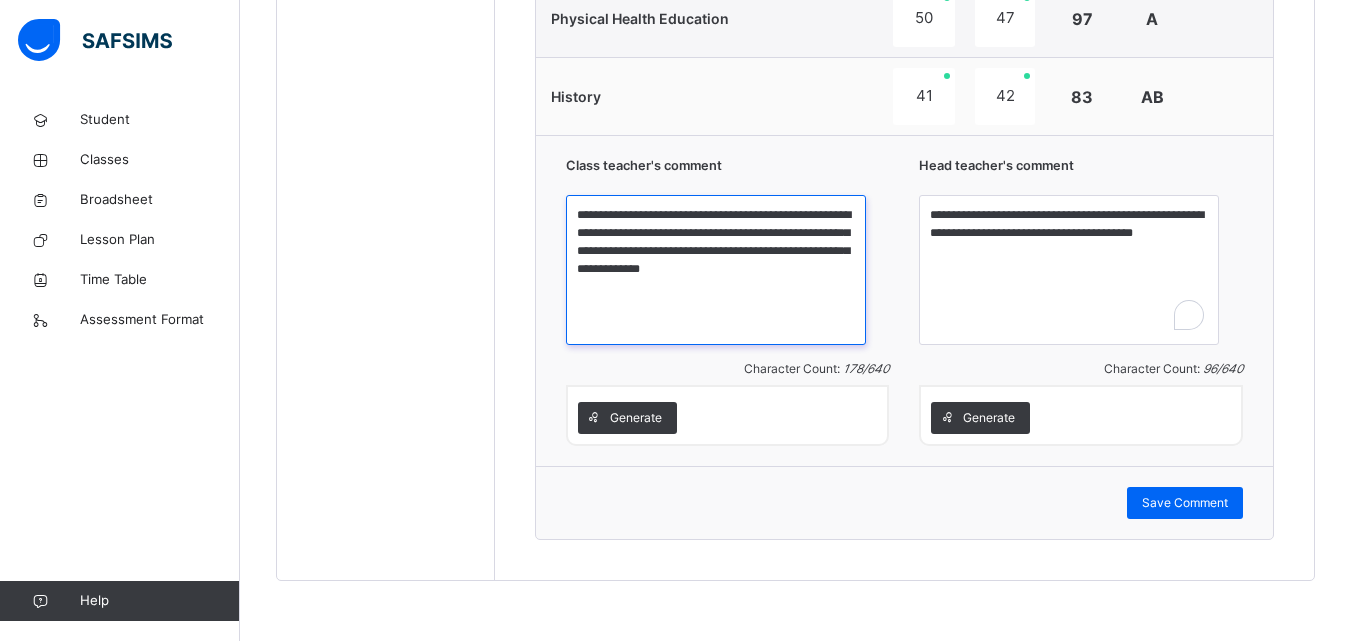click on "**********" at bounding box center (716, 270) 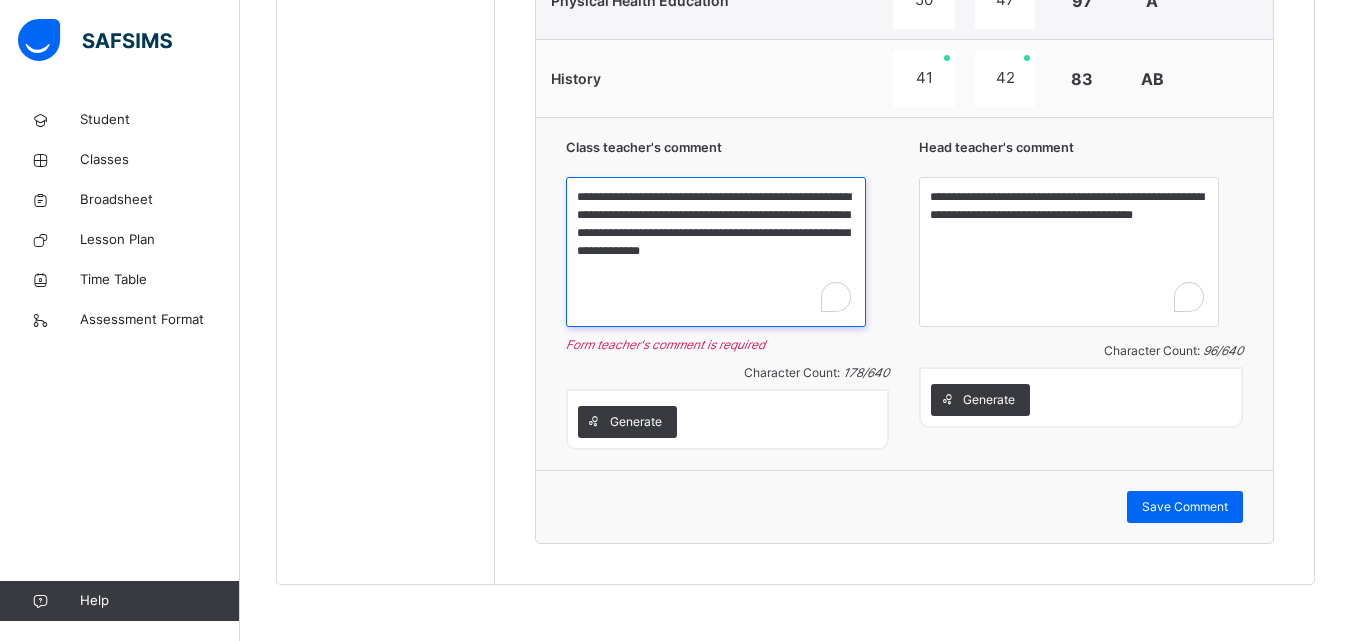 click on "**********" at bounding box center (716, 252) 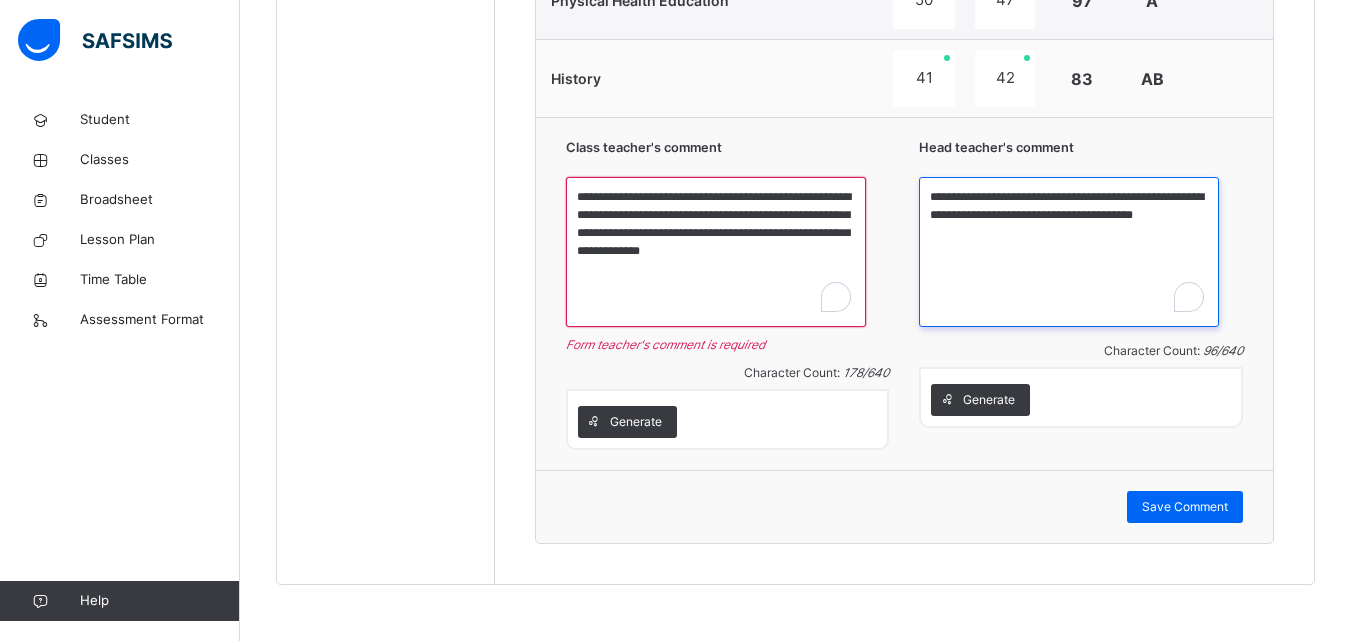 click on "**********" at bounding box center [1069, 252] 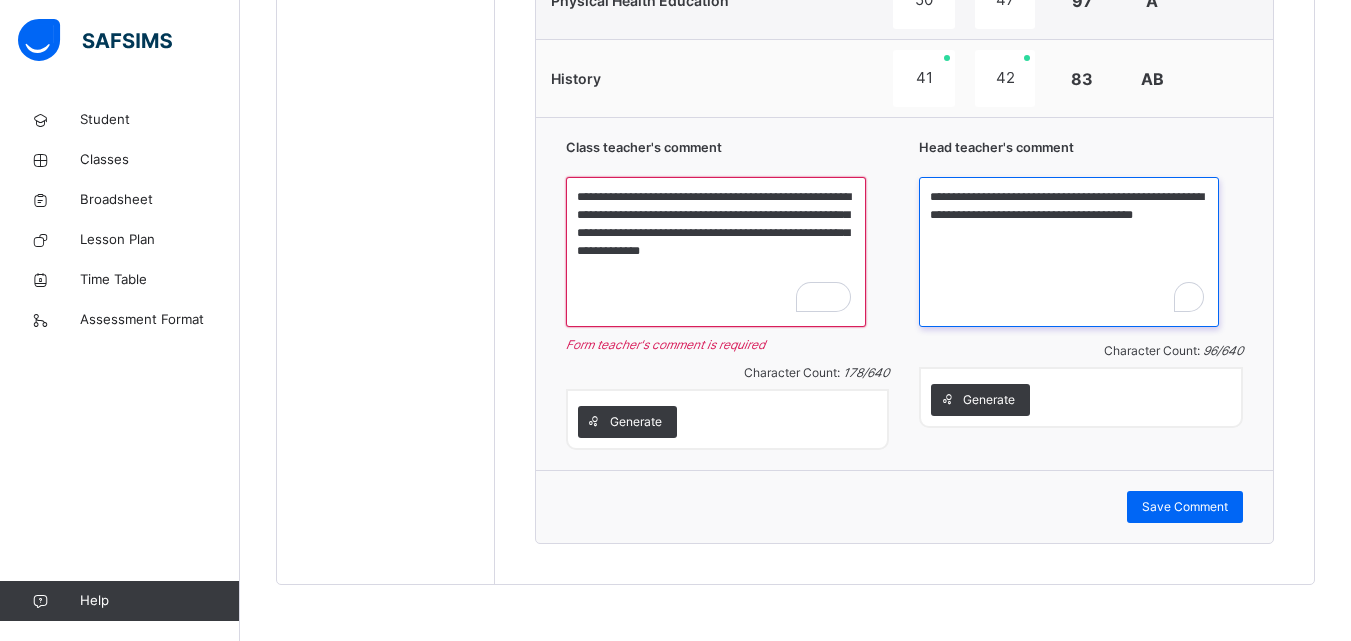 drag, startPoint x: 1056, startPoint y: 271, endPoint x: 1044, endPoint y: 259, distance: 16.970562 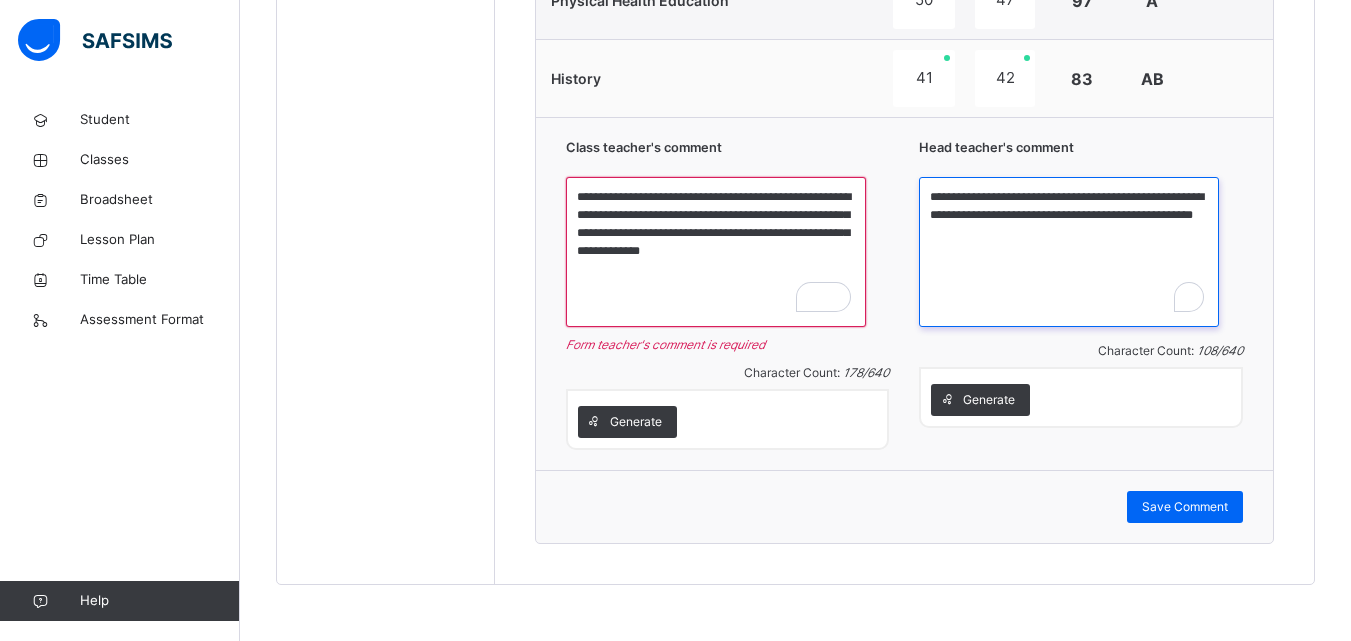 click on "**********" at bounding box center (1069, 252) 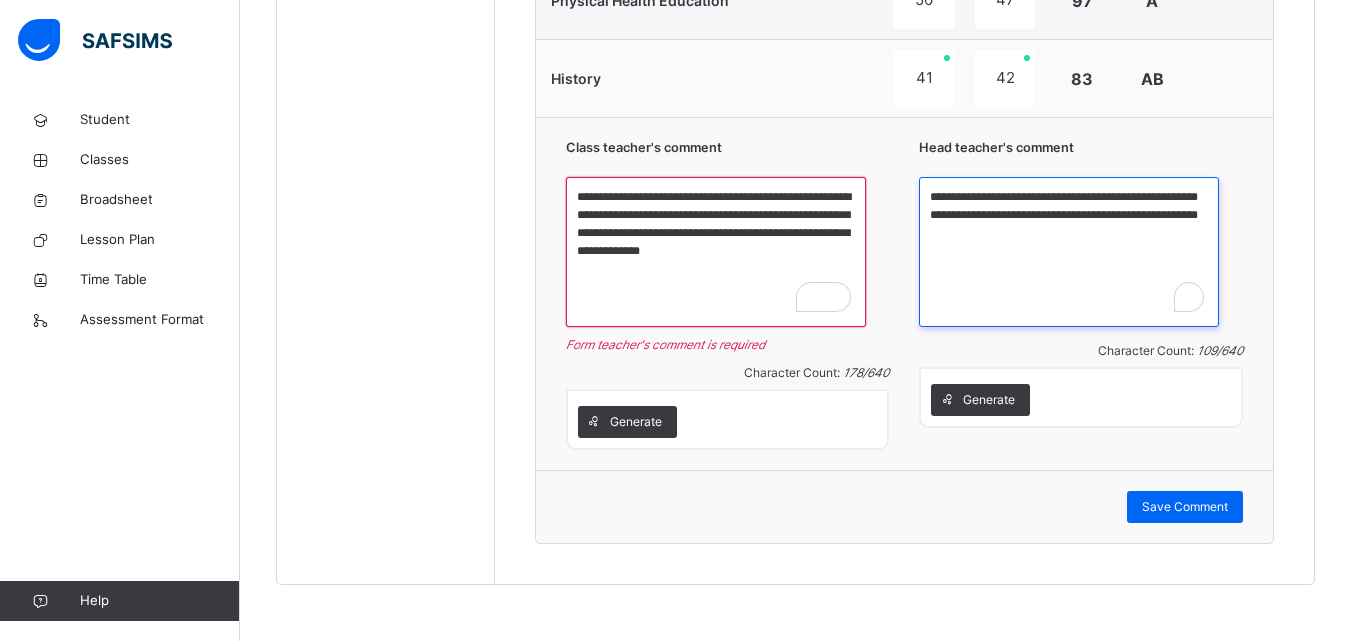click on "**********" at bounding box center (1069, 252) 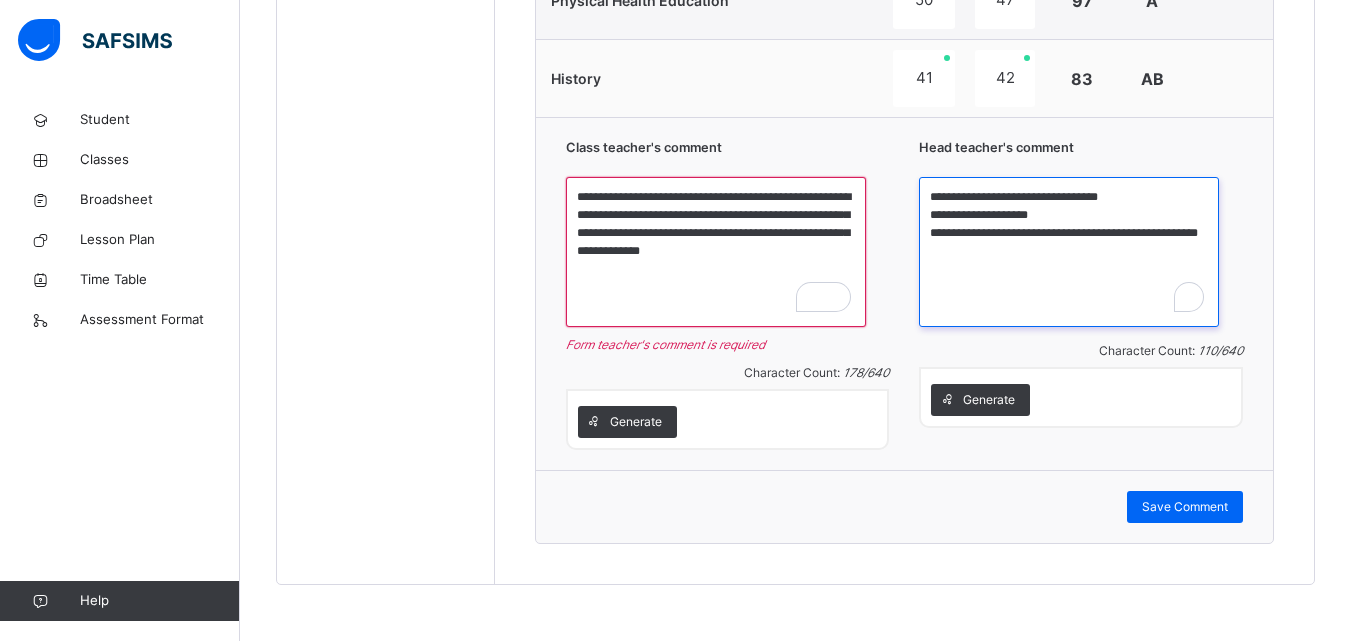 click on "**********" at bounding box center (1069, 252) 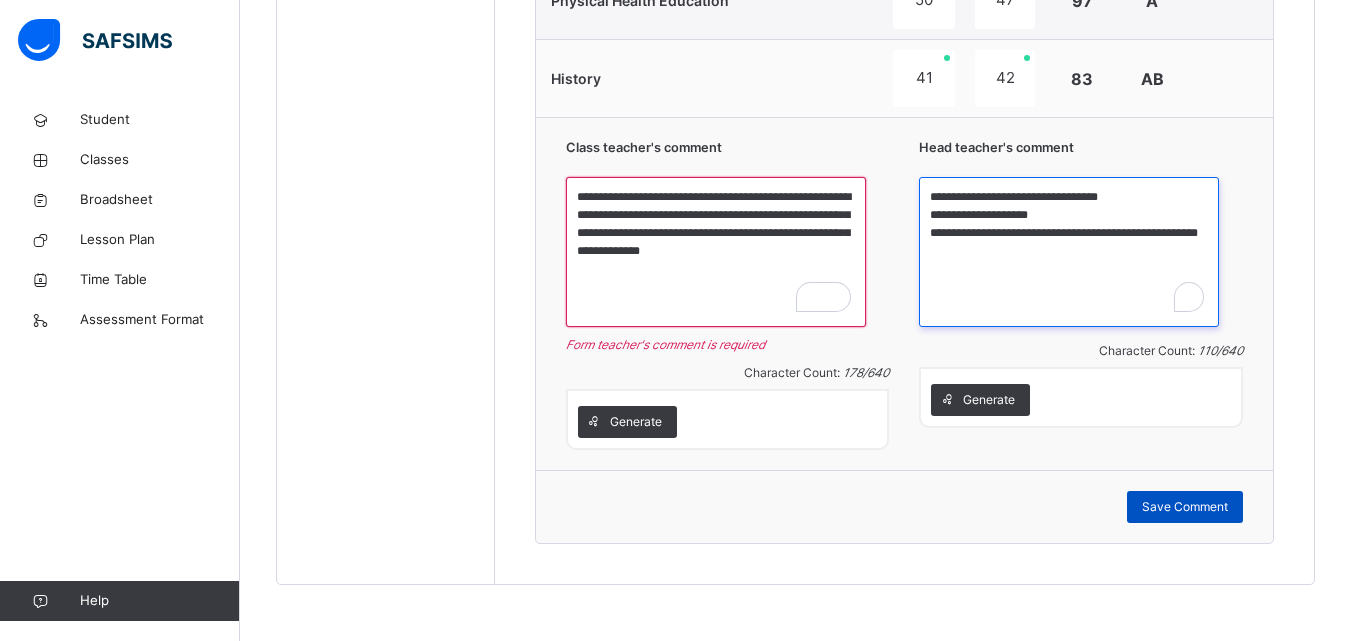 type on "**********" 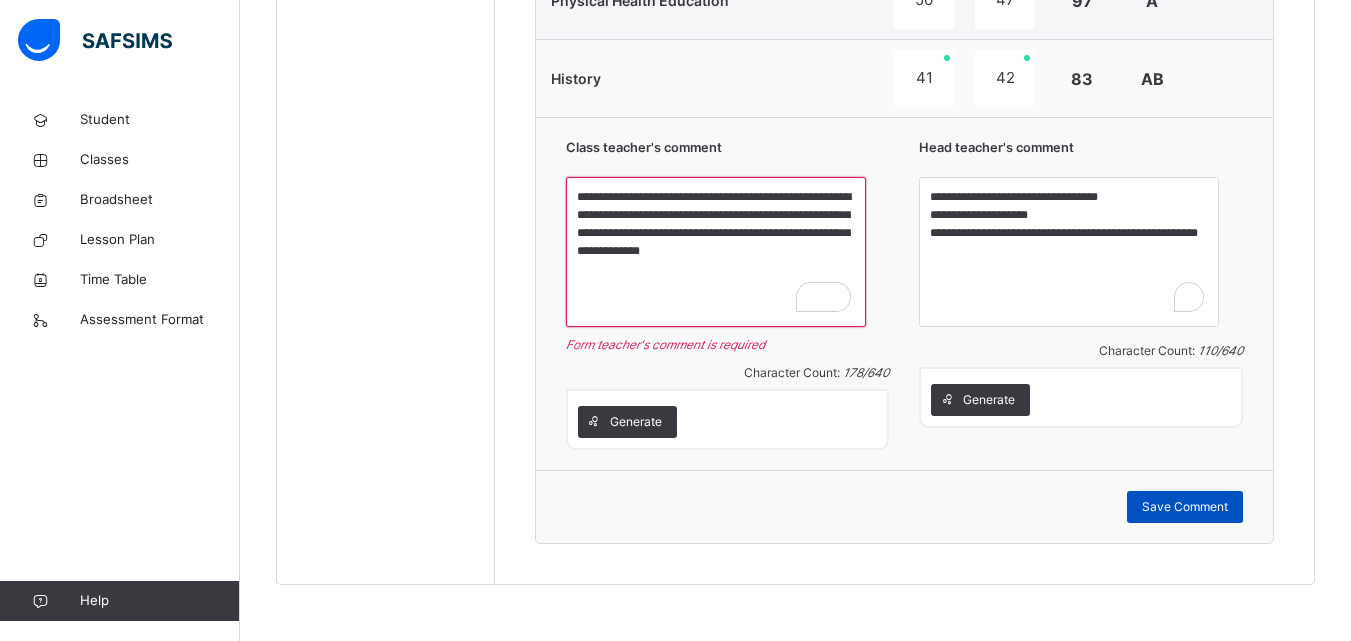 click on "Save Comment" at bounding box center (1185, 507) 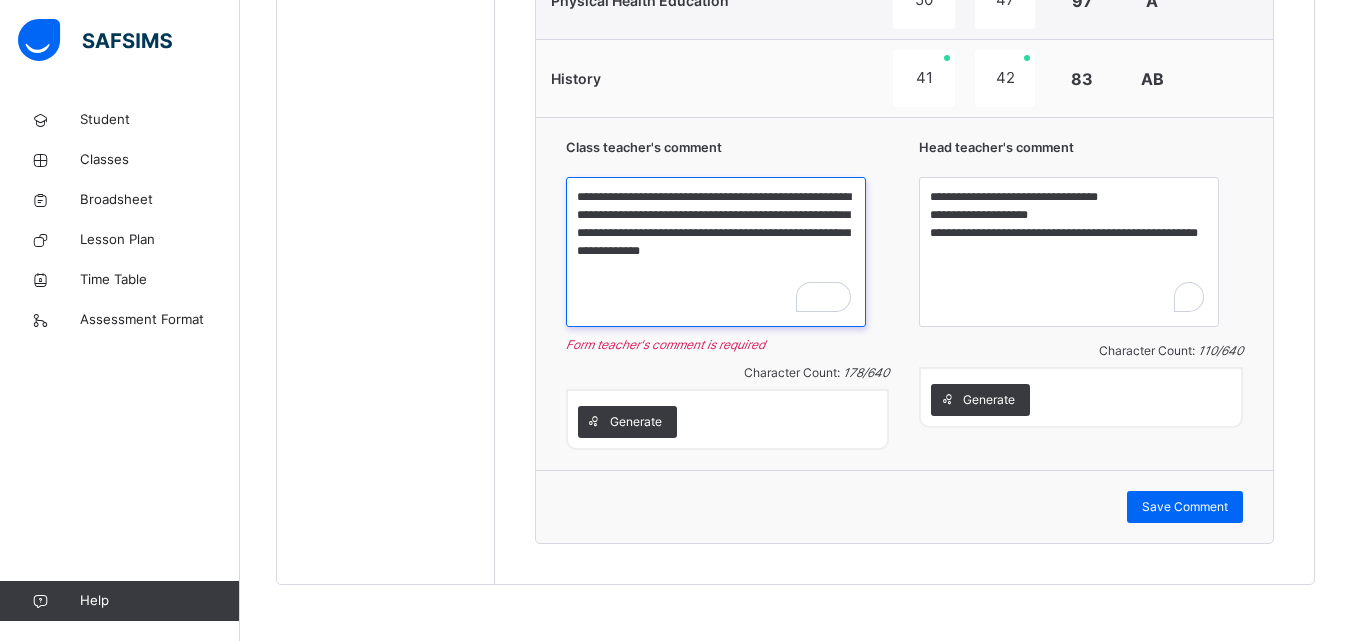 click on "**********" at bounding box center (716, 252) 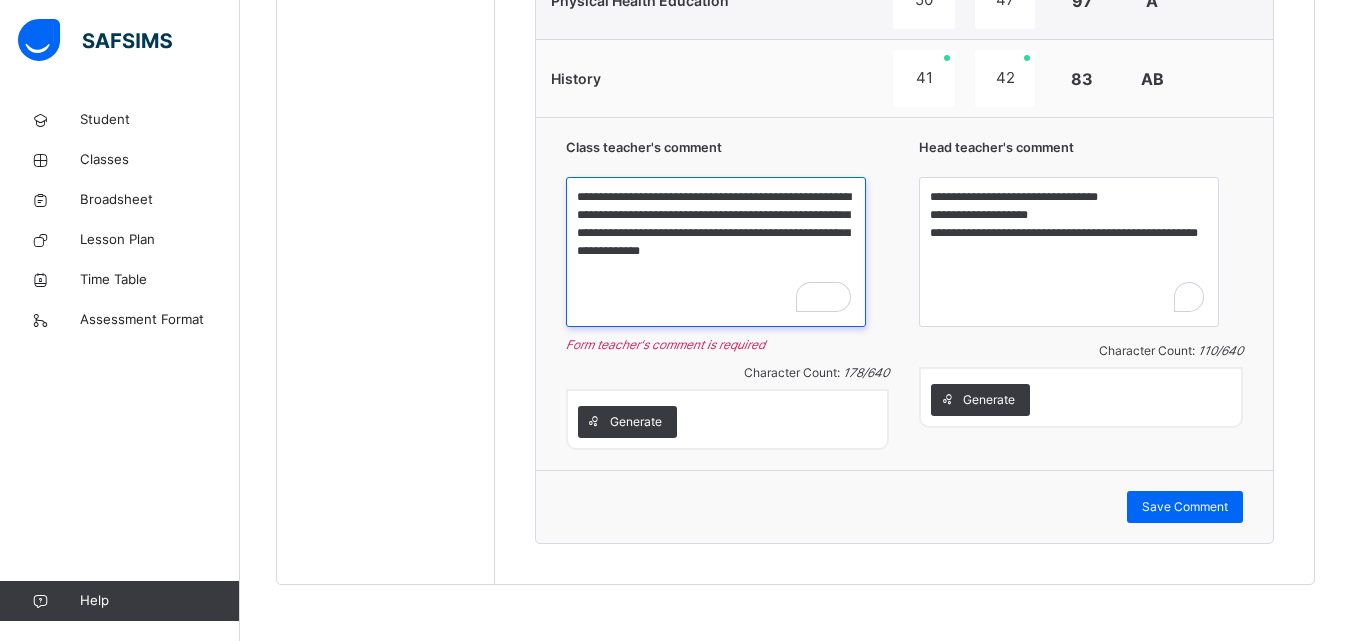 click on "**********" at bounding box center (716, 252) 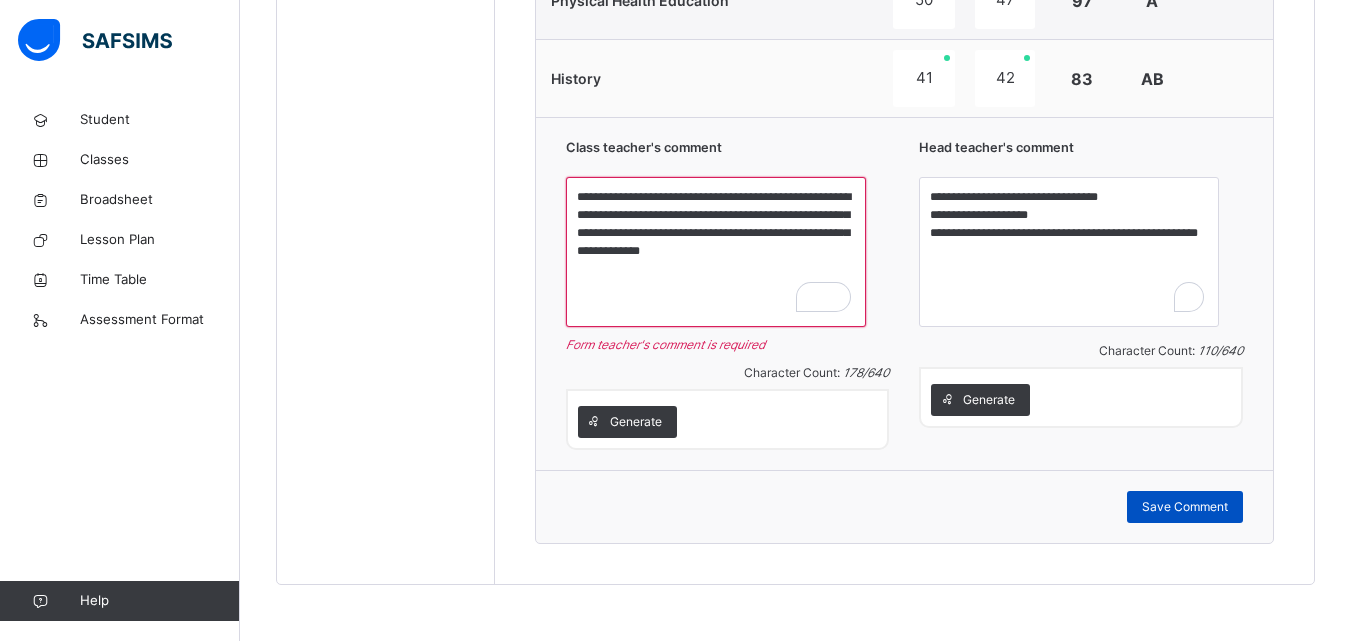 click on "Save Comment" at bounding box center (1185, 507) 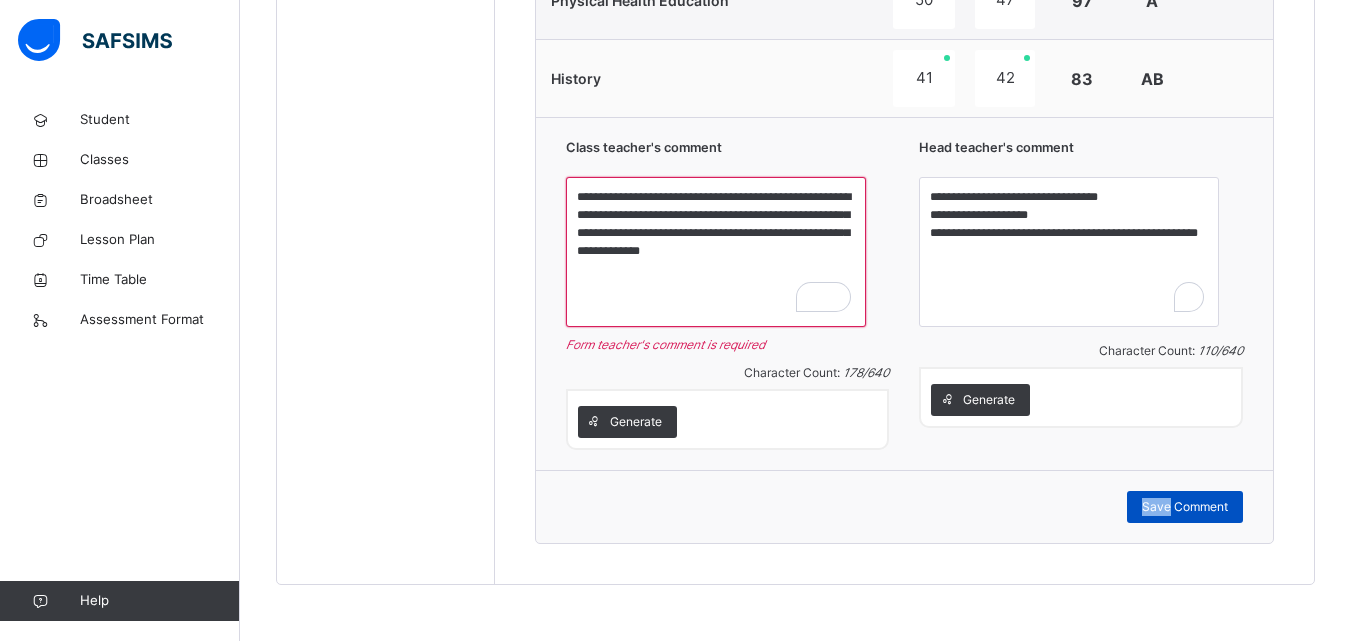click on "Save Comment" at bounding box center (1185, 507) 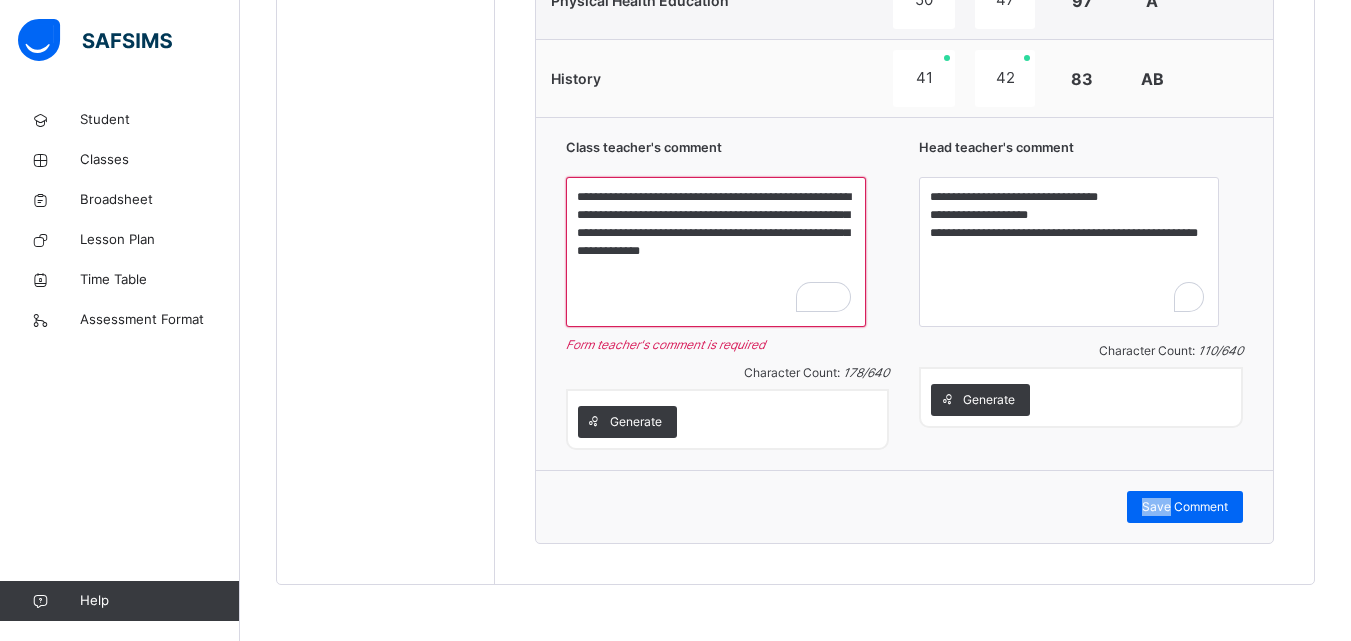 click at bounding box center [1164, 489] 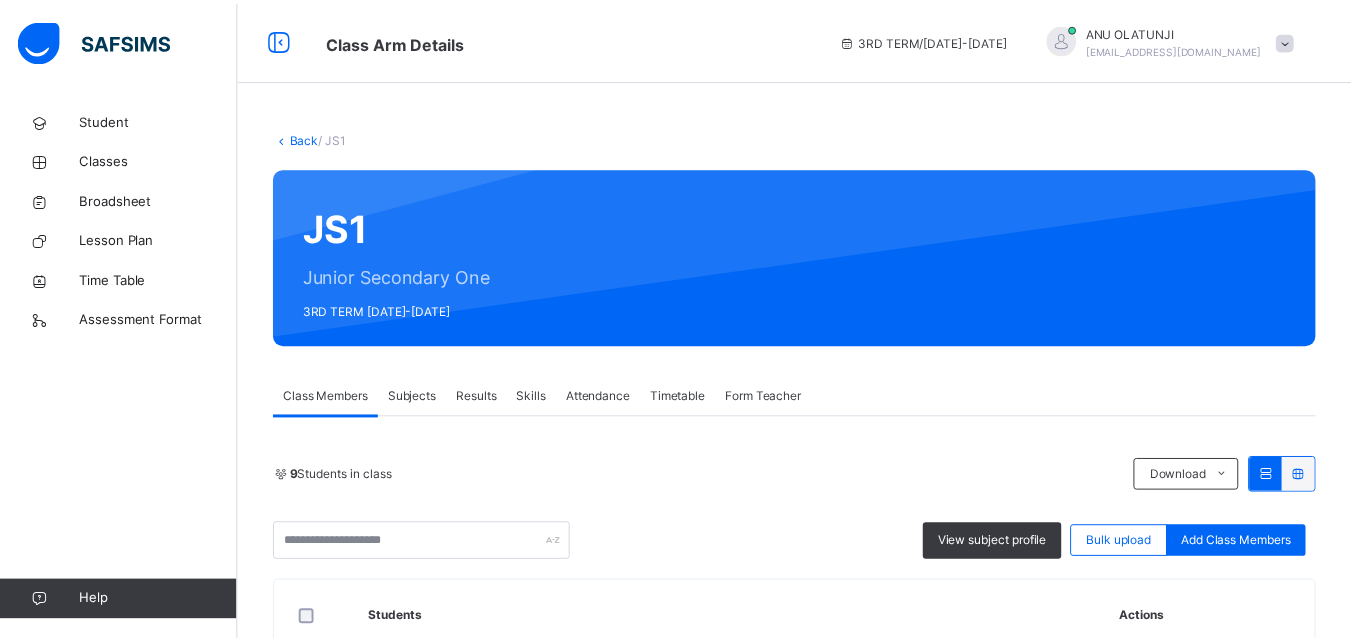 scroll, scrollTop: 0, scrollLeft: 0, axis: both 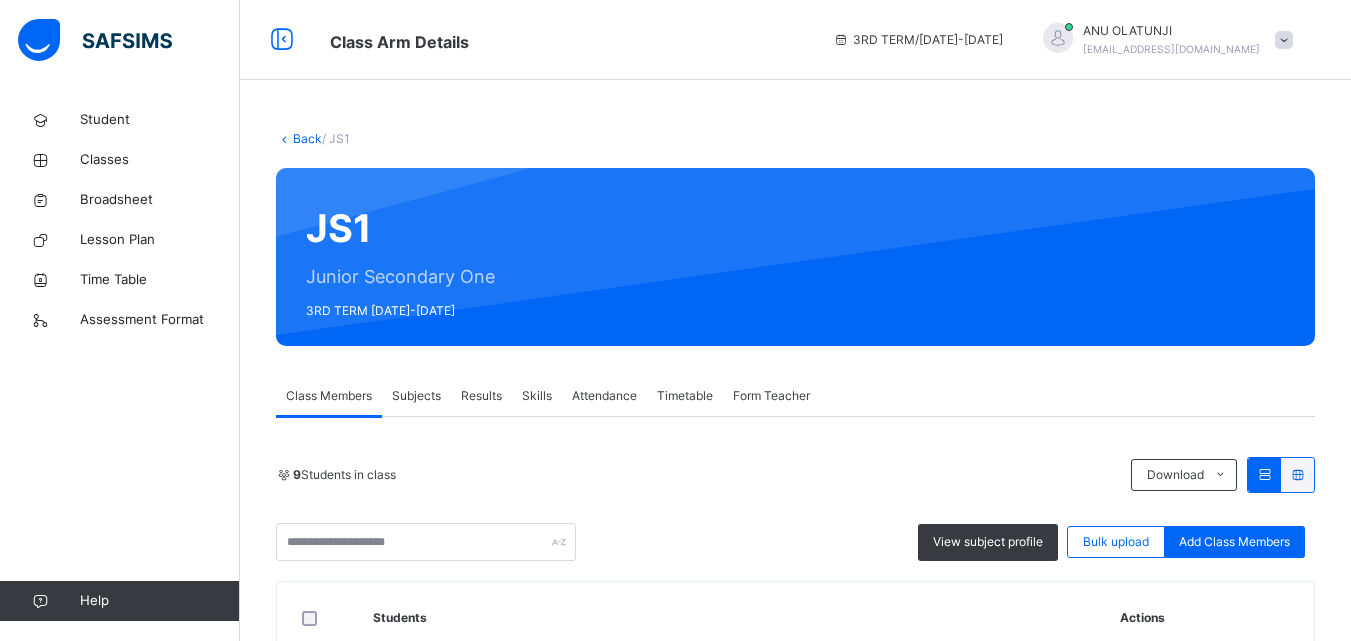 click on "Results" at bounding box center [481, 396] 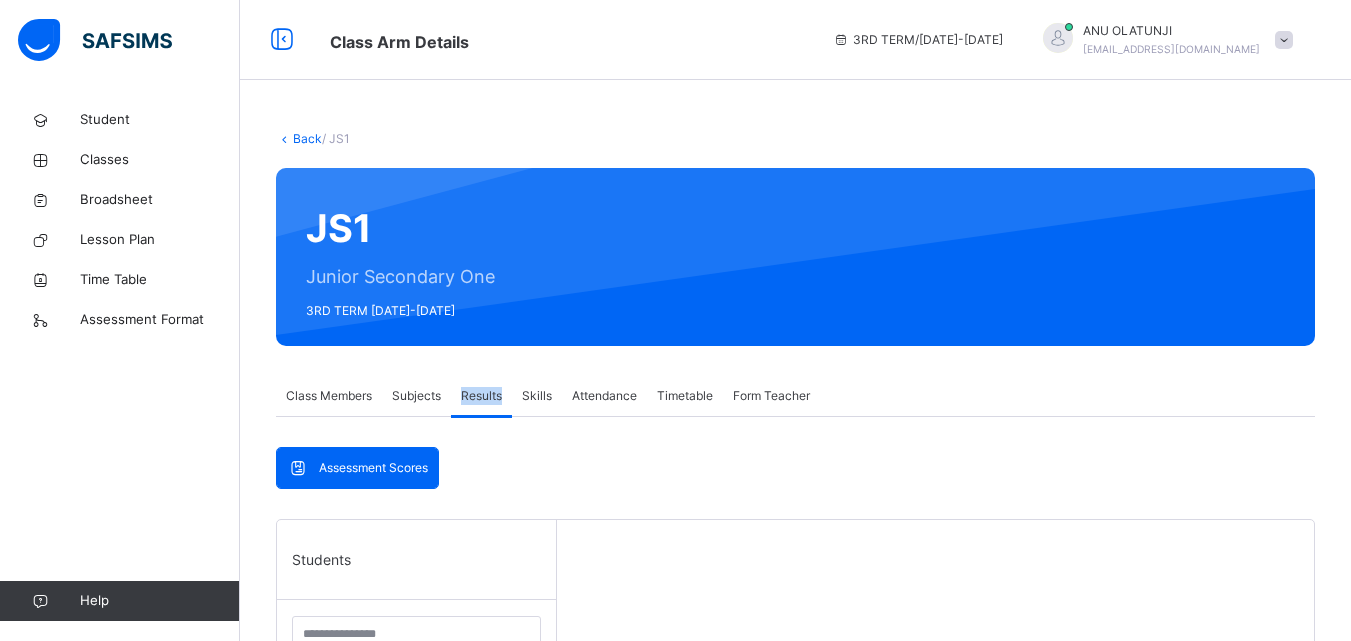 click on "Results" at bounding box center [481, 396] 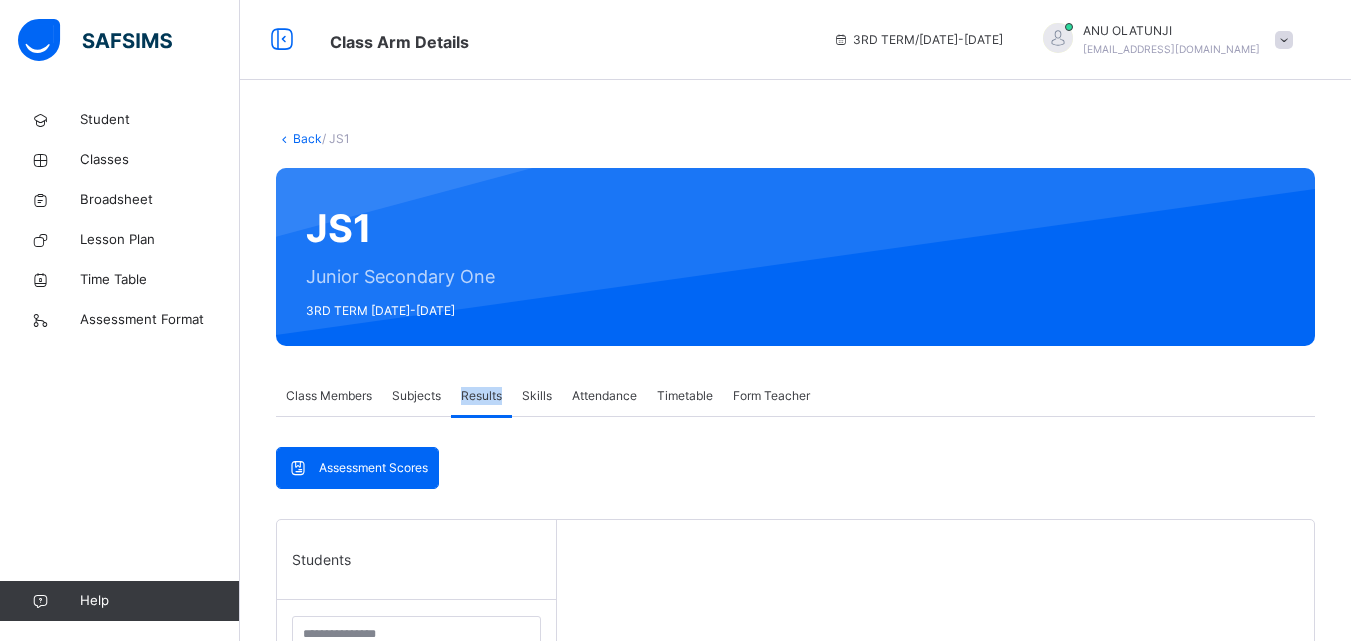click on "Results" at bounding box center [481, 396] 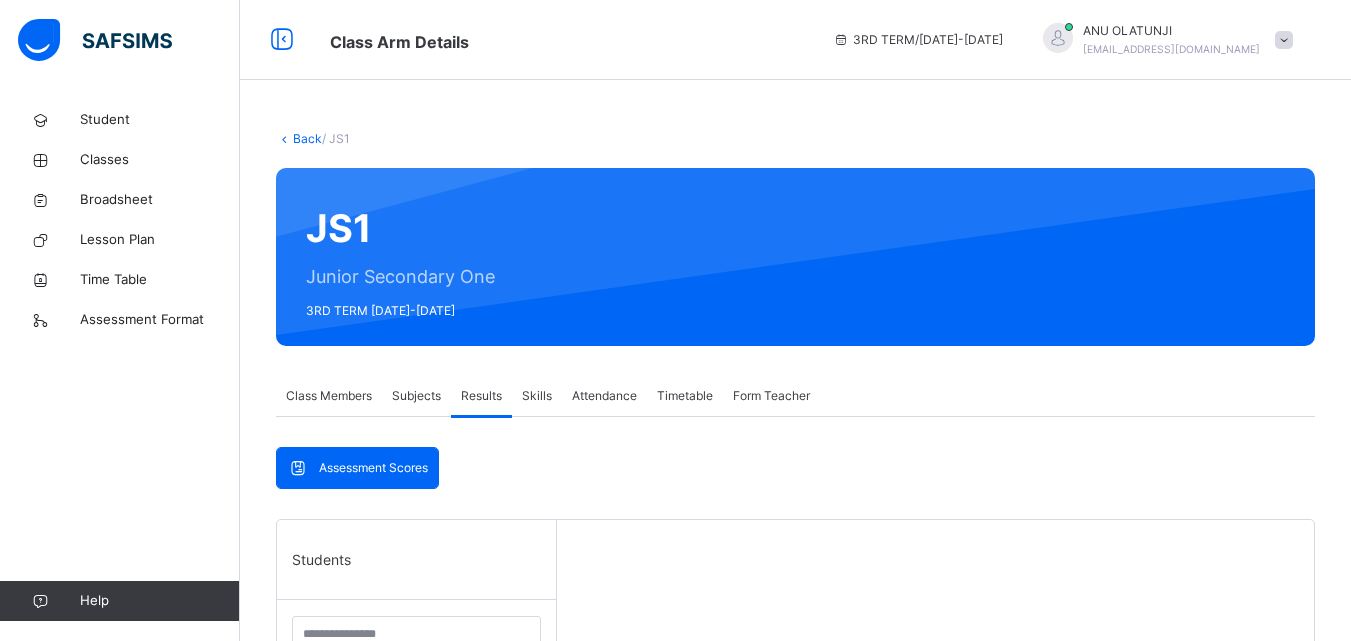 scroll, scrollTop: 560, scrollLeft: 0, axis: vertical 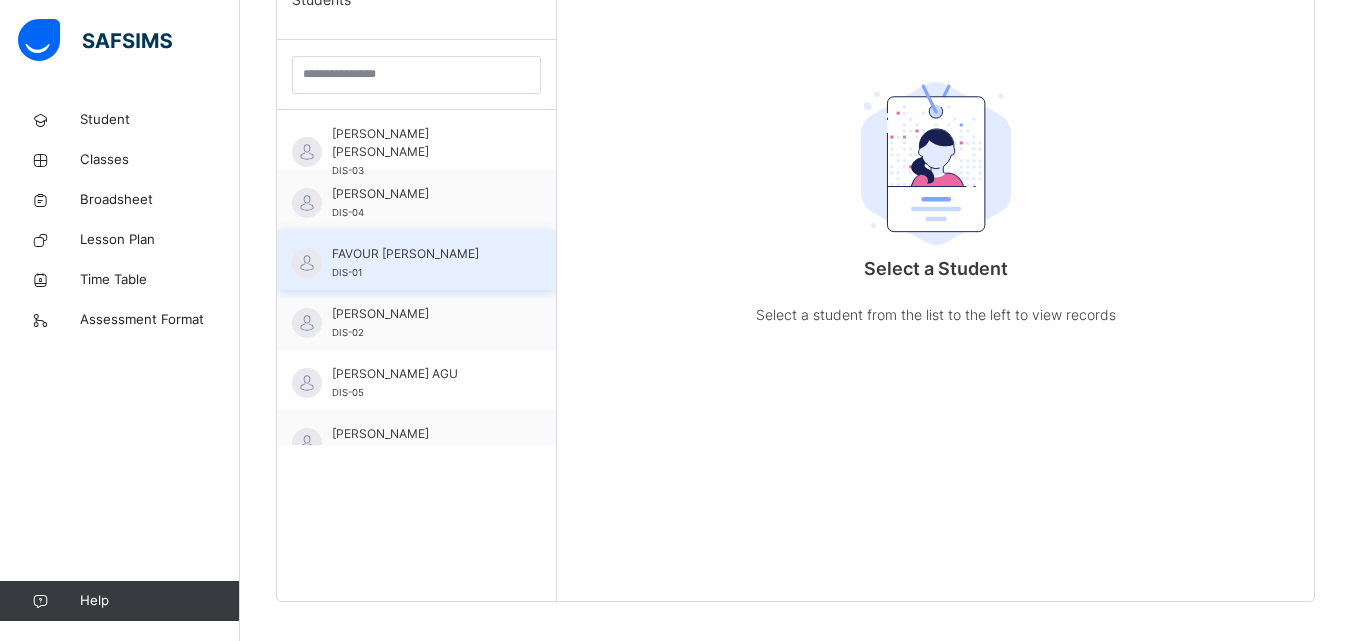 click on "FAVOUR  [PERSON_NAME]" at bounding box center [421, 254] 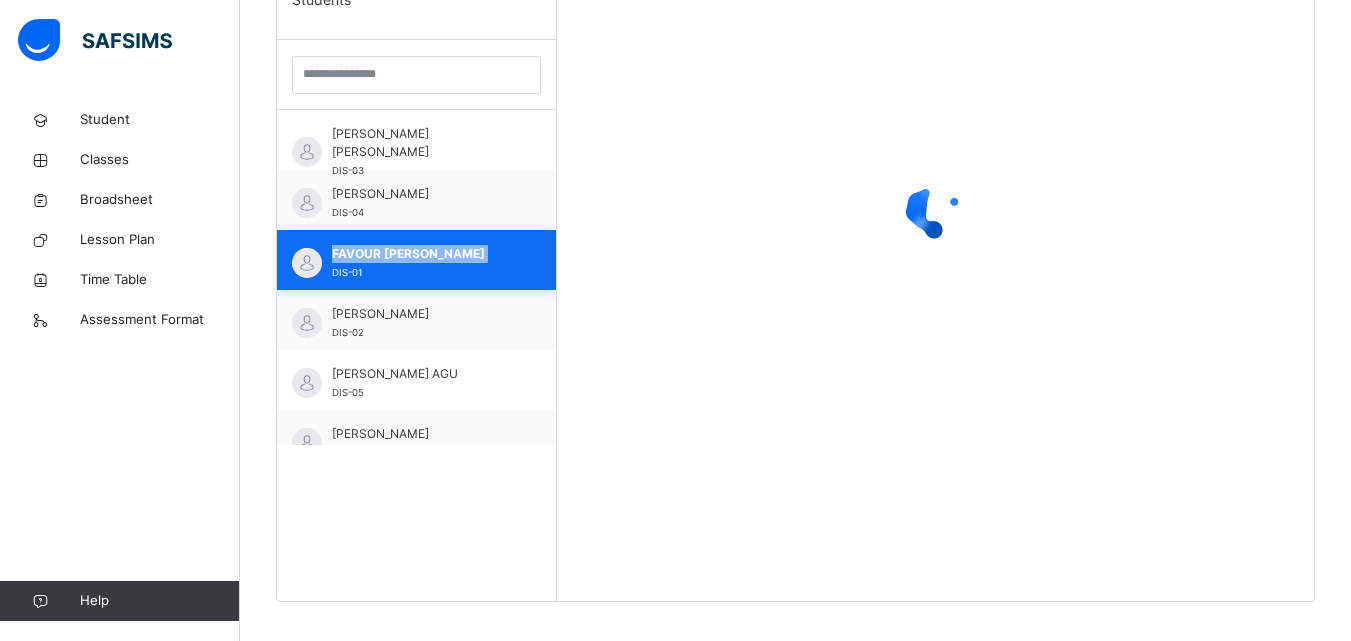 click on "FAVOUR  [PERSON_NAME]" at bounding box center [421, 254] 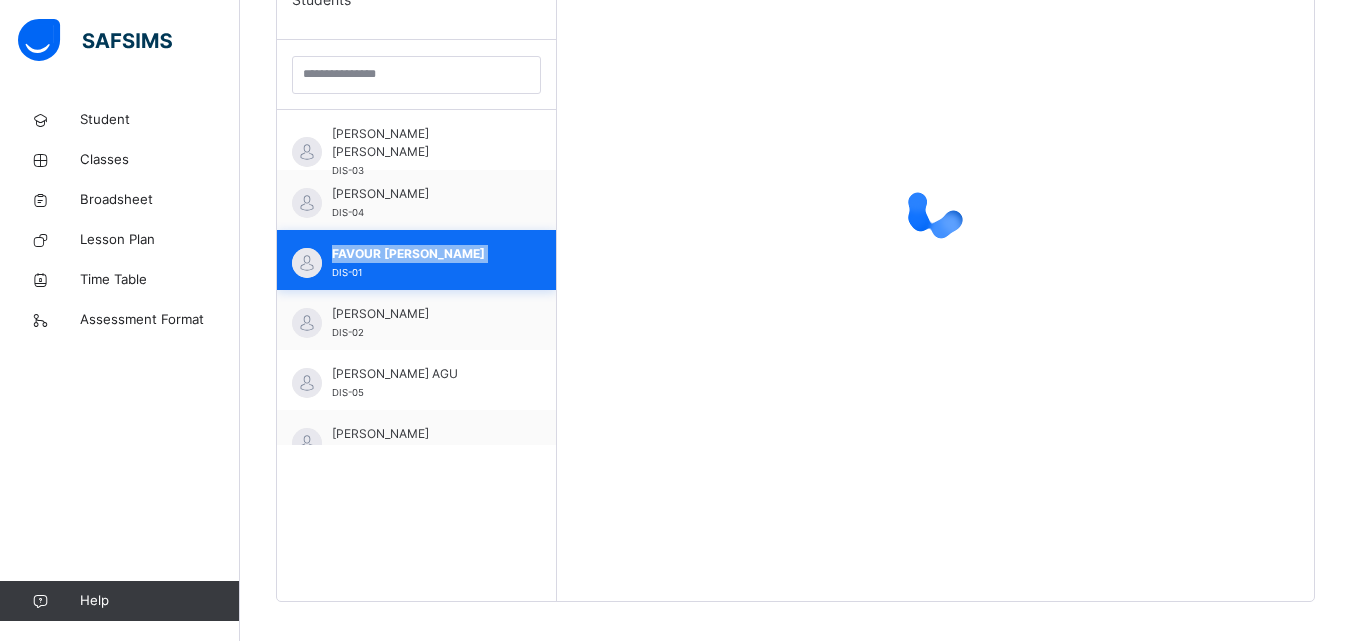 click on "FAVOUR  [PERSON_NAME]" at bounding box center (421, 254) 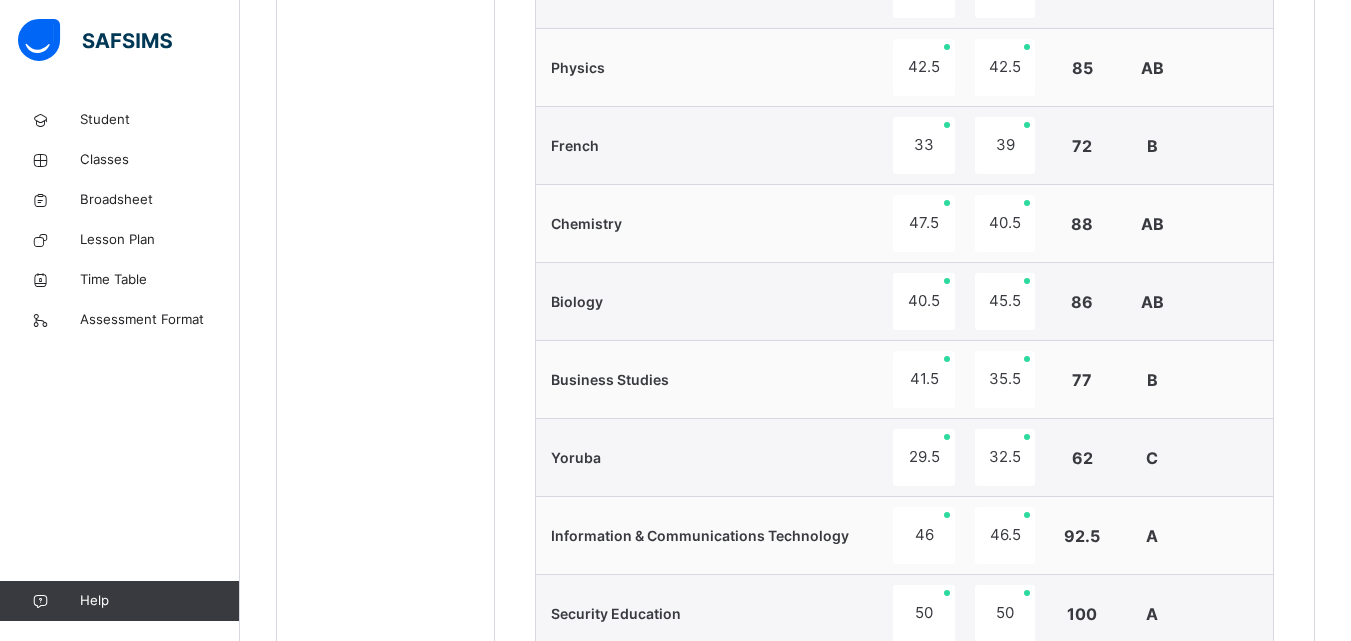 scroll, scrollTop: 1680, scrollLeft: 0, axis: vertical 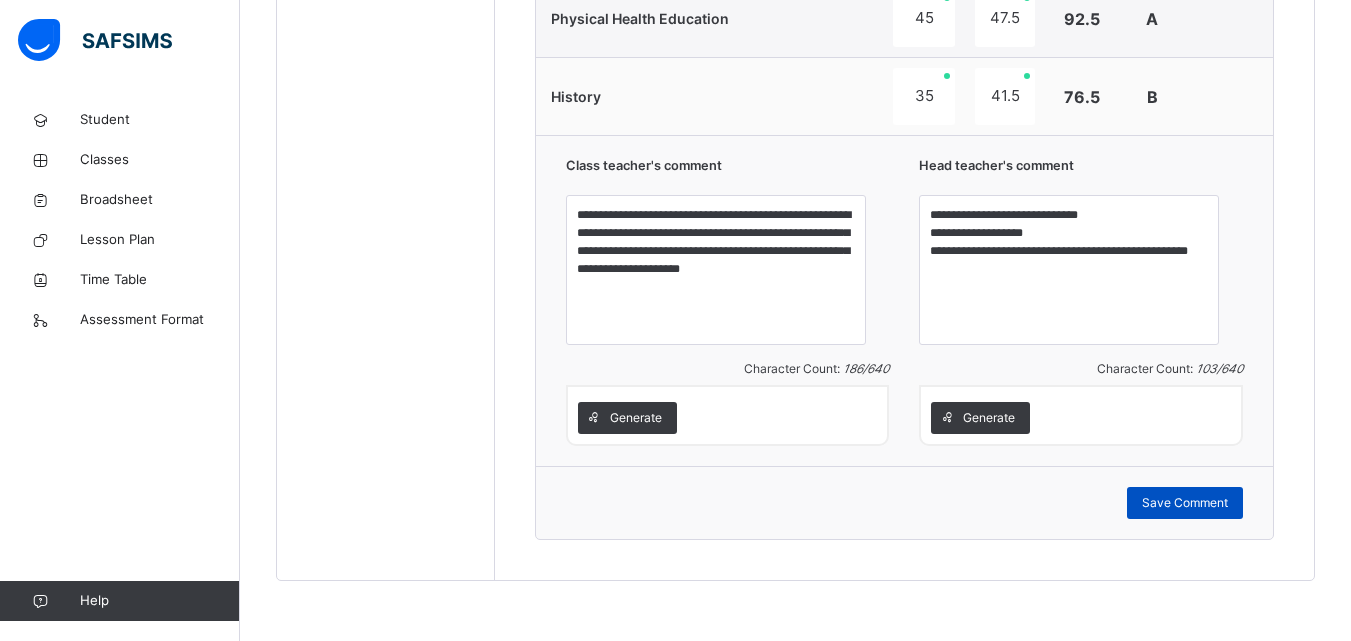 click on "Save Comment" at bounding box center (1185, 503) 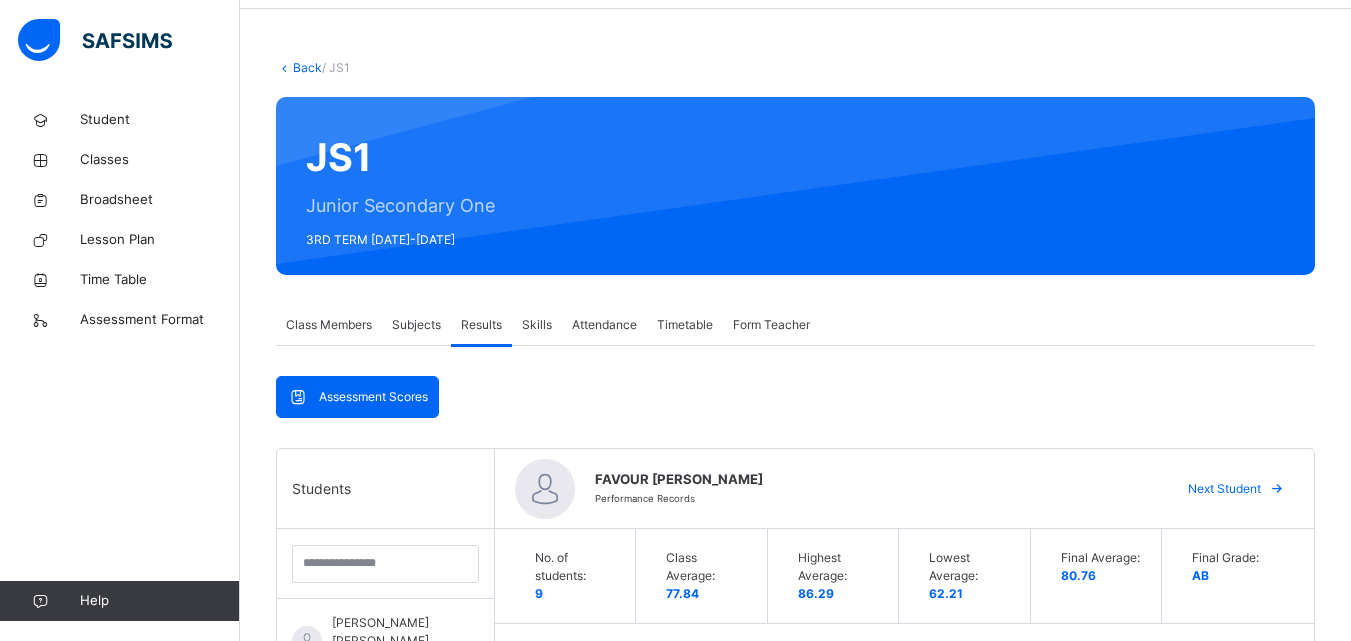 scroll, scrollTop: 0, scrollLeft: 0, axis: both 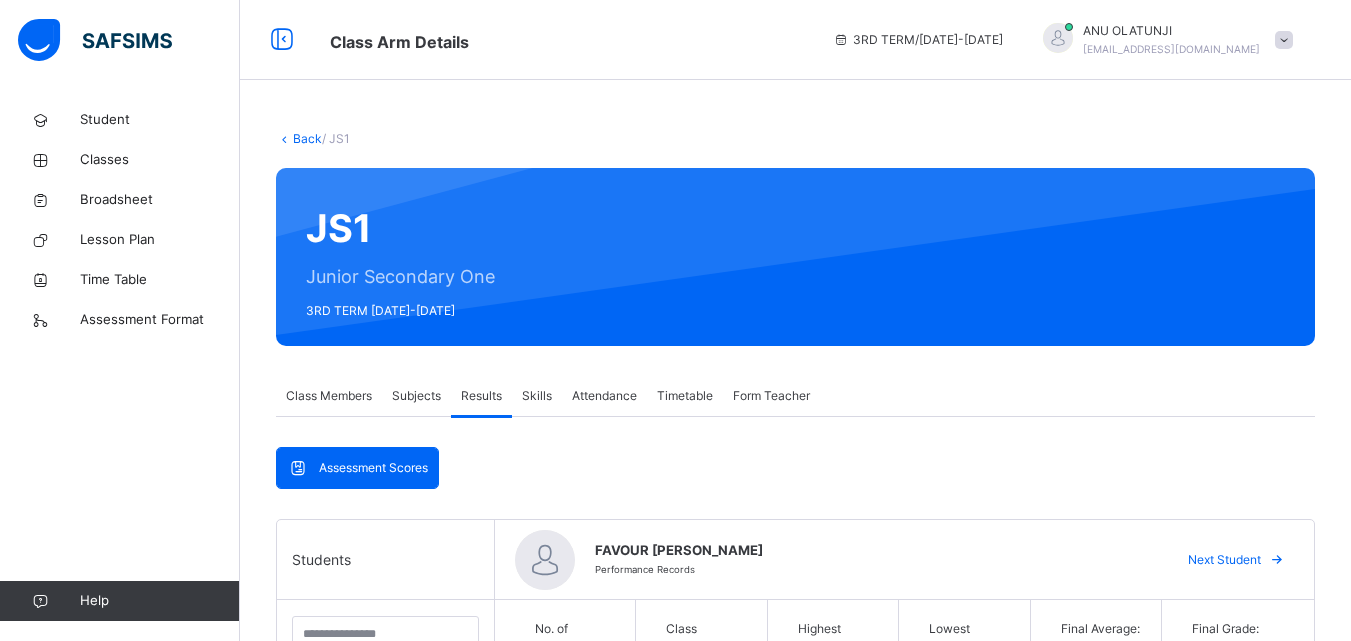 click on "Next Student" at bounding box center (1224, 560) 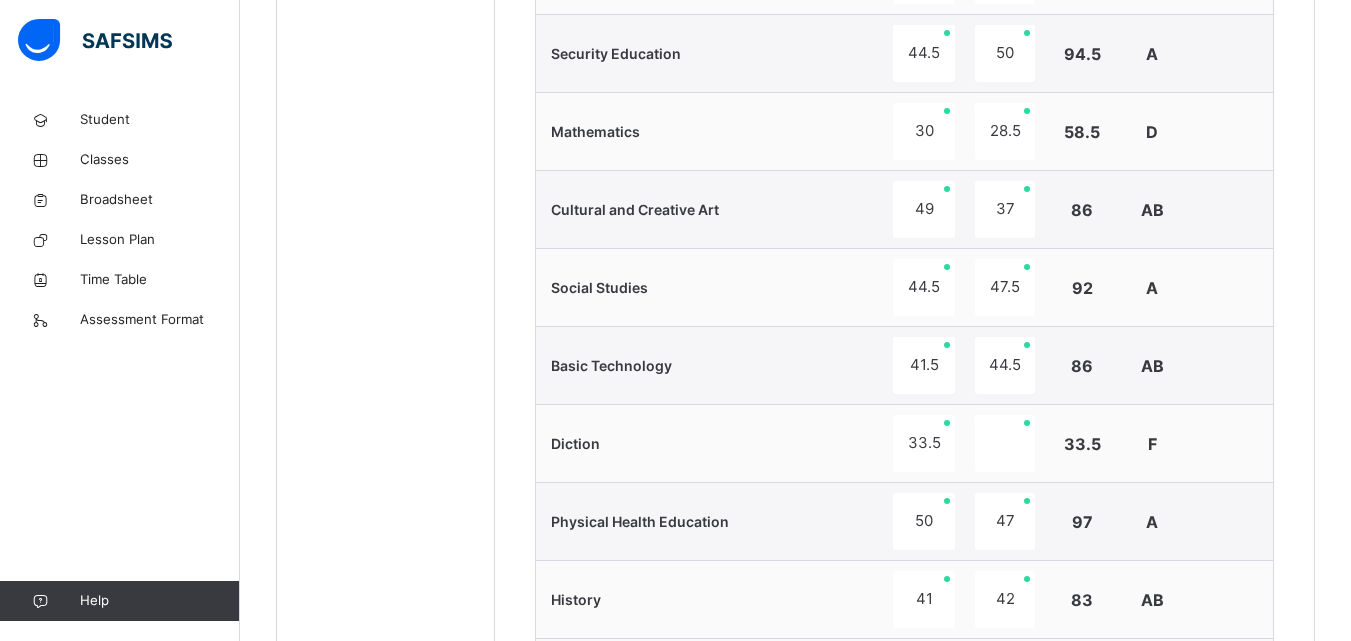 scroll, scrollTop: 2201, scrollLeft: 0, axis: vertical 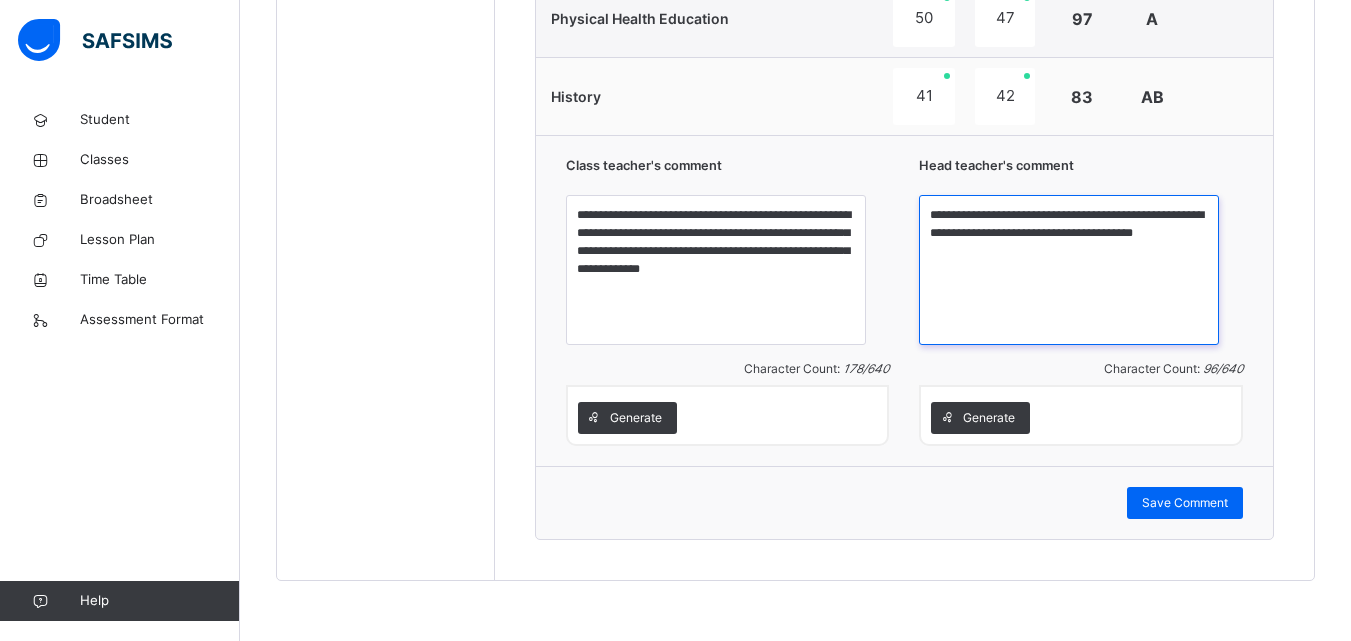 drag, startPoint x: 1012, startPoint y: 230, endPoint x: 1034, endPoint y: 257, distance: 34.828148 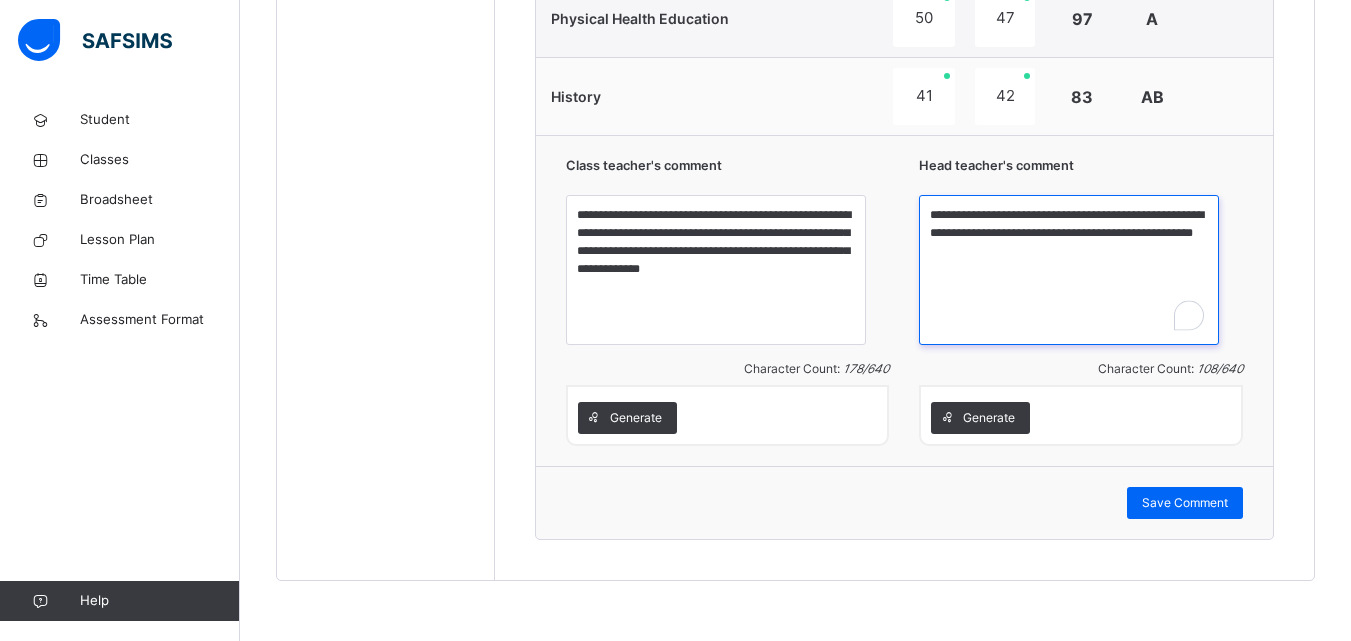 click on "**********" at bounding box center (1069, 270) 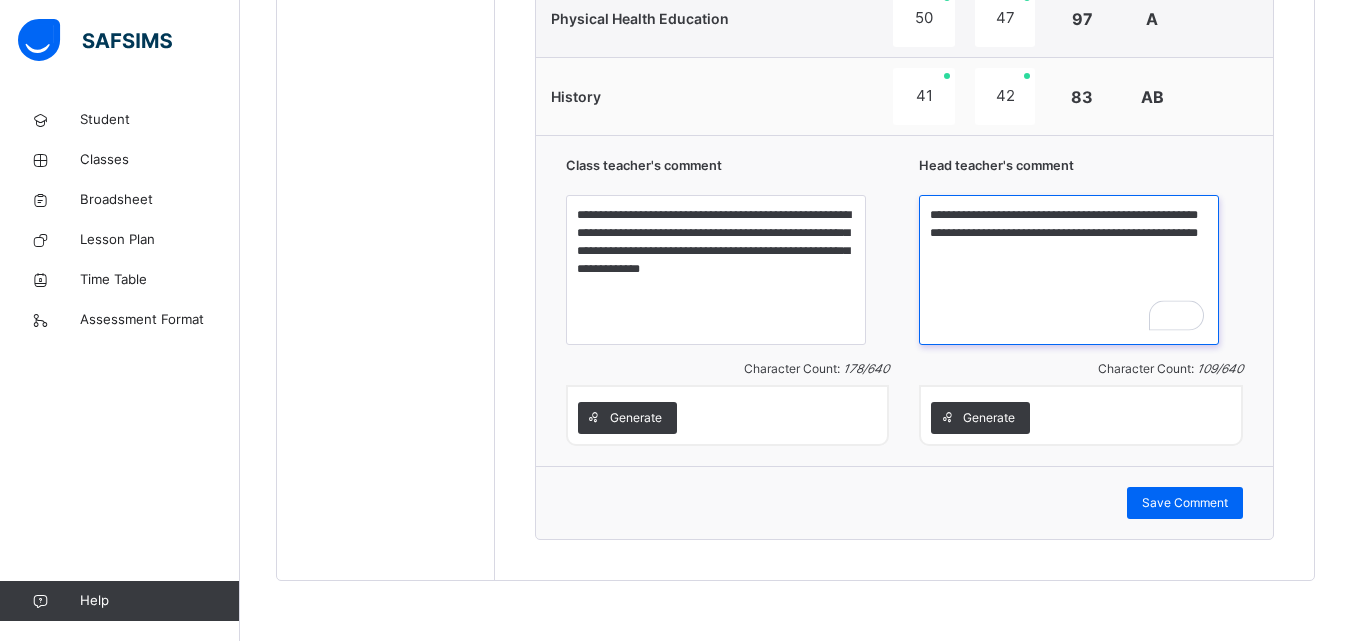 click on "**********" at bounding box center (1069, 270) 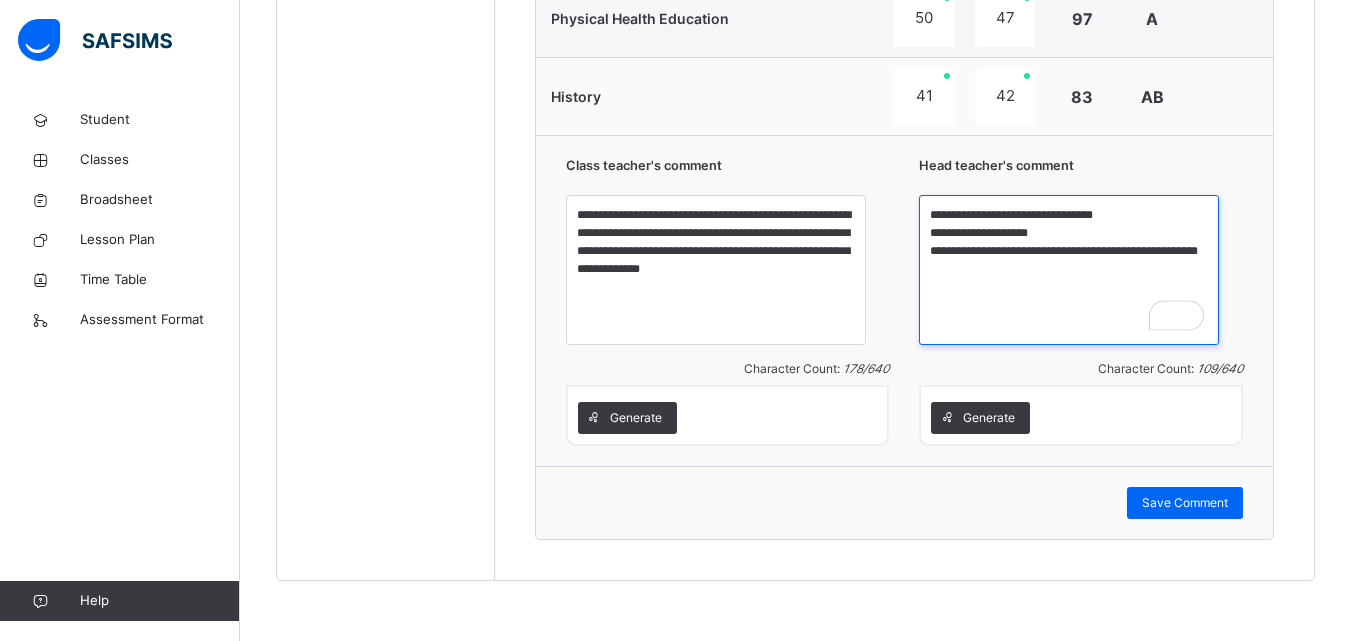 click on "**********" at bounding box center (1069, 270) 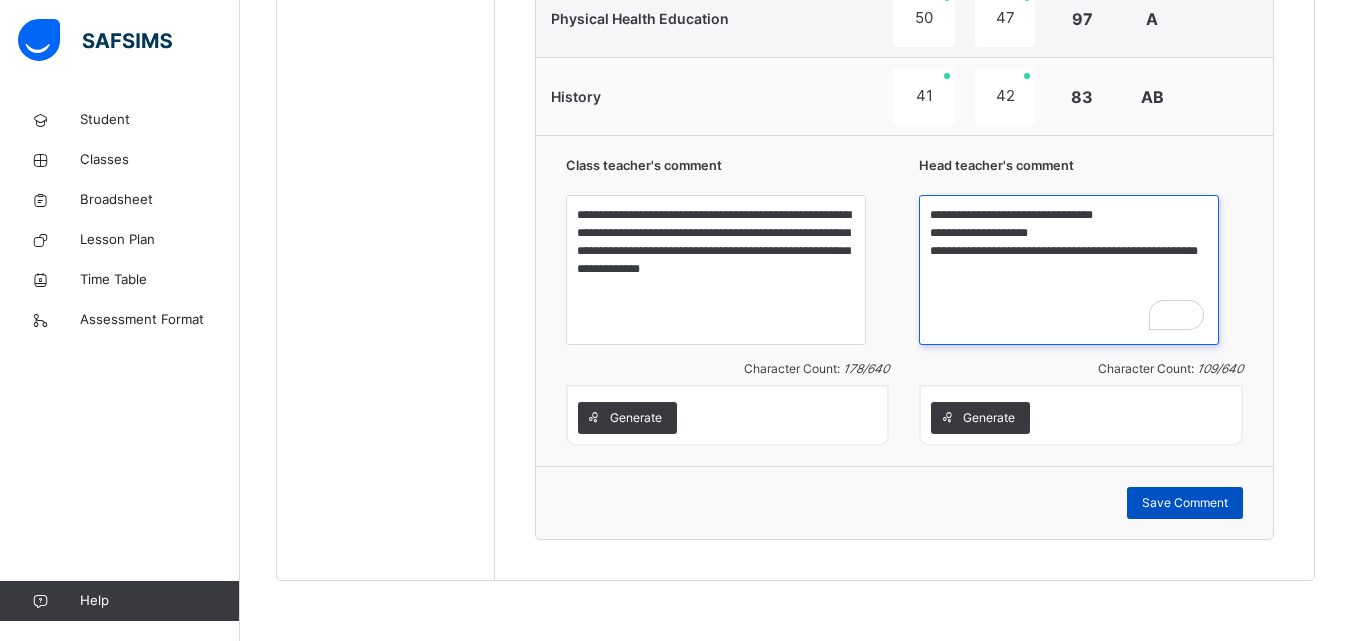 type on "**********" 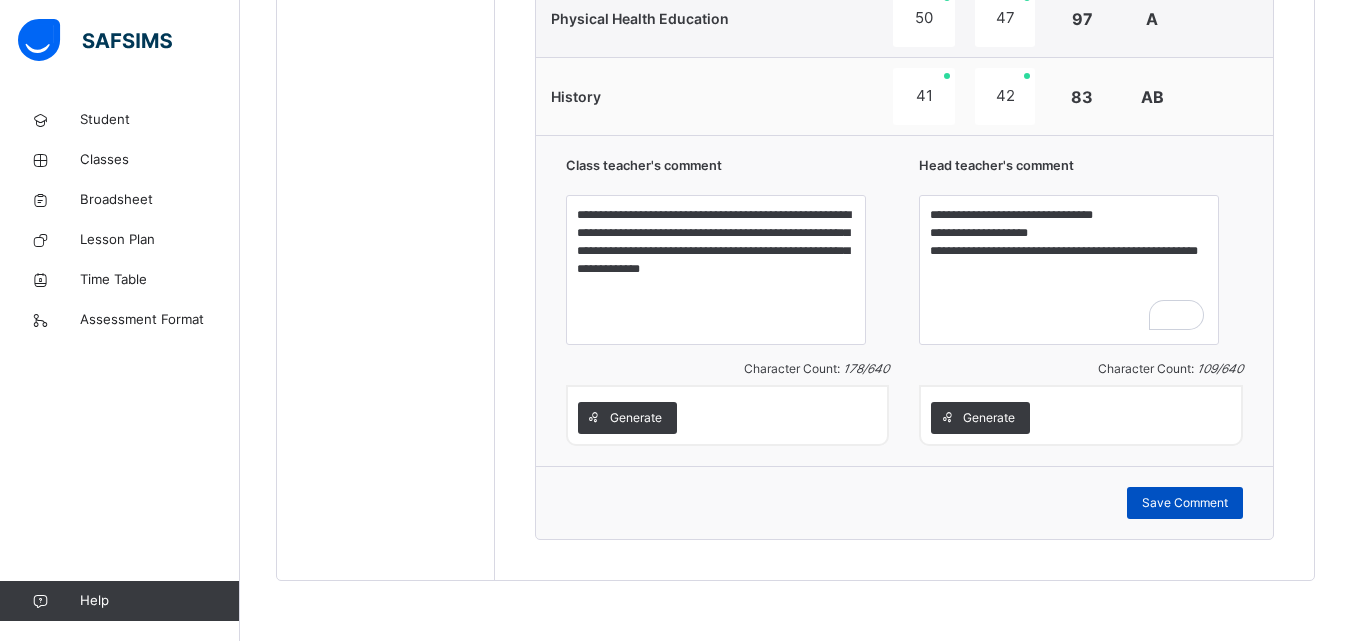 click on "Save Comment" at bounding box center [1185, 503] 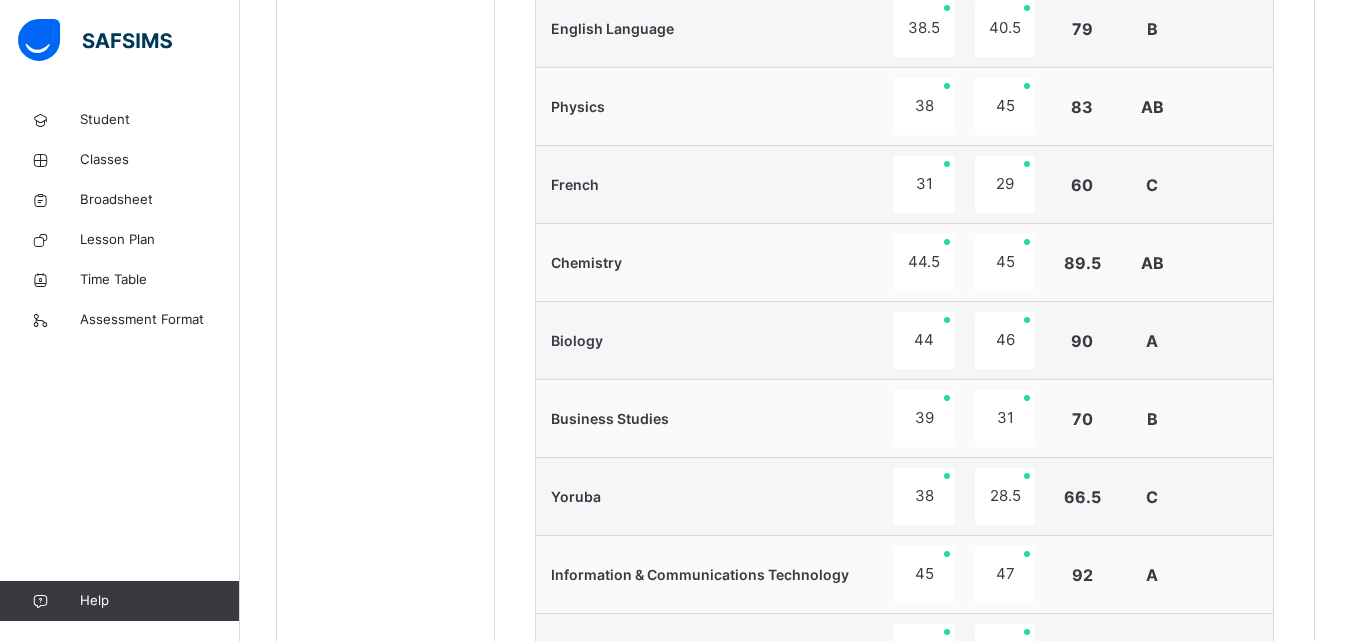scroll, scrollTop: 521, scrollLeft: 0, axis: vertical 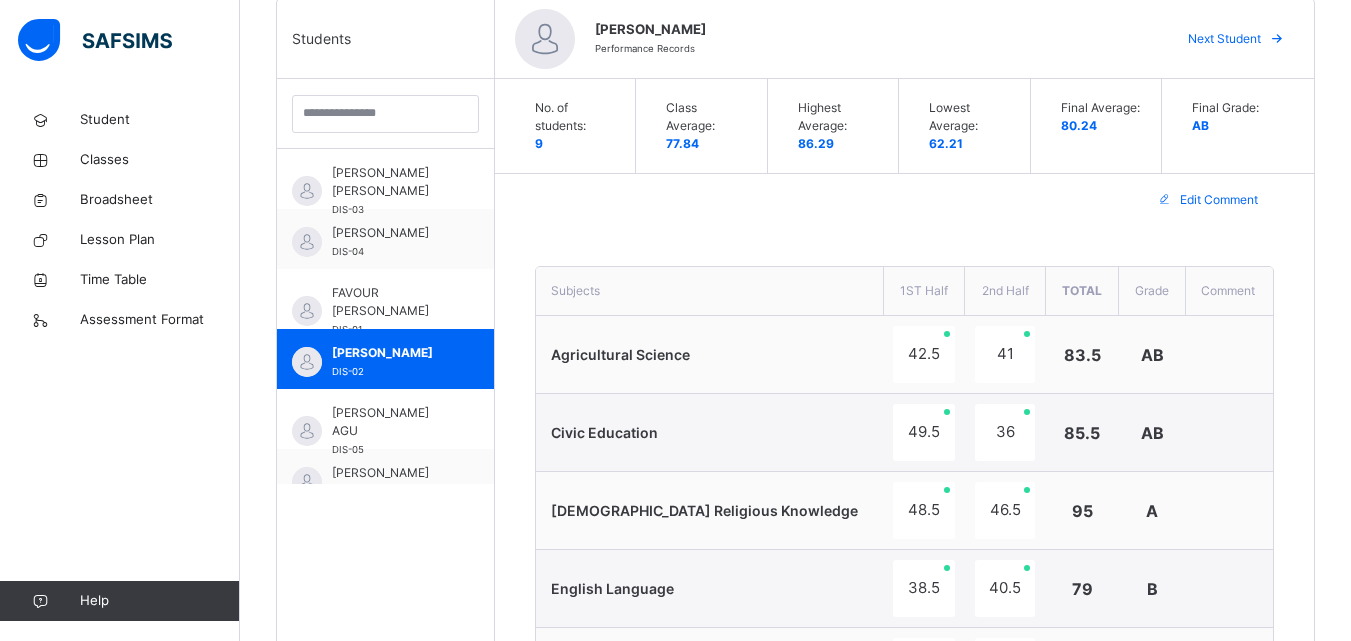 click on "Next Student" at bounding box center [1224, 39] 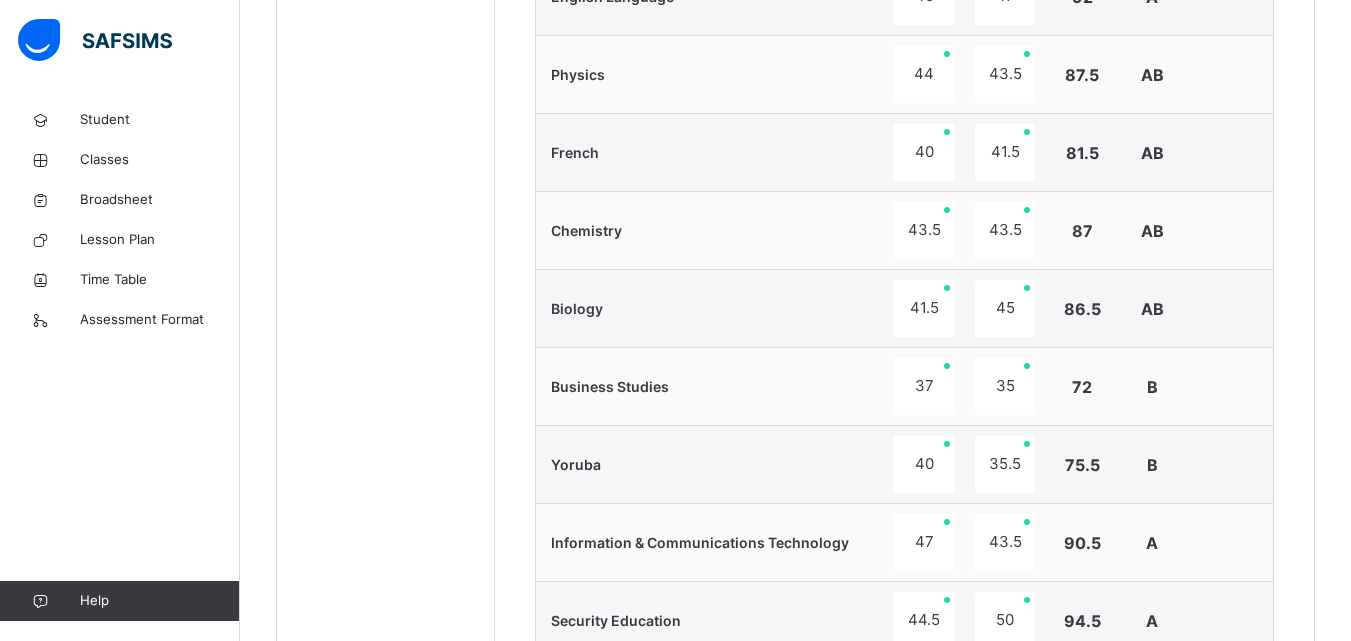 scroll, scrollTop: 1641, scrollLeft: 0, axis: vertical 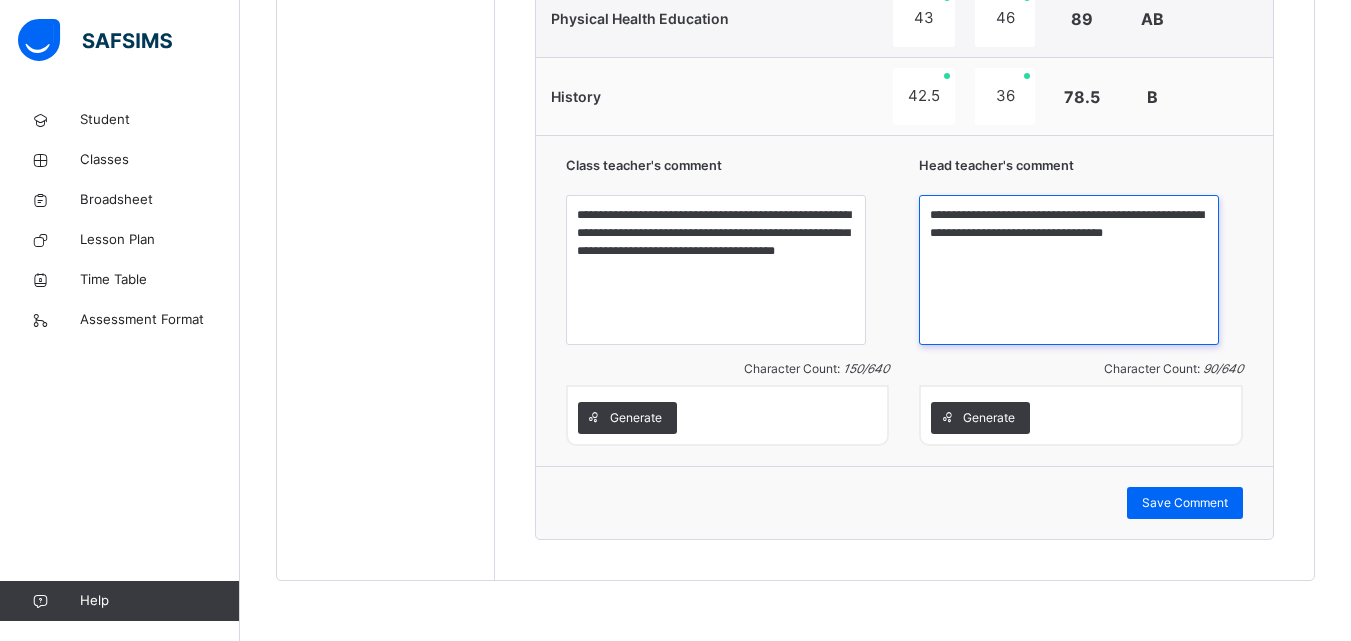 click on "**********" at bounding box center (1069, 270) 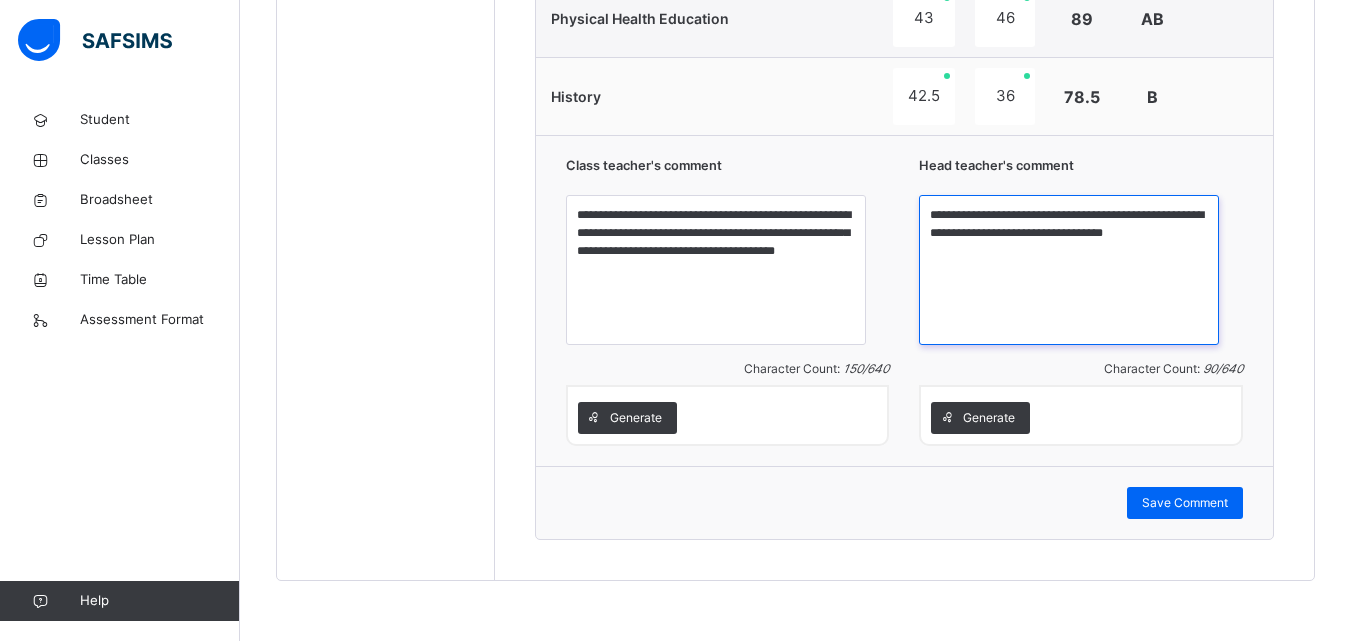 click on "**********" at bounding box center [1069, 270] 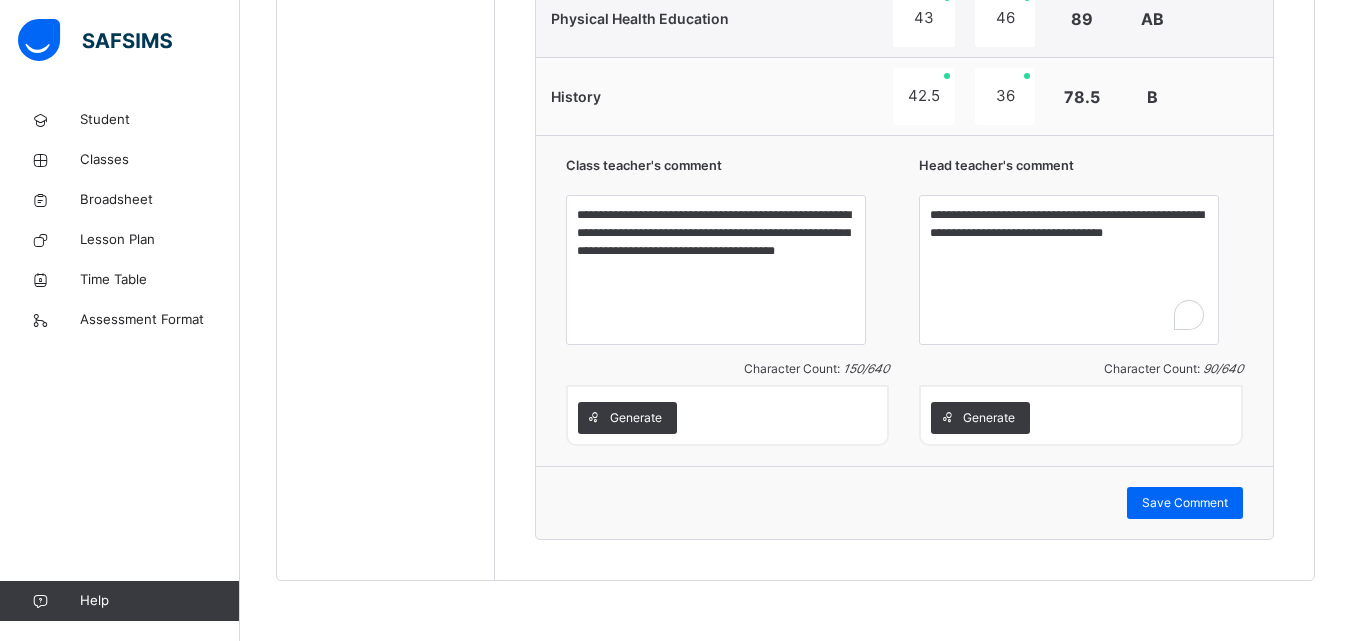 drag, startPoint x: 970, startPoint y: 233, endPoint x: 1223, endPoint y: 158, distance: 263.88254 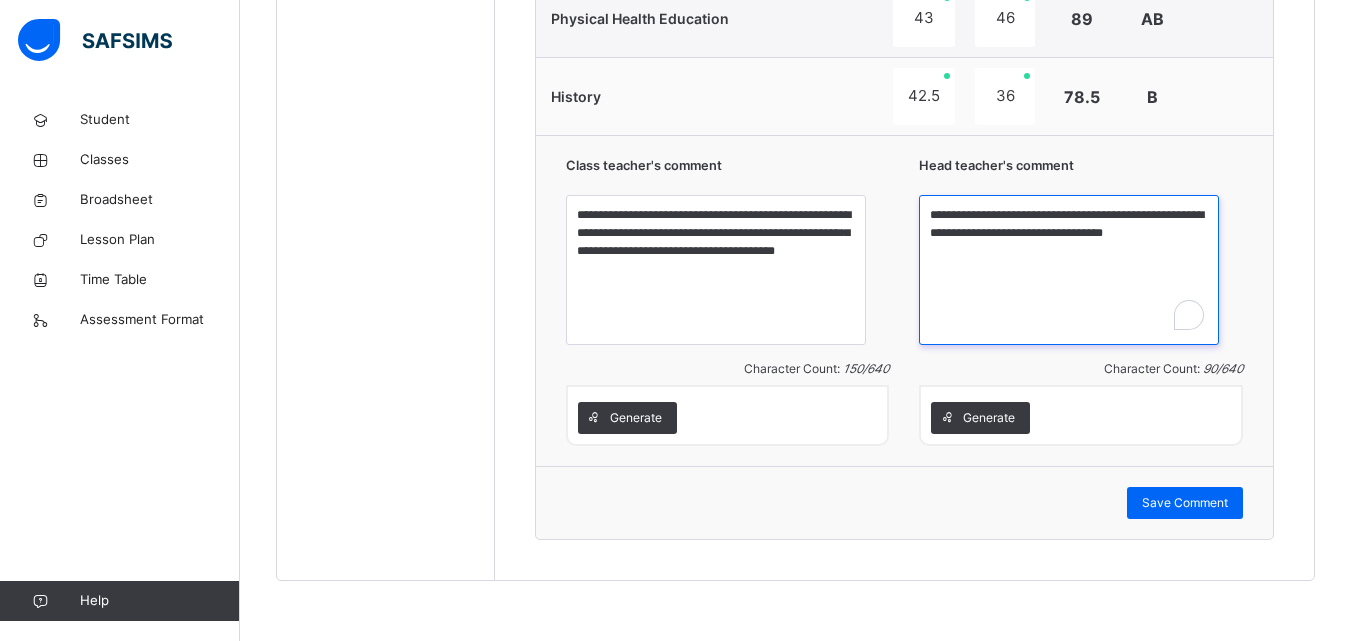 click on "**********" at bounding box center (1069, 270) 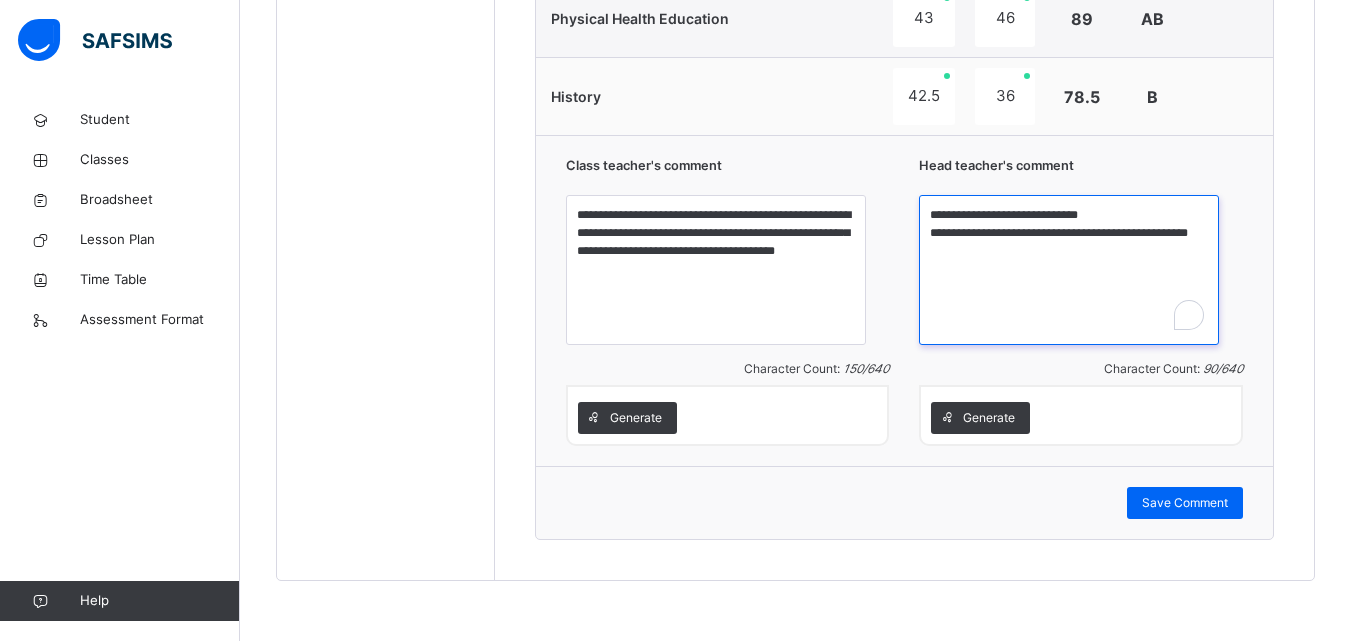 click on "**********" at bounding box center [1069, 270] 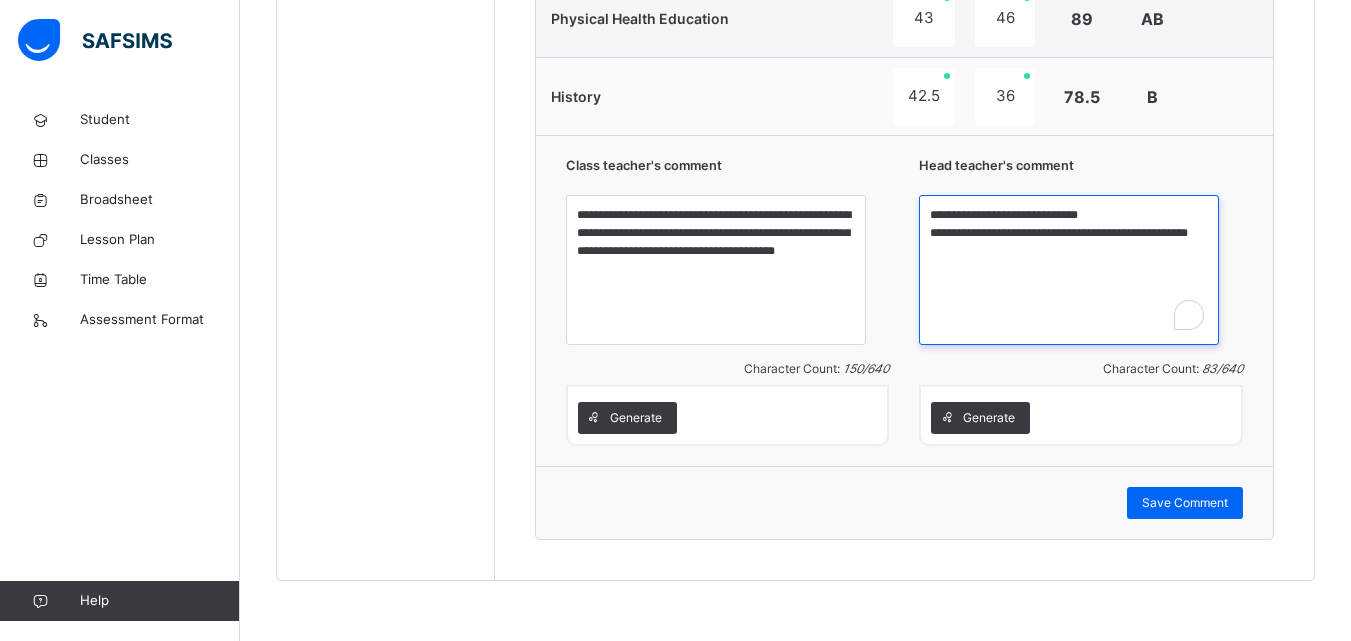 drag, startPoint x: 1078, startPoint y: 231, endPoint x: 1149, endPoint y: 235, distance: 71.11259 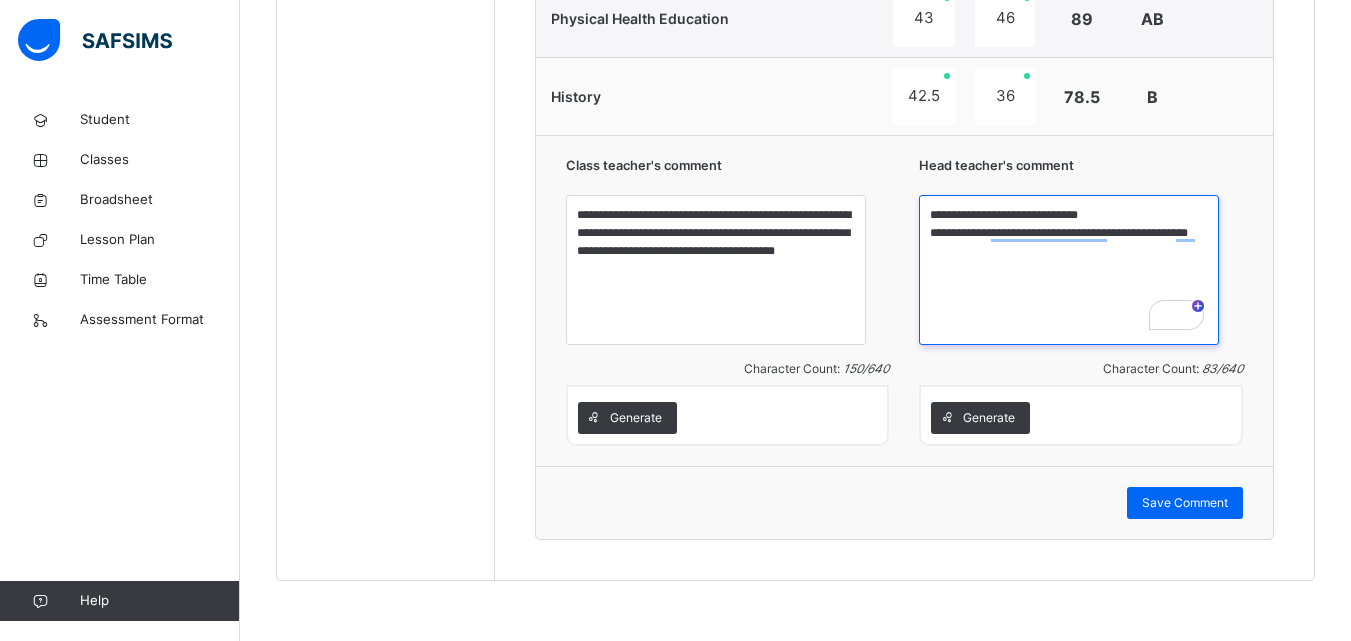 click on "**********" at bounding box center [1069, 270] 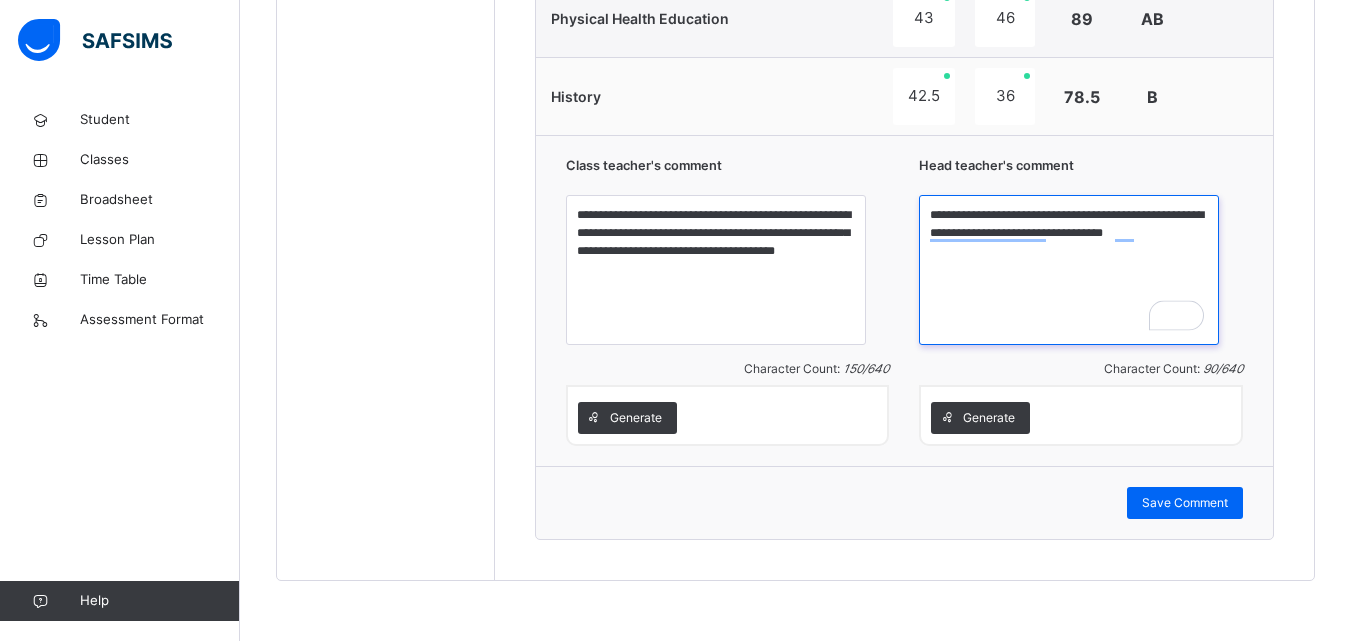 click on "**********" at bounding box center [1069, 270] 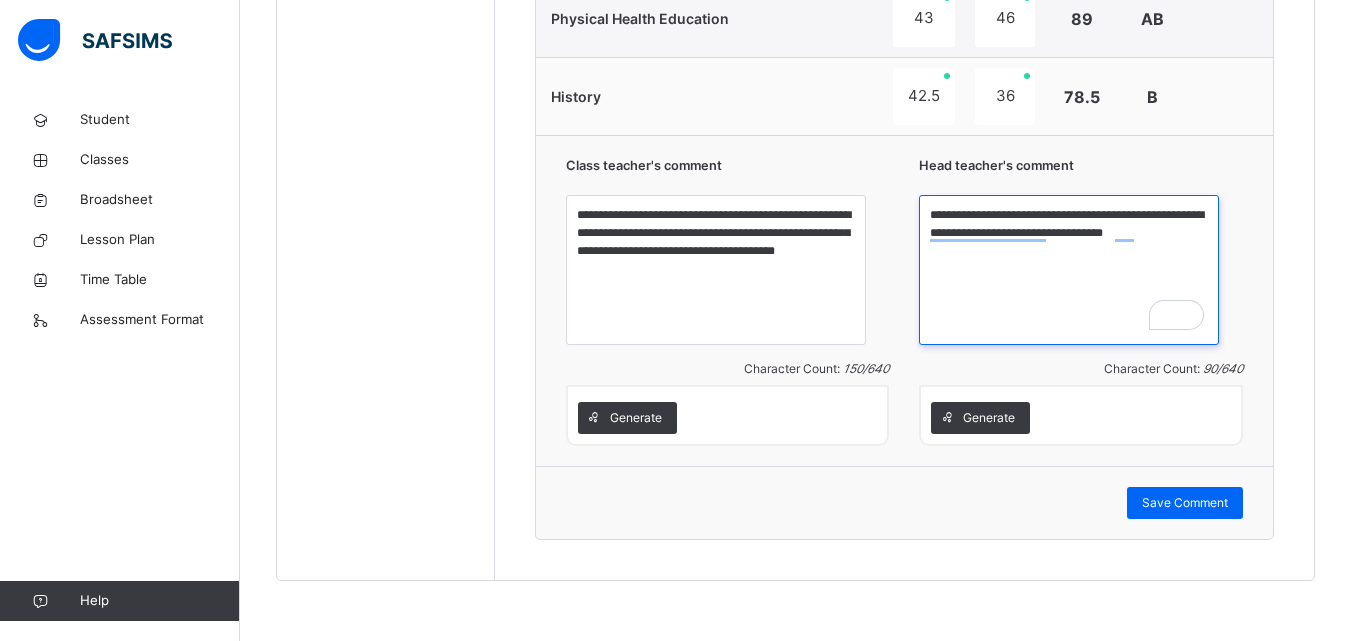 click on "**********" at bounding box center [1069, 270] 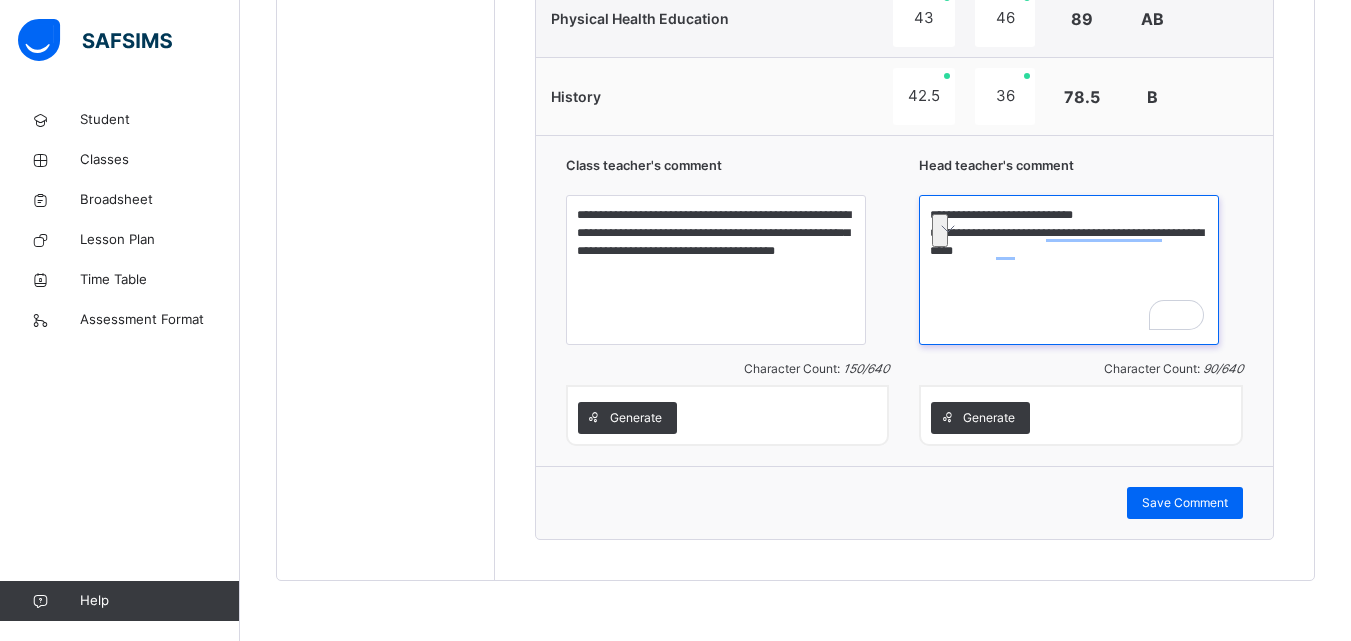 drag, startPoint x: 1085, startPoint y: 239, endPoint x: 1099, endPoint y: 260, distance: 25.23886 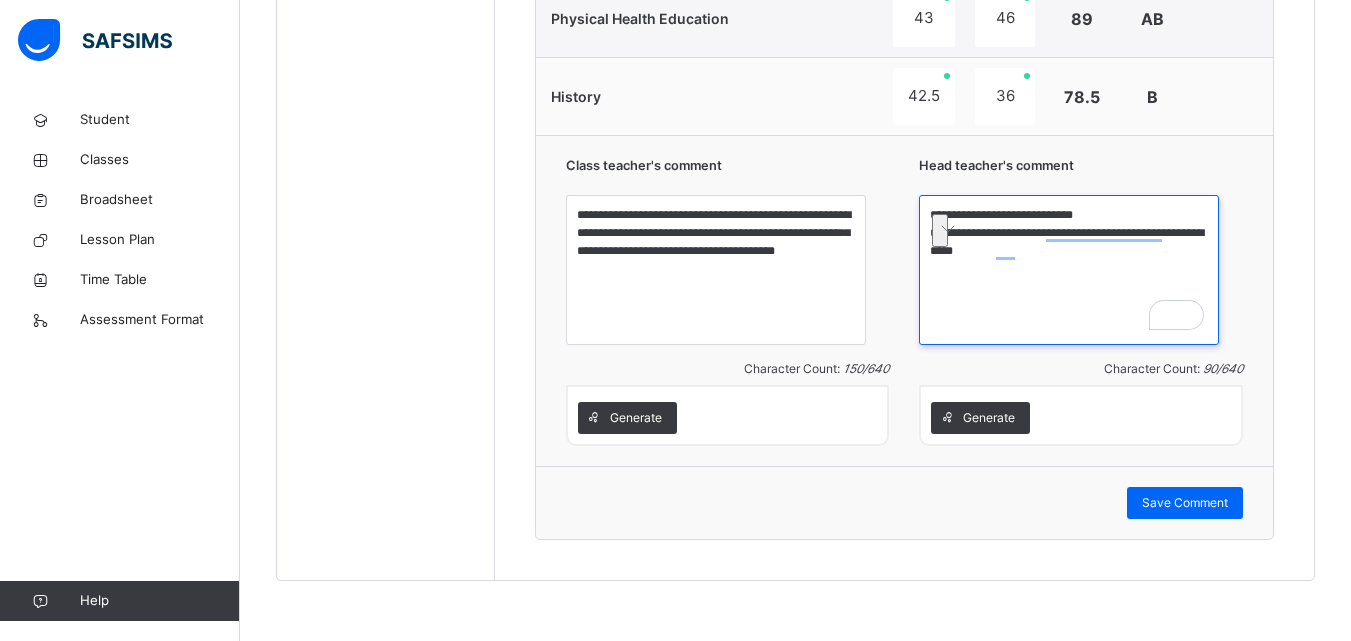 click on "**********" at bounding box center (1069, 270) 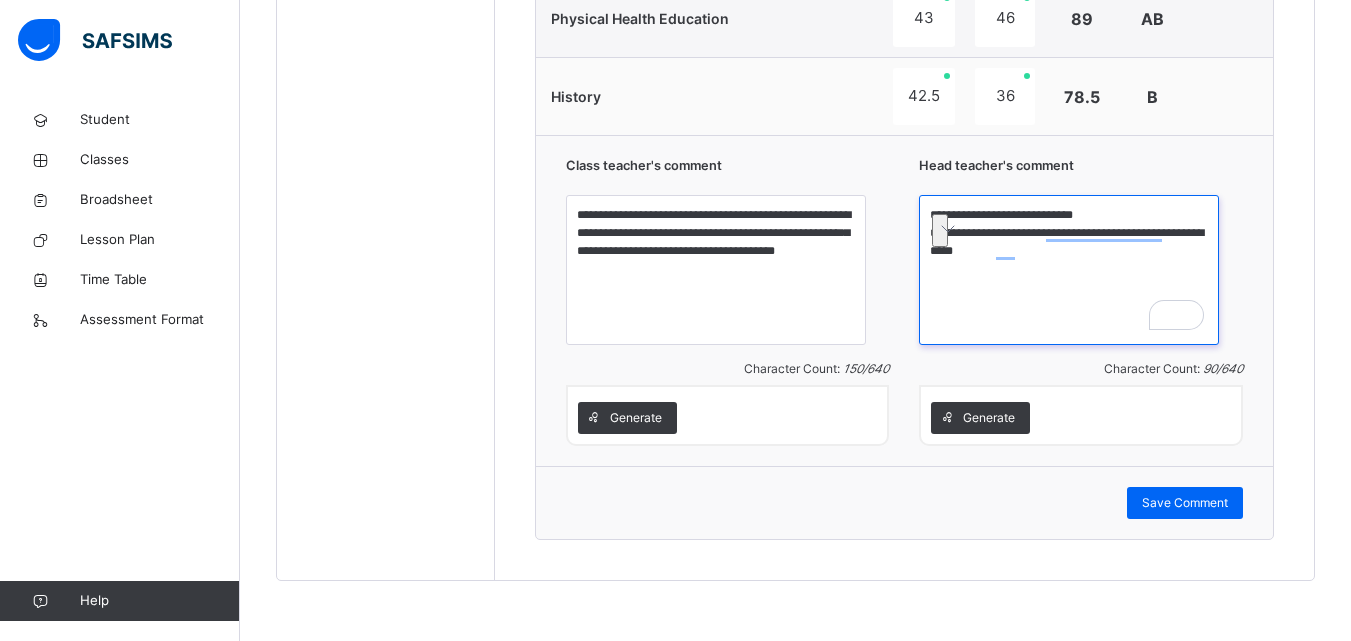paste on "**********" 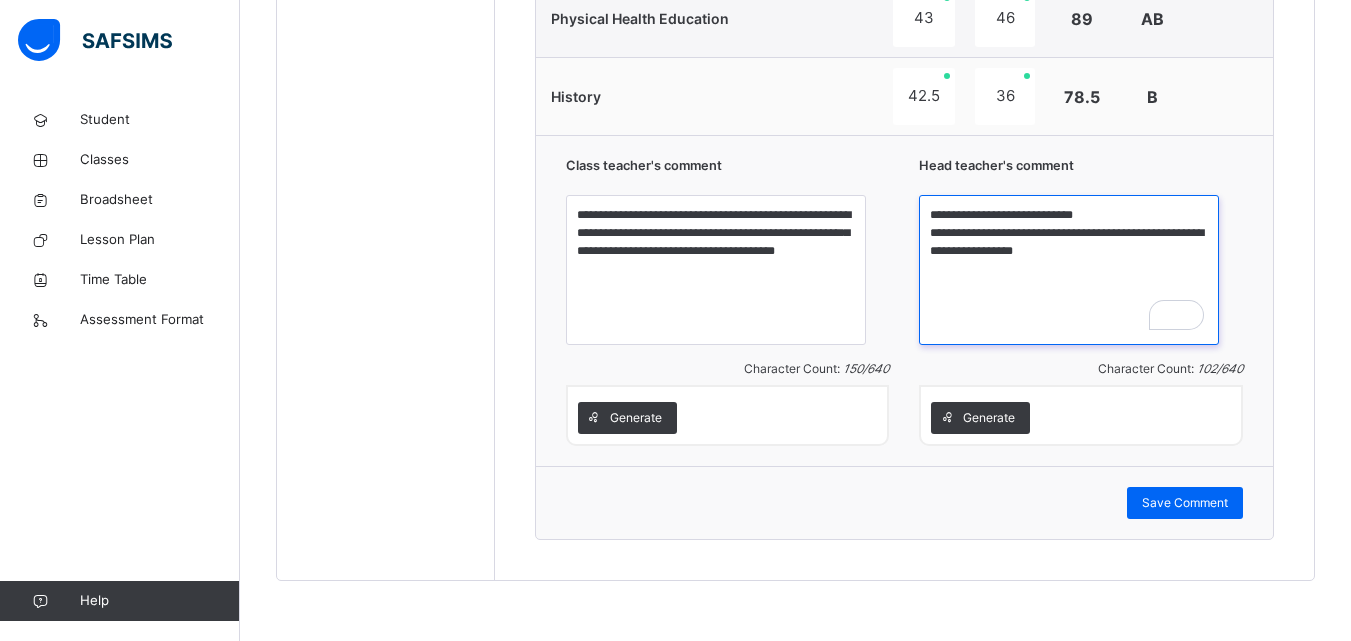 click on "**********" at bounding box center [1069, 270] 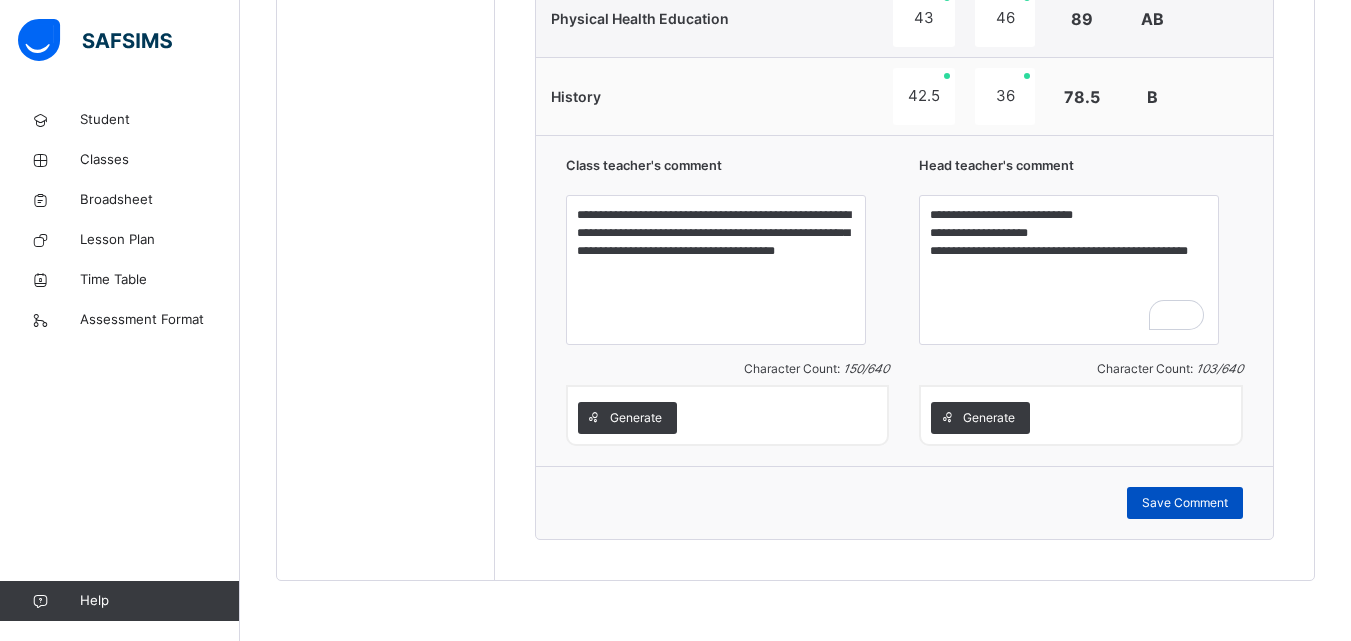 click on "Save Comment" at bounding box center (1185, 503) 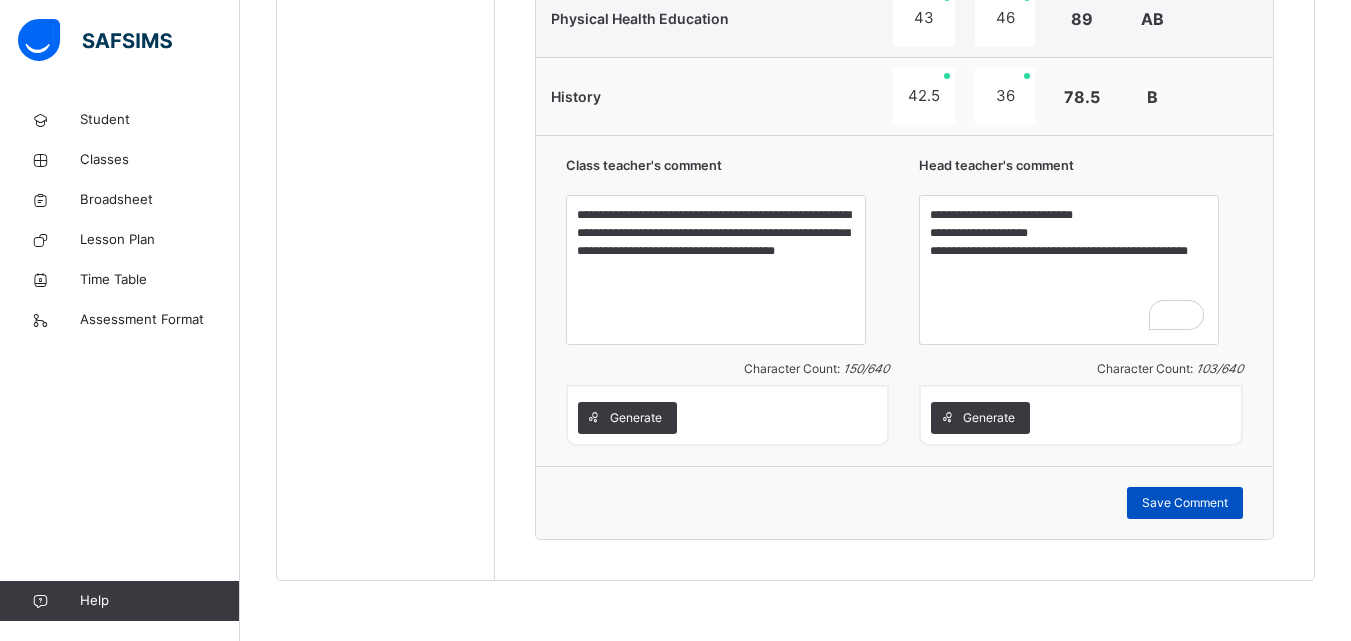 click on "Save Comment" at bounding box center [1185, 503] 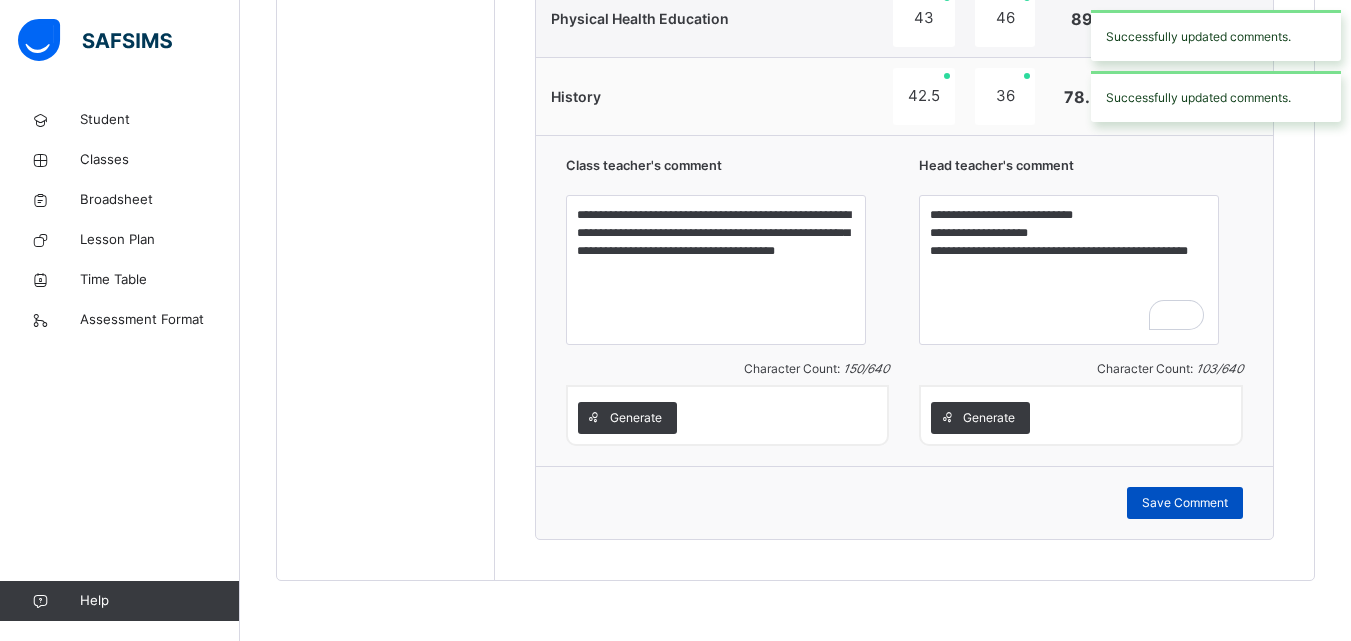 click on "Save Comment" at bounding box center [1185, 503] 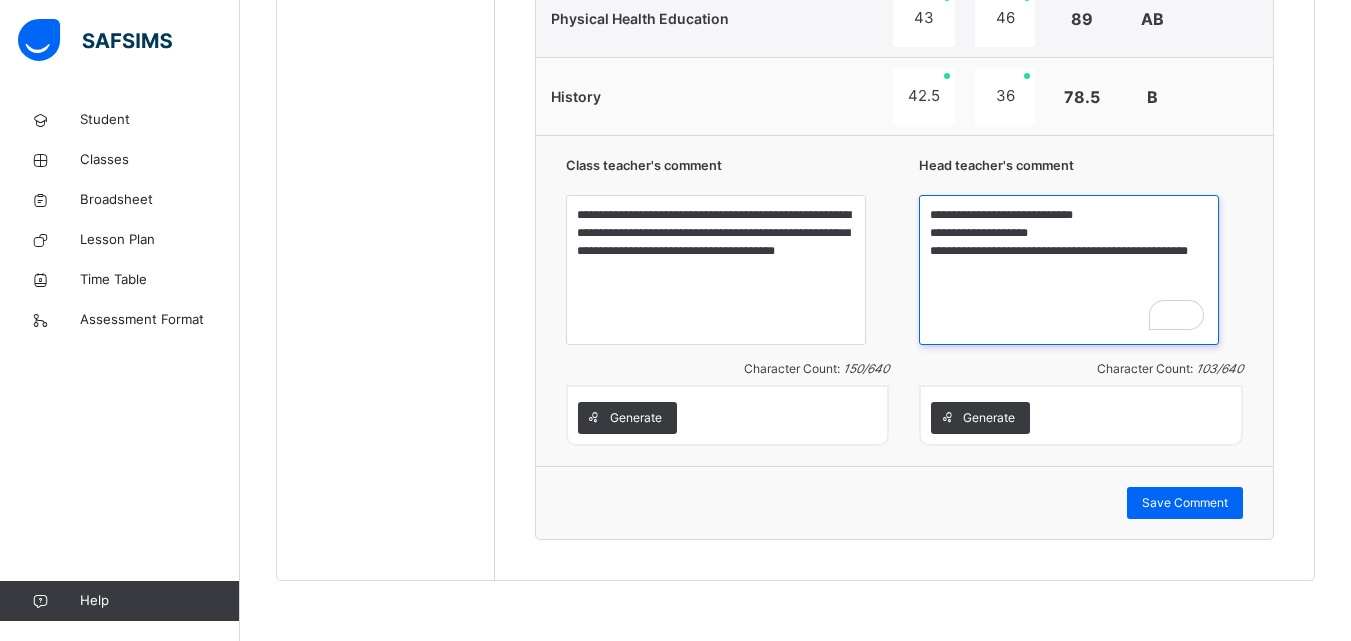 click on "**********" at bounding box center [1069, 270] 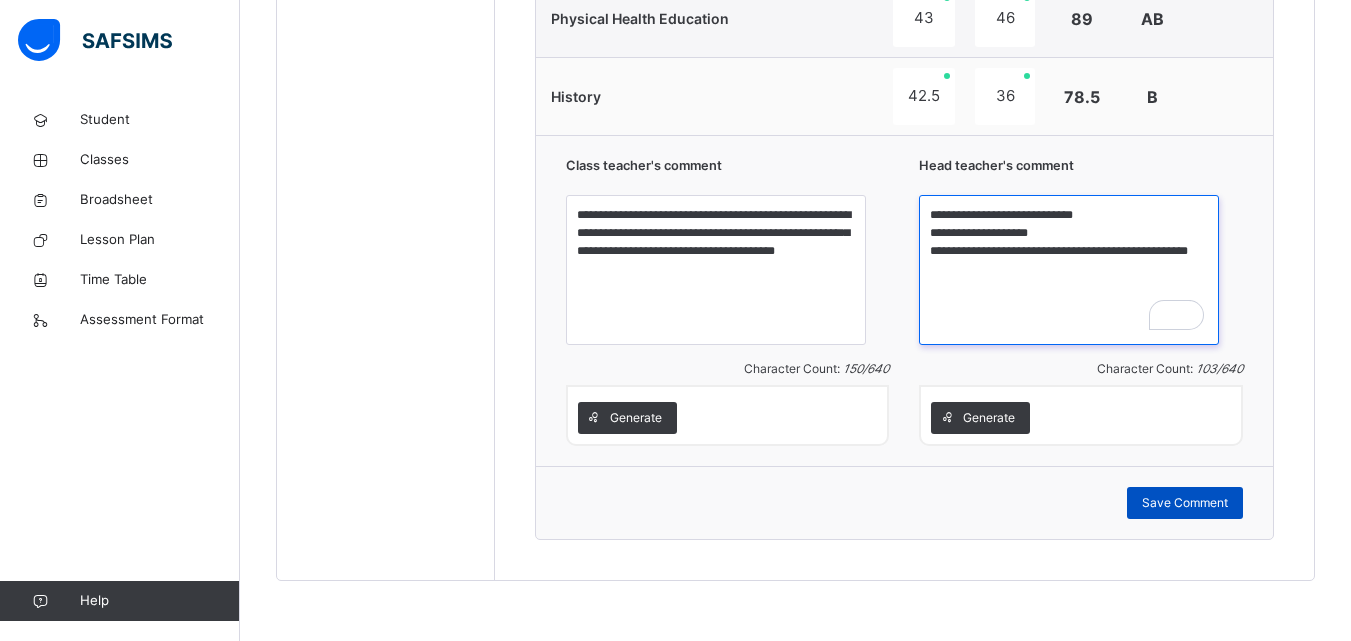 type on "**********" 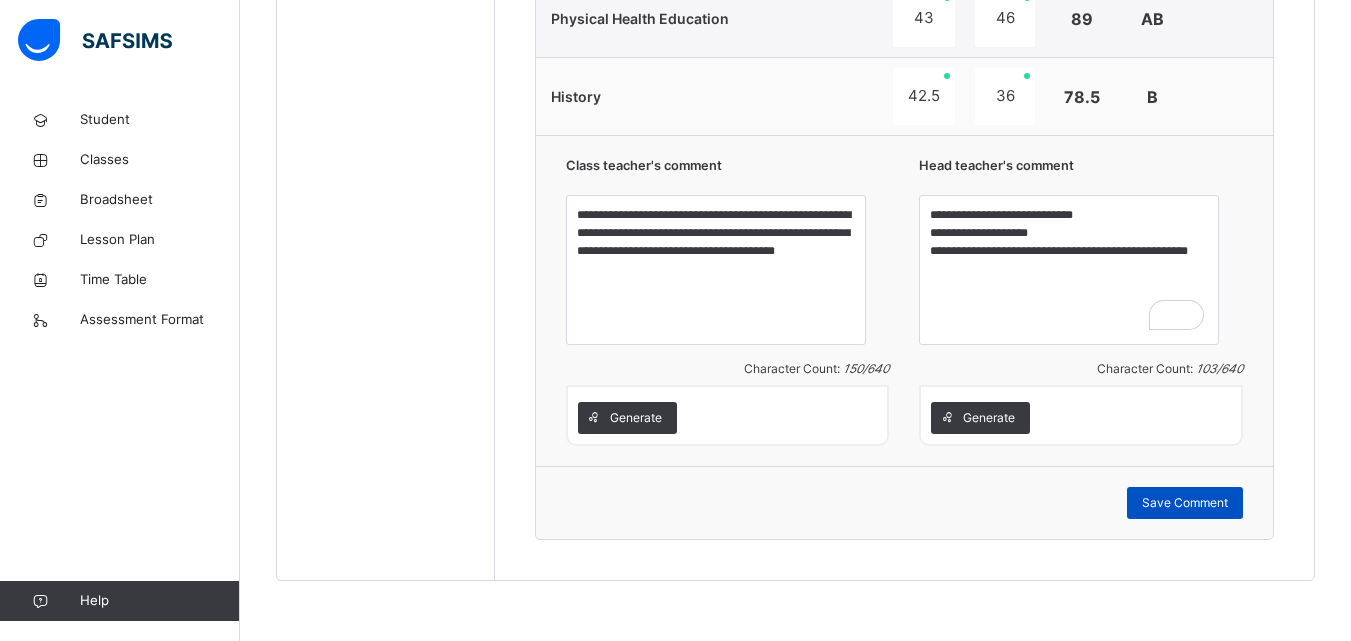 click on "Save Comment" at bounding box center [1185, 503] 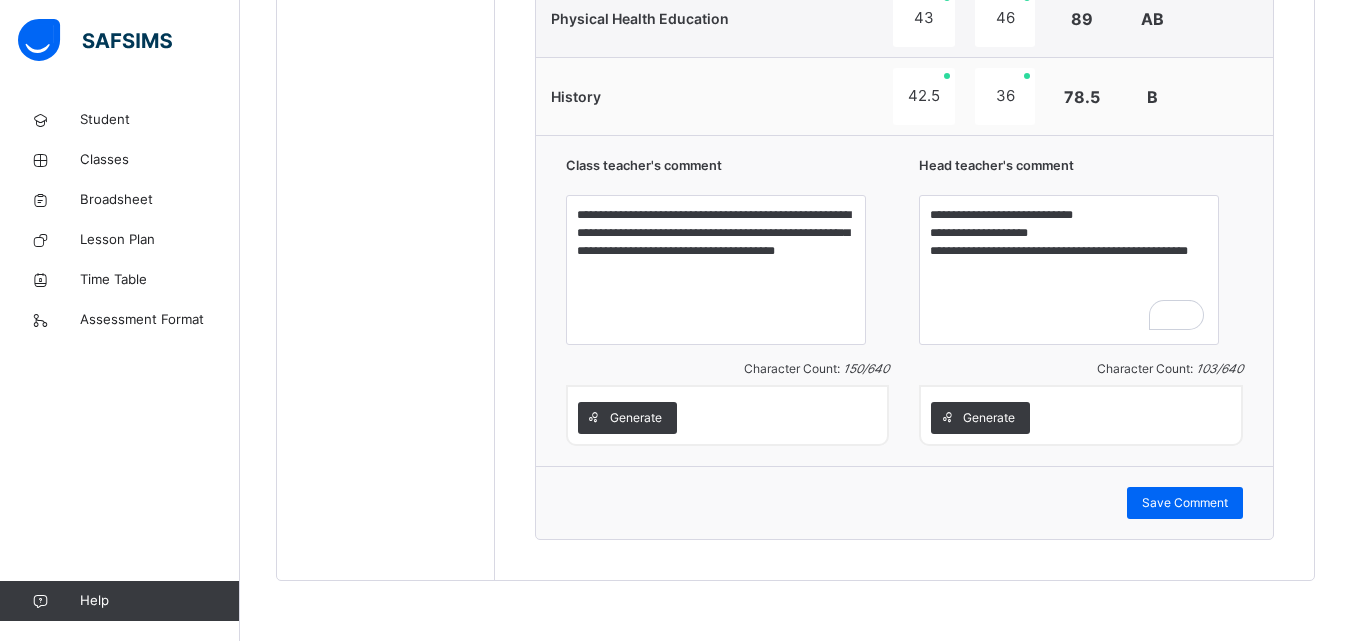 scroll, scrollTop: 1081, scrollLeft: 0, axis: vertical 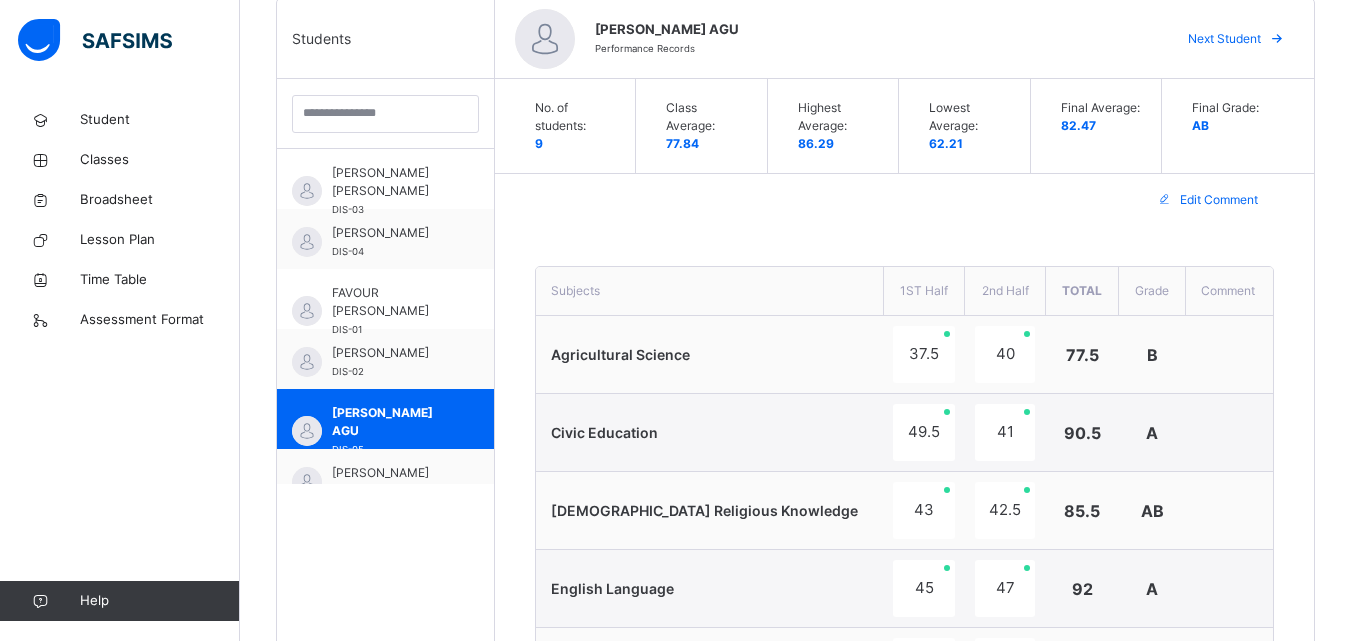 click on "Next Student" at bounding box center [1224, 39] 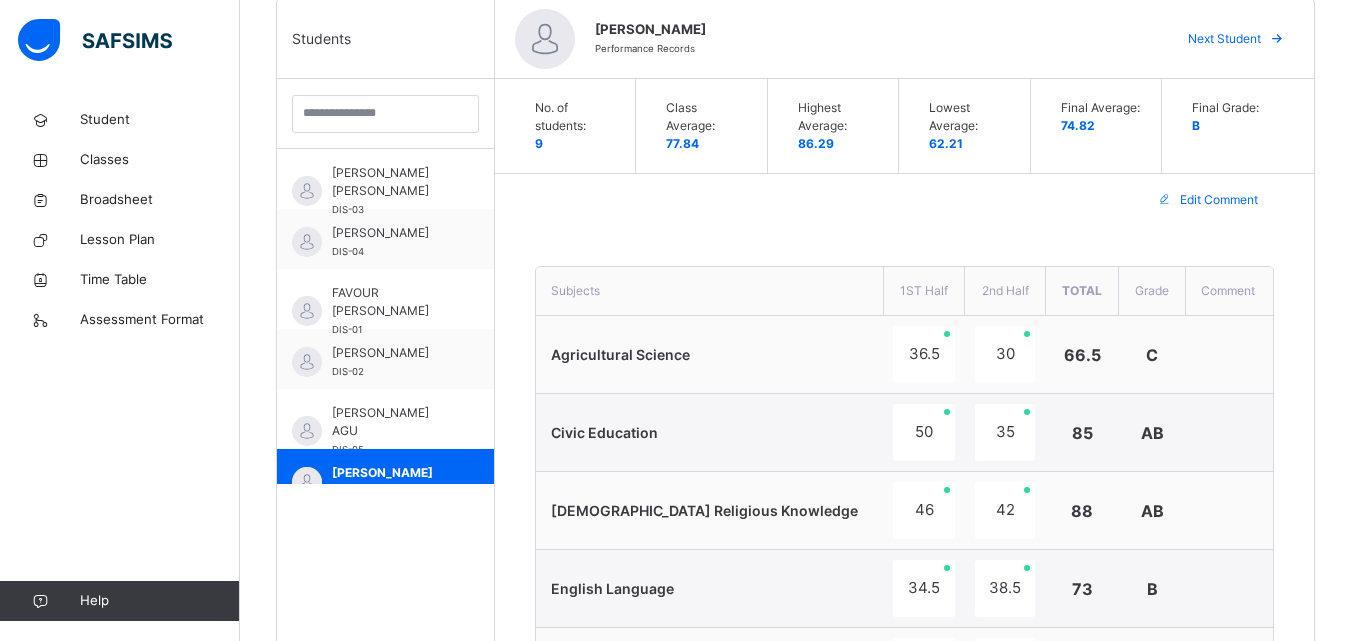 type on "**********" 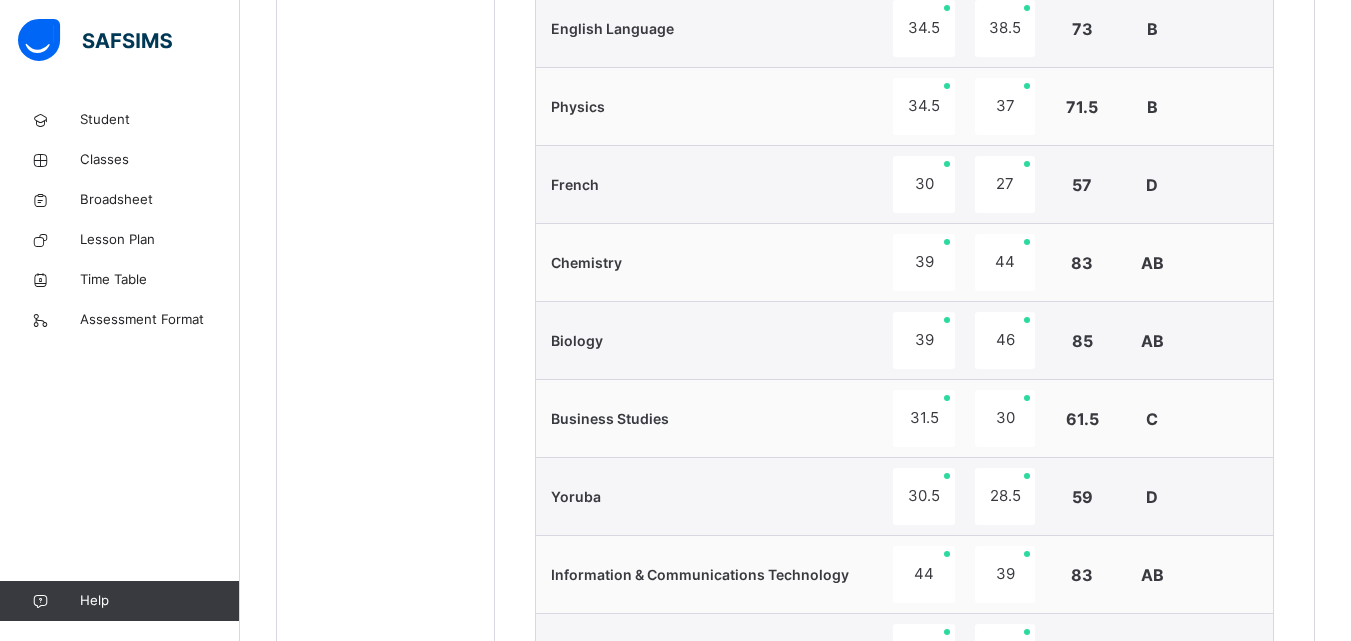 scroll, scrollTop: 1641, scrollLeft: 0, axis: vertical 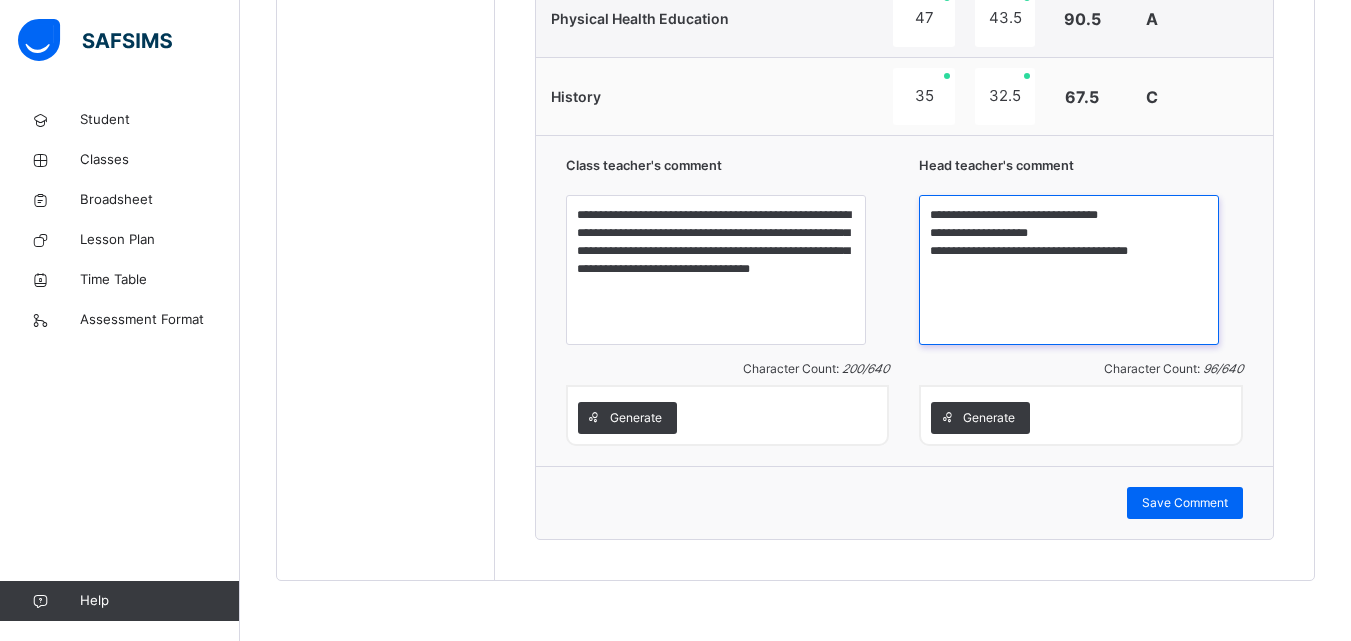 click on "**********" at bounding box center [1069, 270] 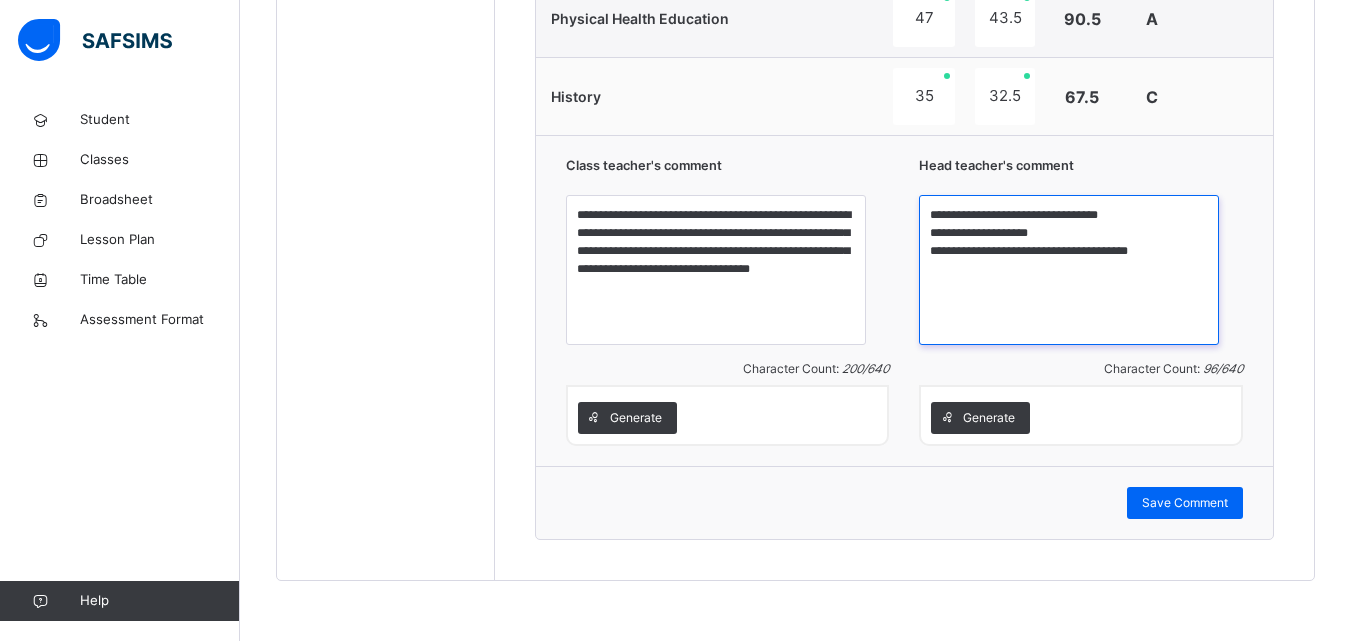 click on "**********" at bounding box center (1069, 270) 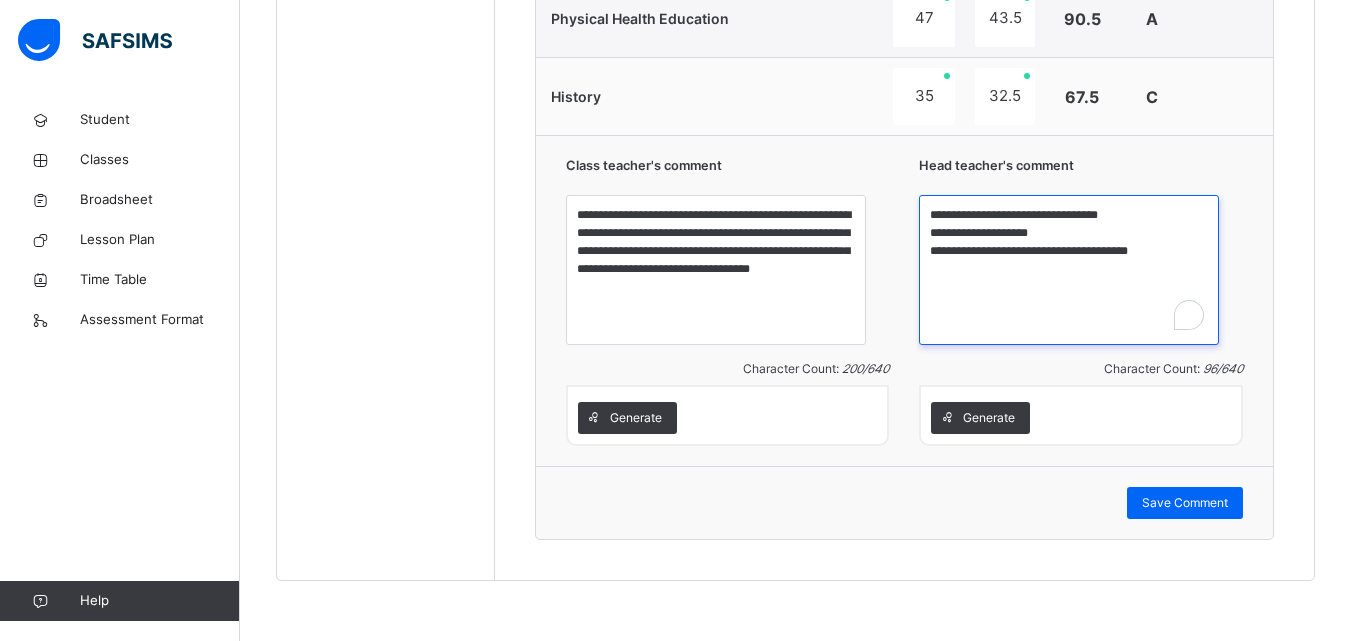 drag, startPoint x: 964, startPoint y: 256, endPoint x: 1231, endPoint y: 252, distance: 267.02997 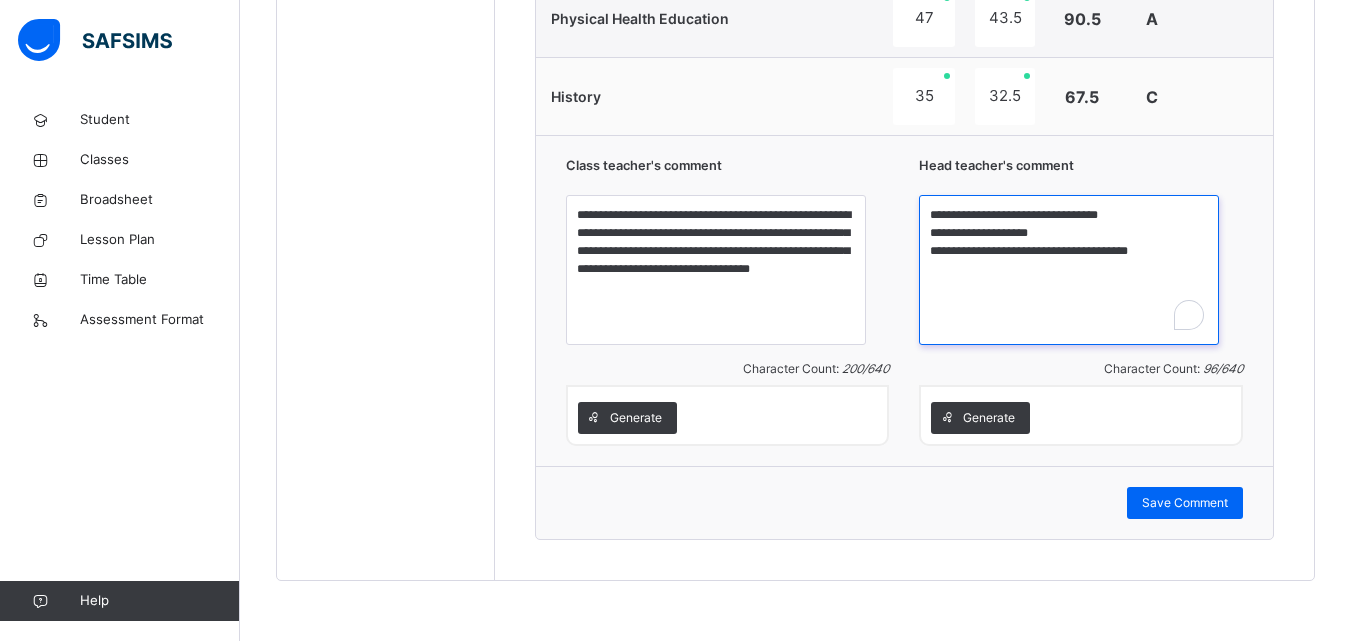 paste on "**********" 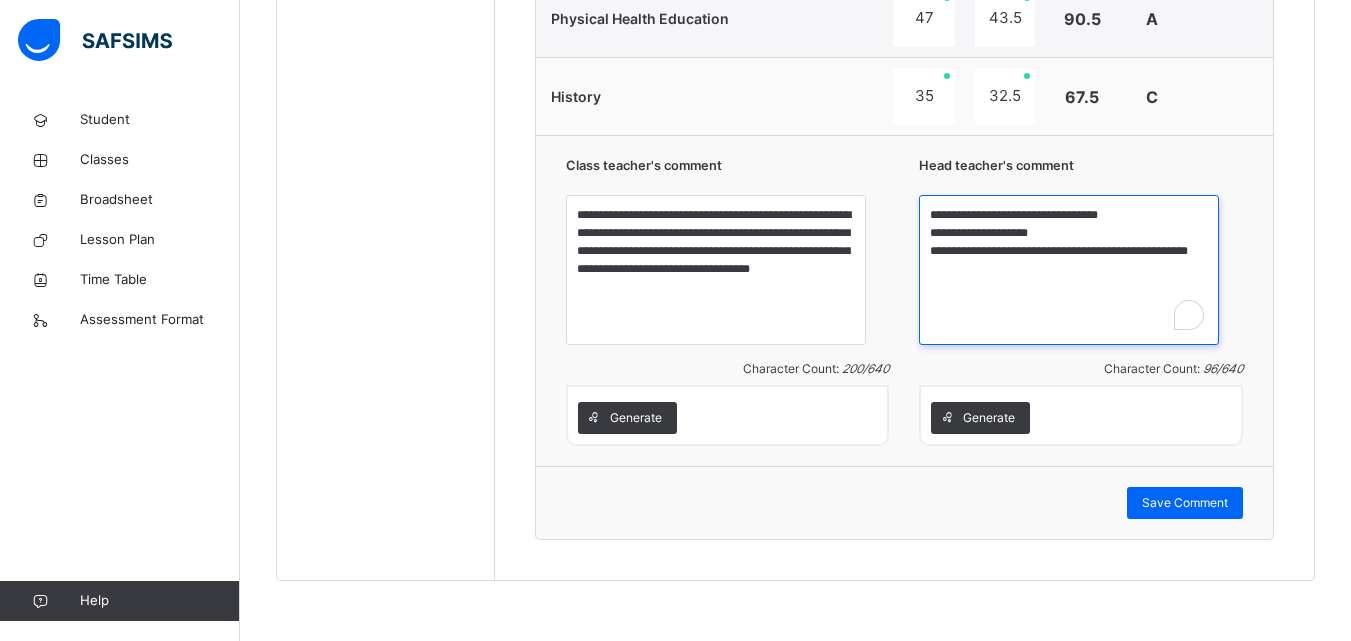 paste on "**********" 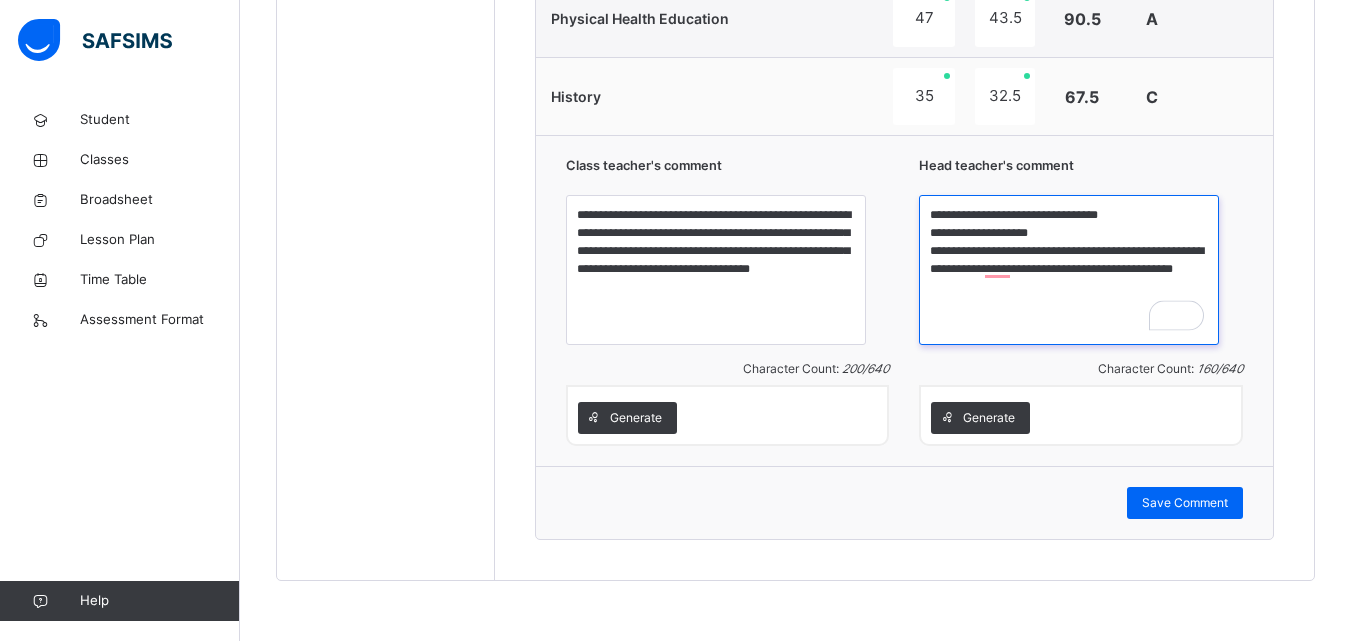 type on "**********" 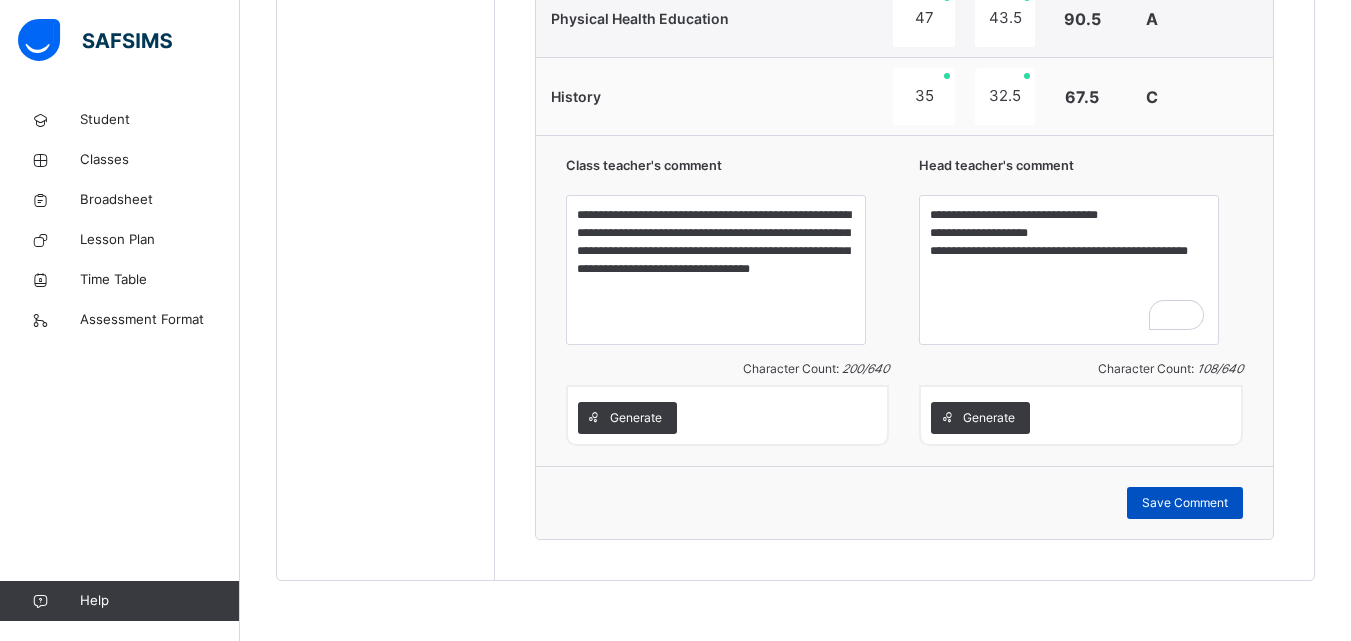click on "Save Comment" at bounding box center (1185, 503) 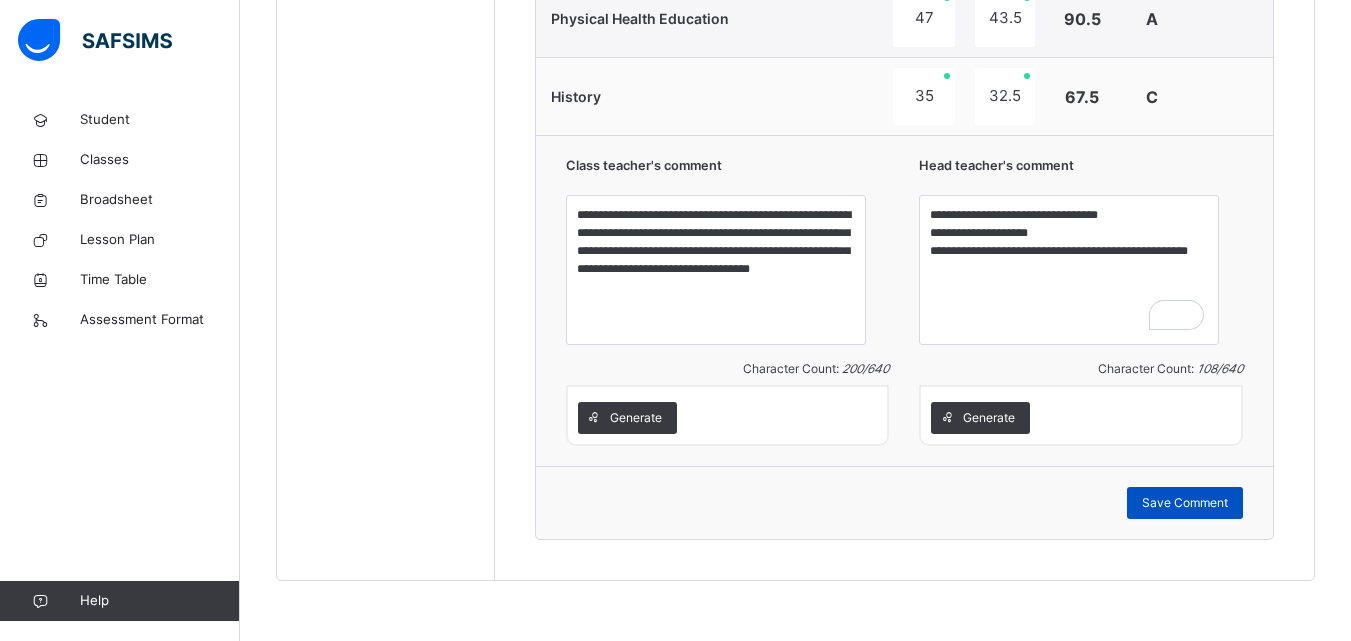click on "Save Comment" at bounding box center [1185, 503] 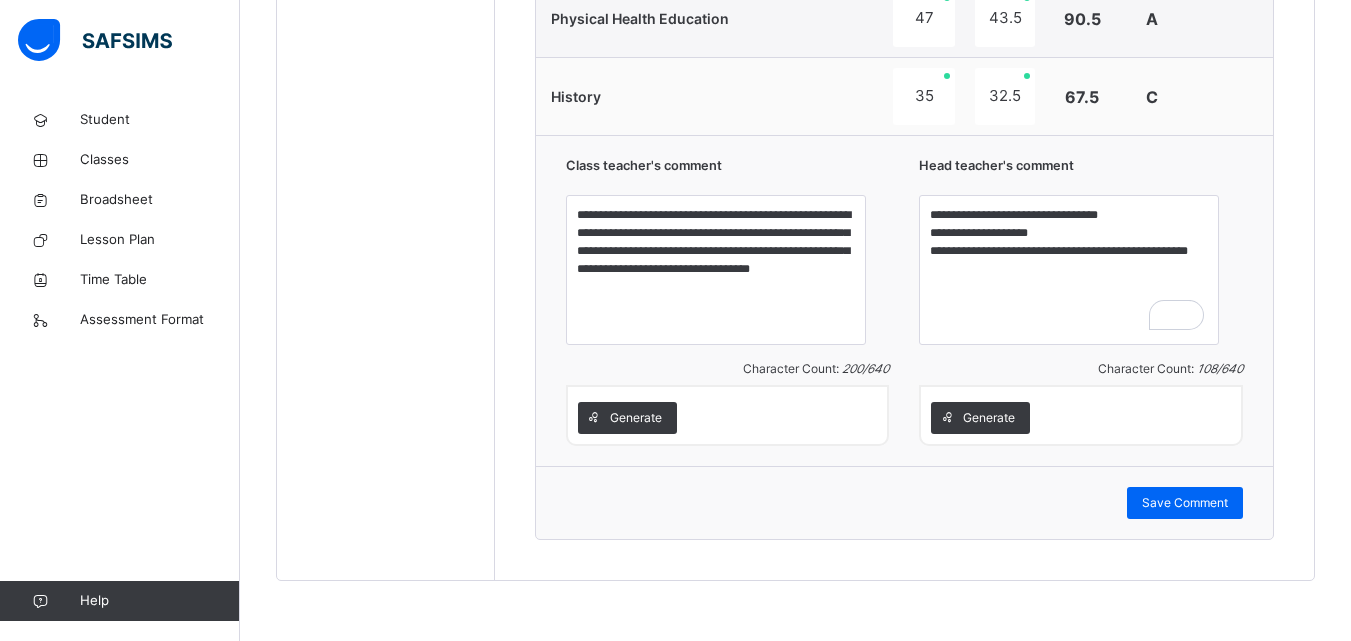 scroll, scrollTop: 1641, scrollLeft: 0, axis: vertical 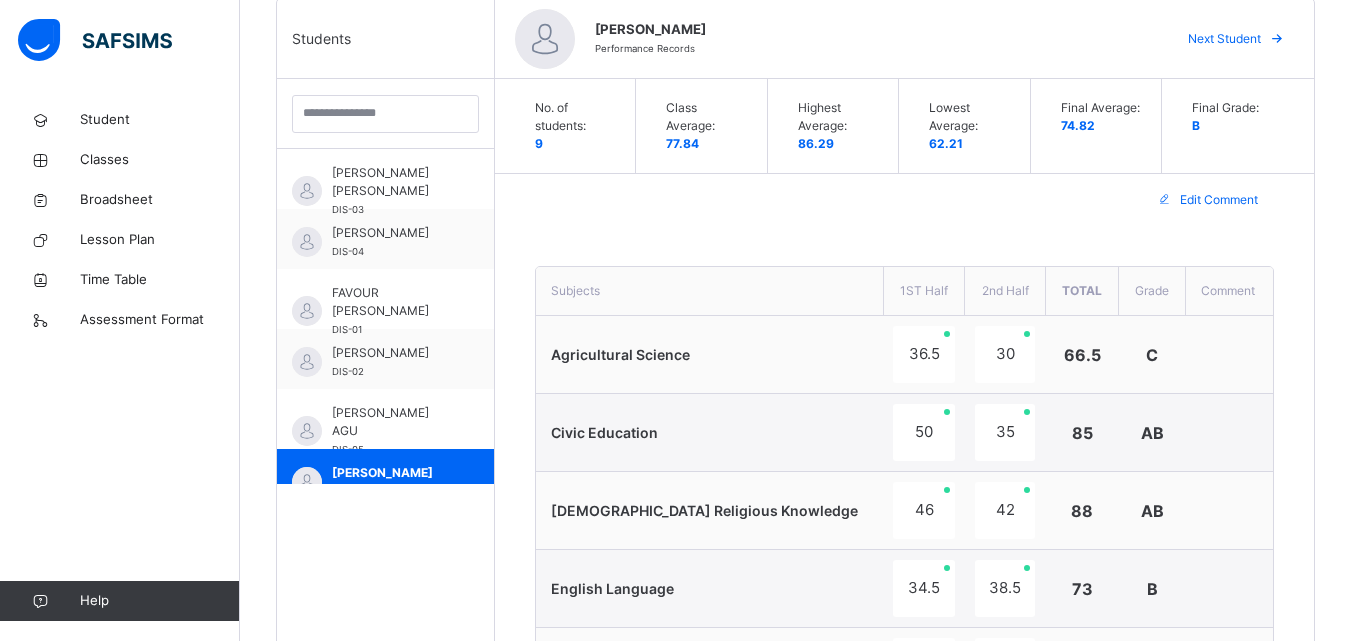 click on "Next Student" at bounding box center (1224, 39) 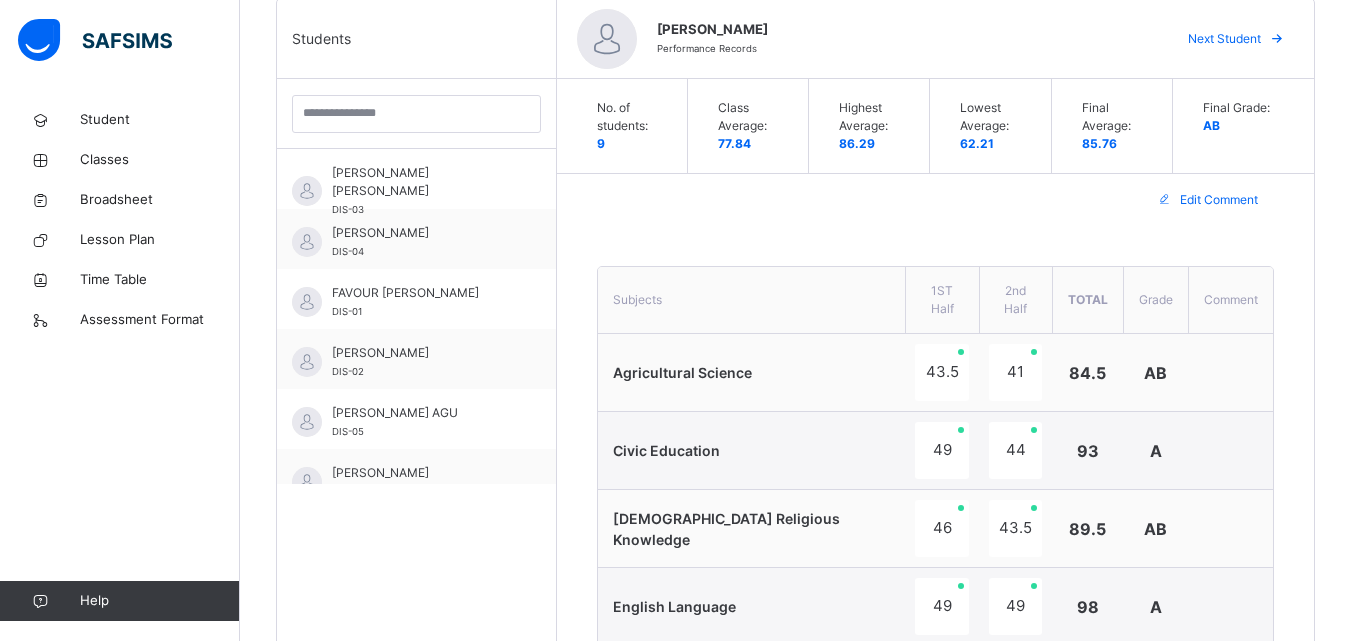 type on "**********" 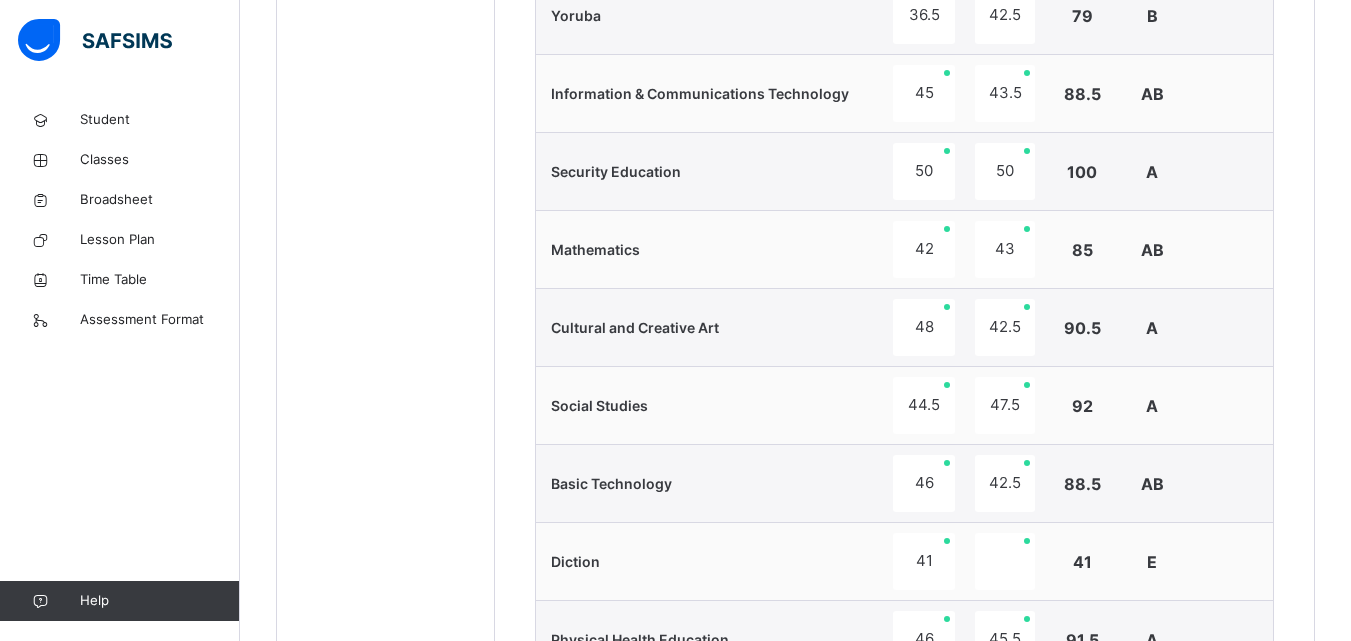 scroll, scrollTop: 1641, scrollLeft: 0, axis: vertical 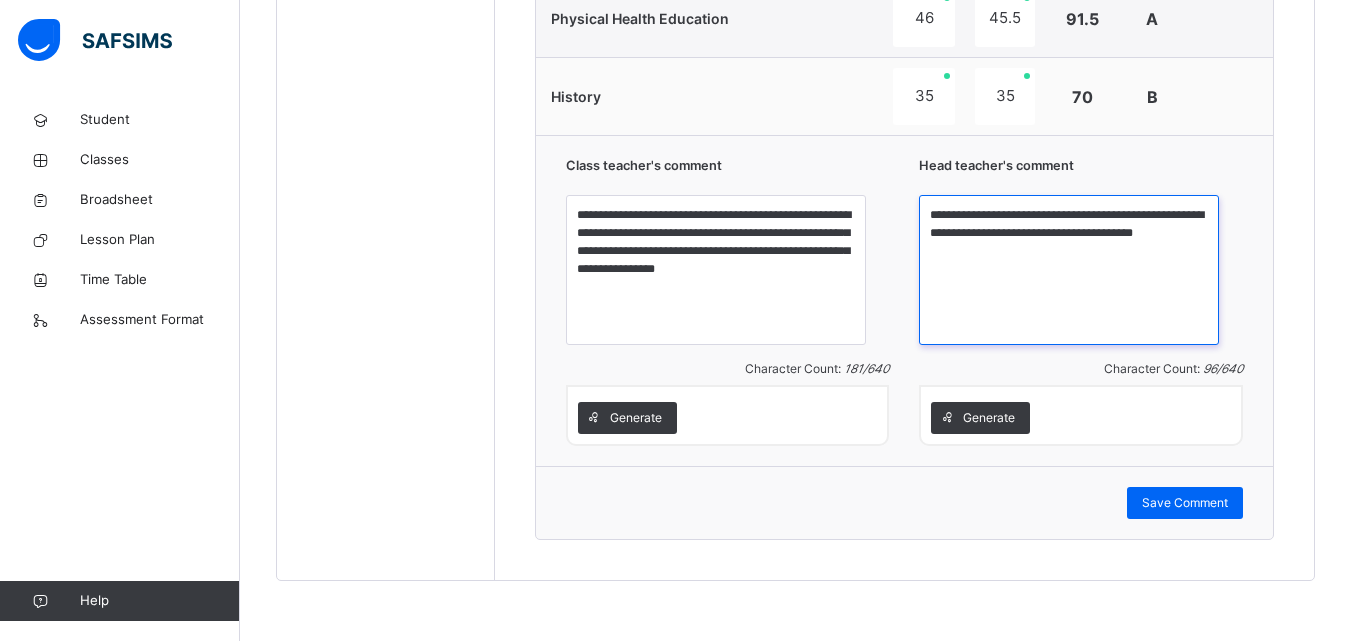 drag, startPoint x: 1011, startPoint y: 234, endPoint x: 1071, endPoint y: 295, distance: 85.56284 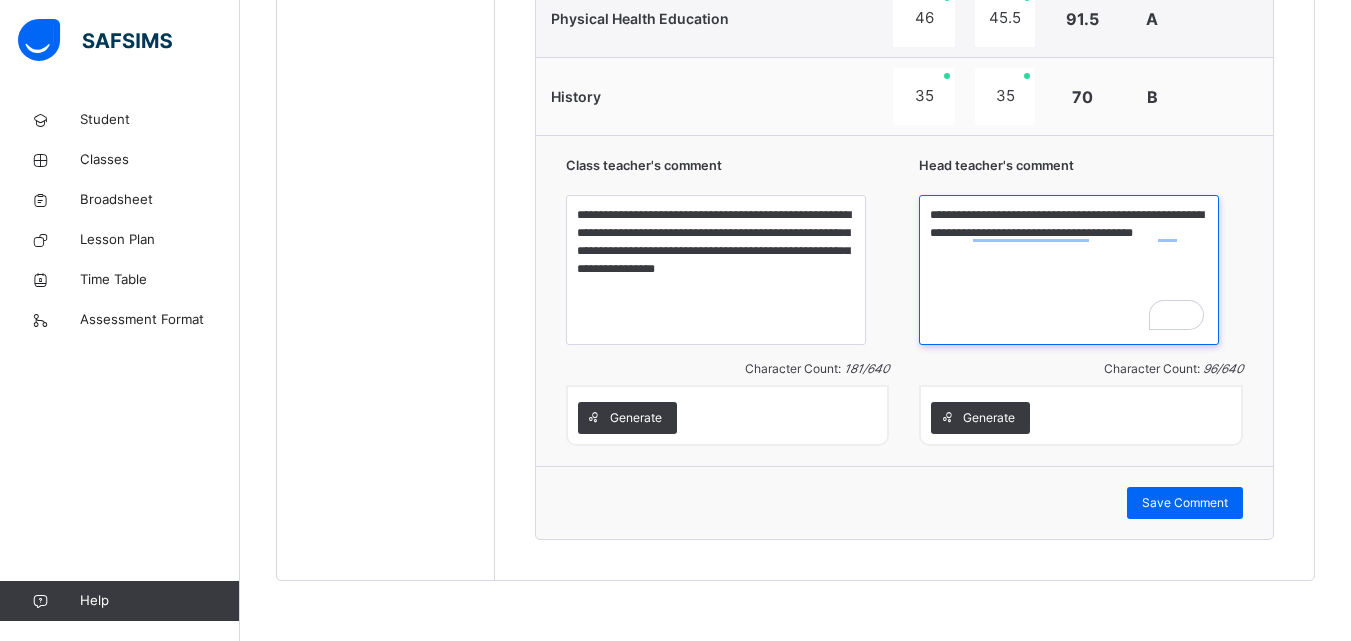 paste on "**********" 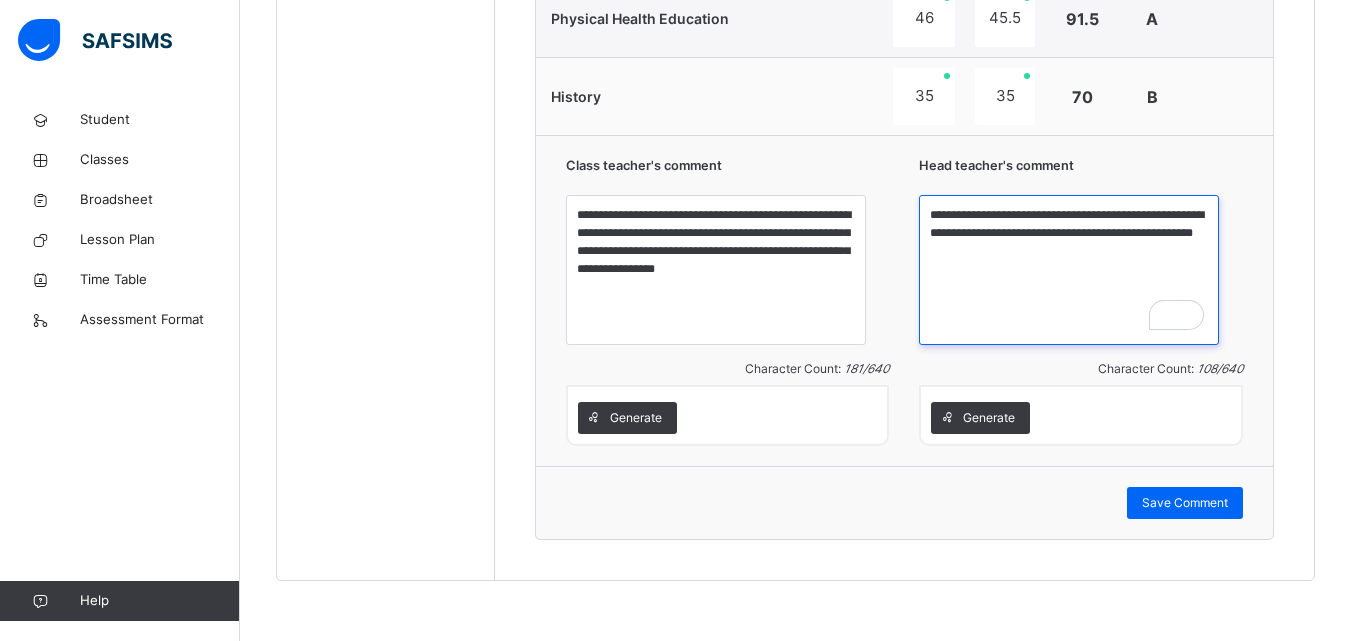 click on "**********" at bounding box center (1069, 270) 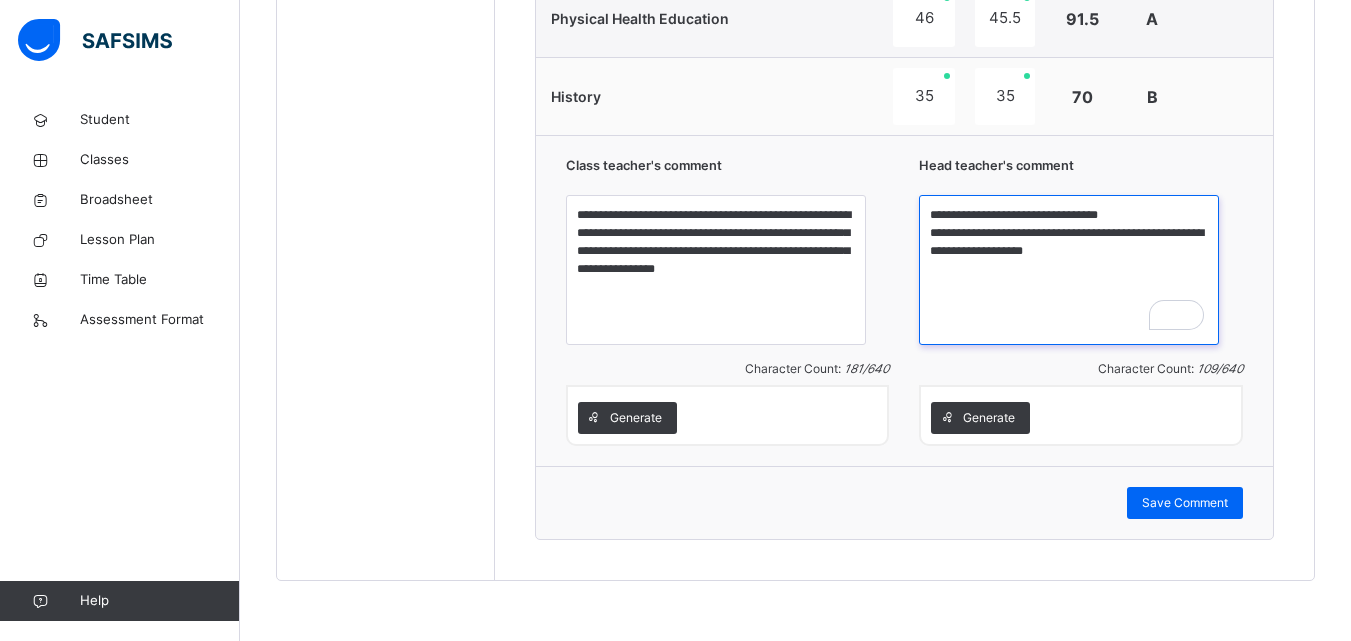 click on "**********" at bounding box center [1069, 270] 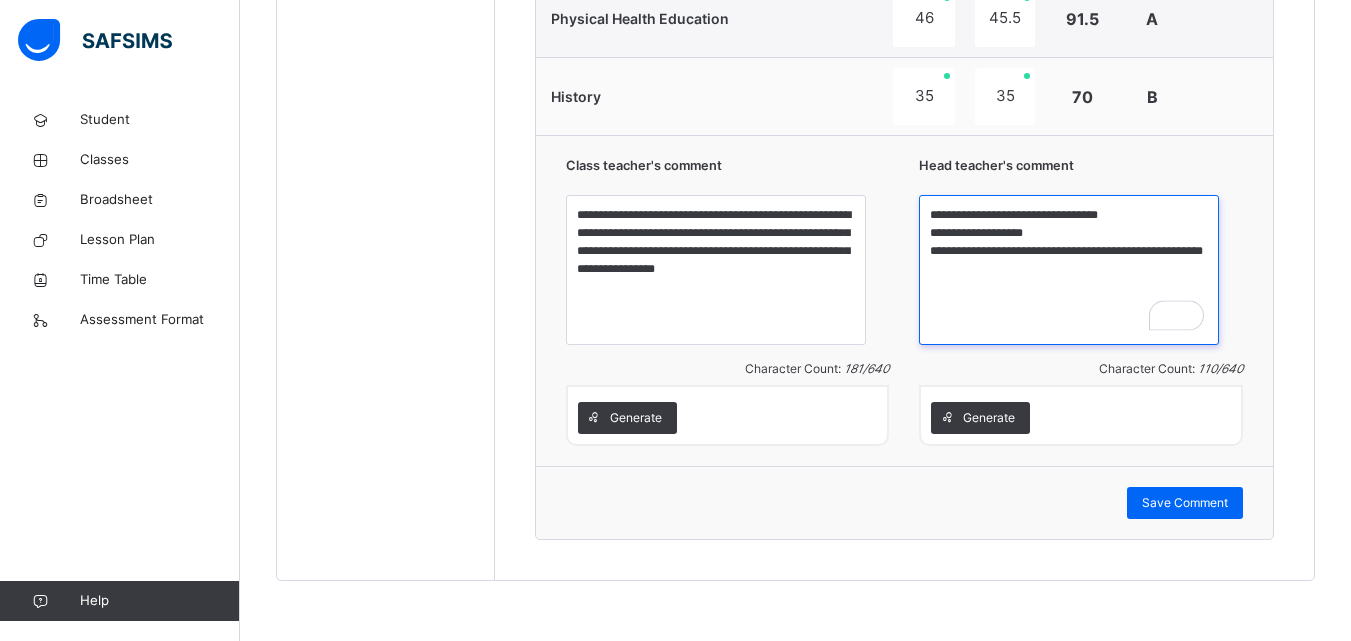 click on "**********" at bounding box center [1069, 270] 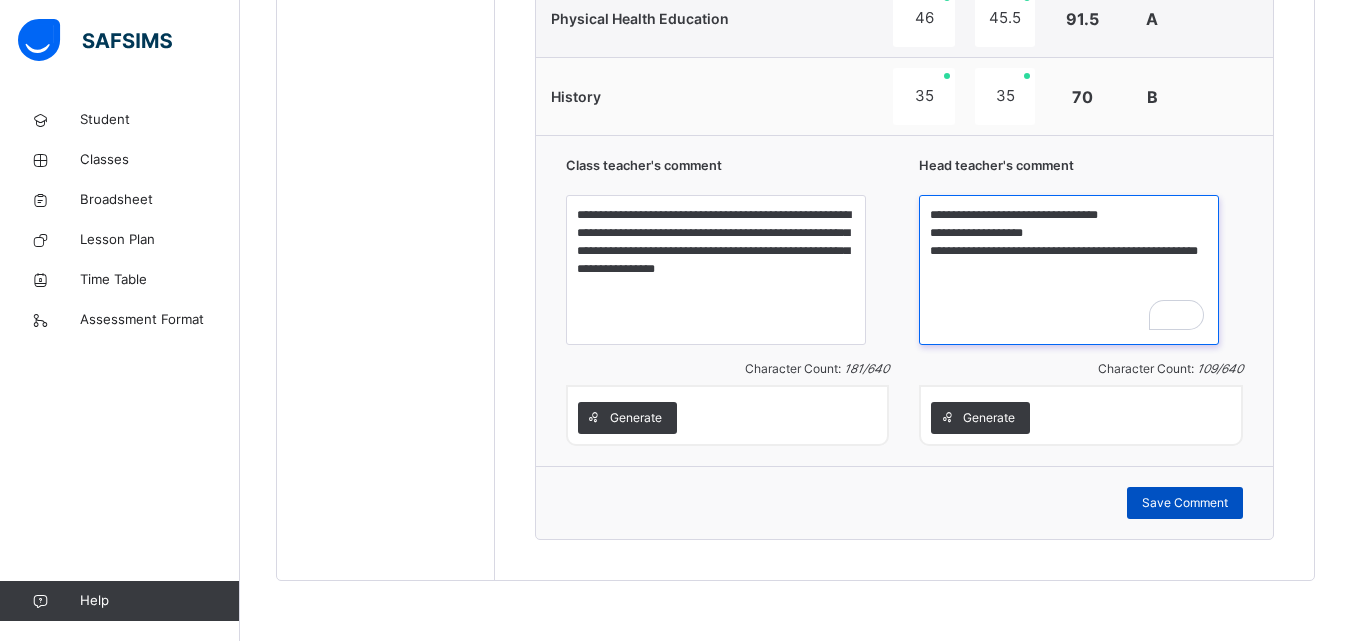 type on "**********" 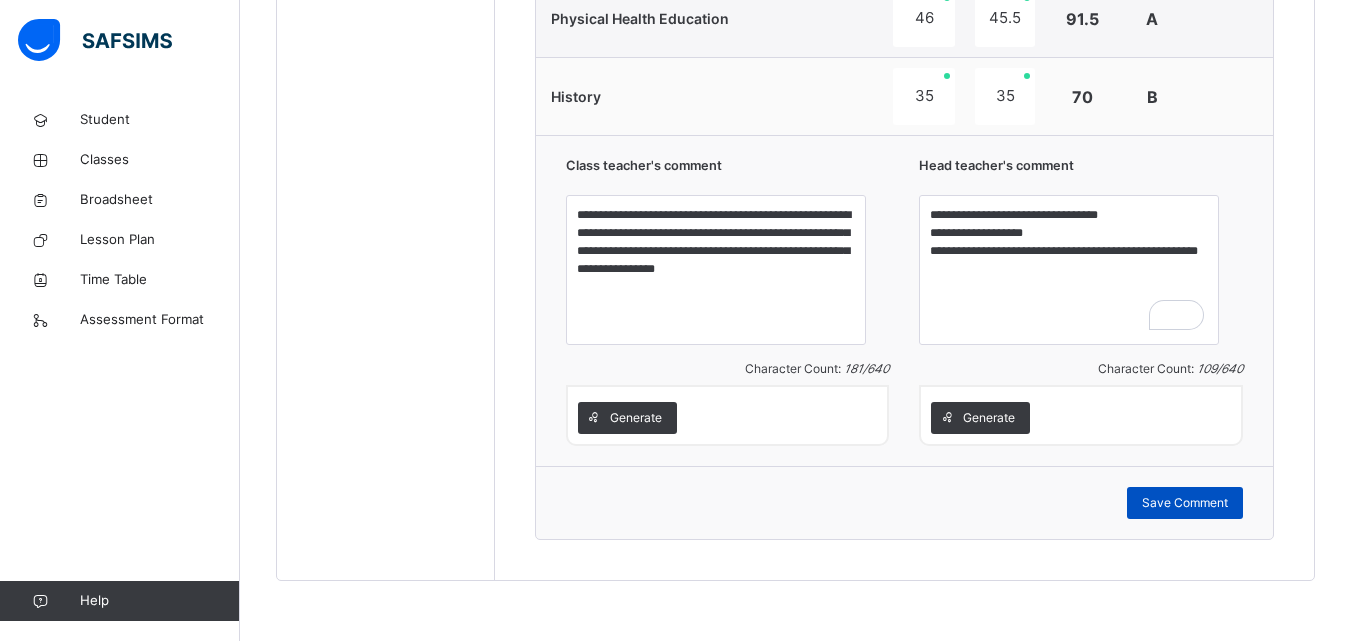click on "Save Comment" at bounding box center [1185, 503] 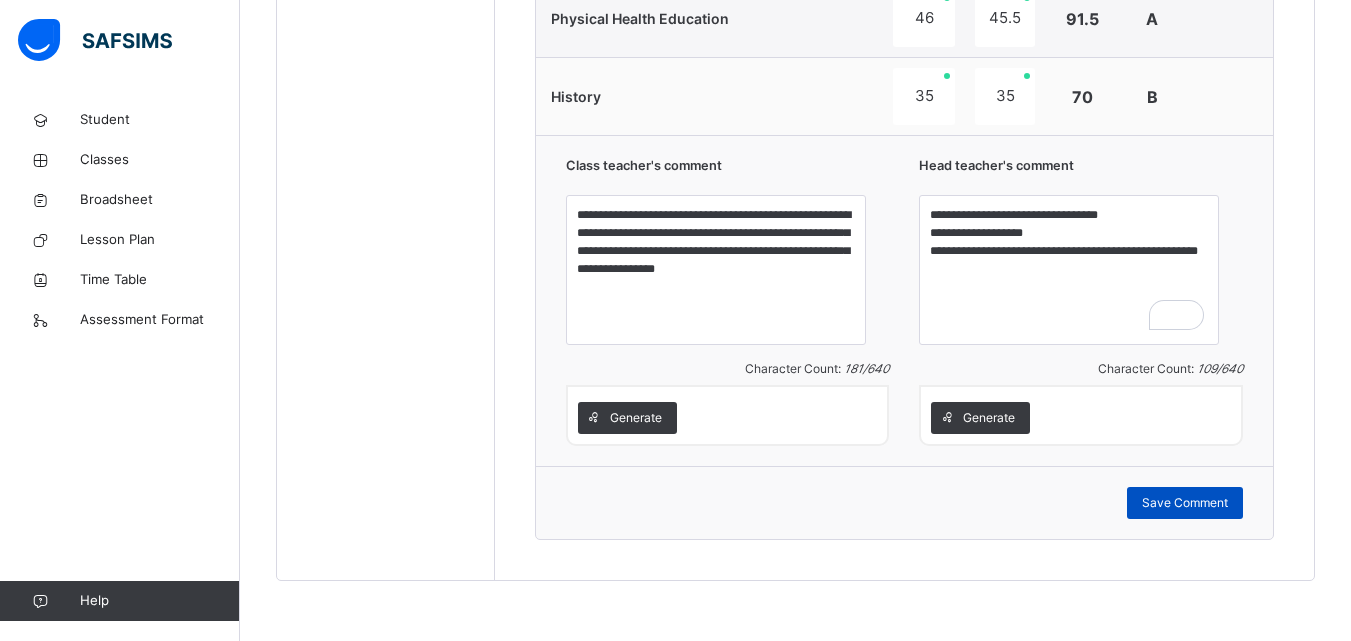 click on "Save Comment" at bounding box center (1185, 503) 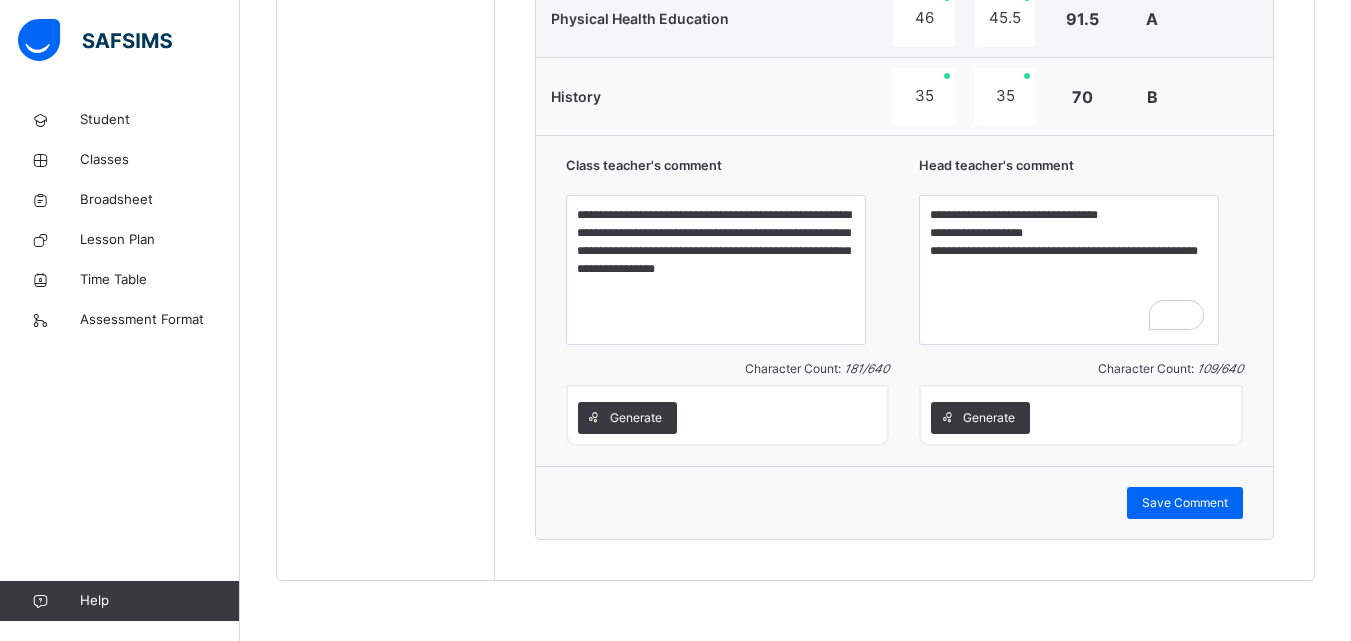 scroll, scrollTop: 1641, scrollLeft: 0, axis: vertical 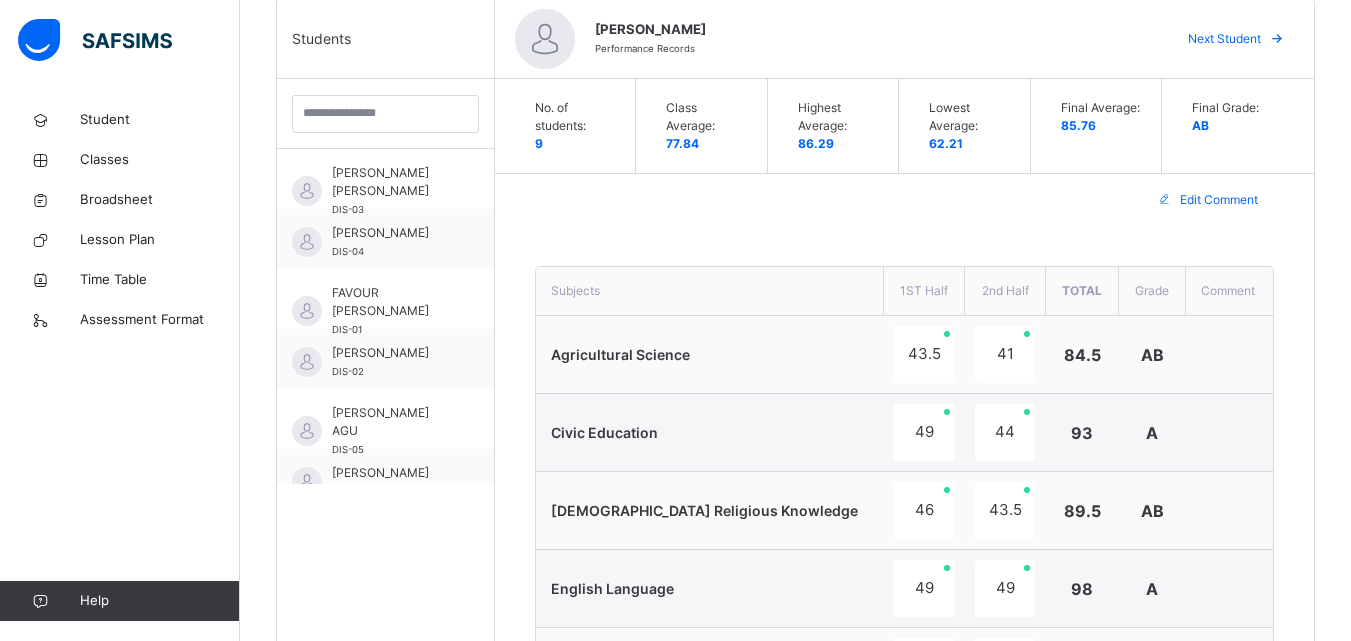 click on "Next Student" at bounding box center [1224, 39] 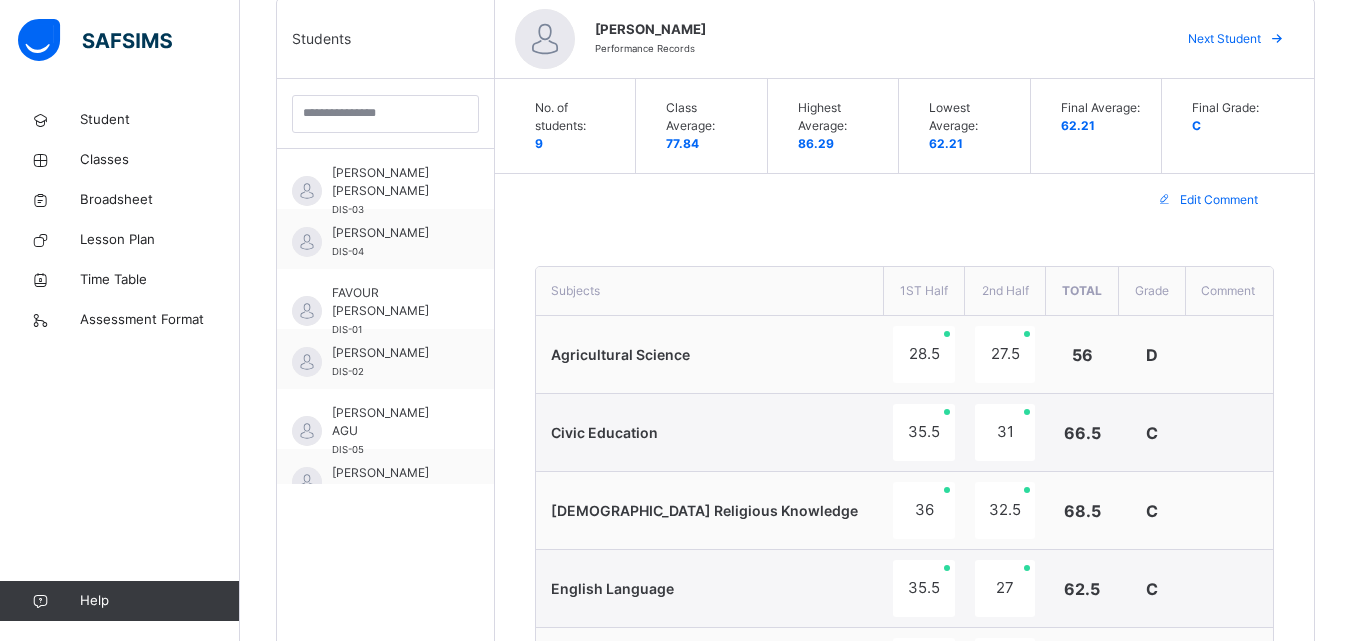 scroll, scrollTop: 1641, scrollLeft: 0, axis: vertical 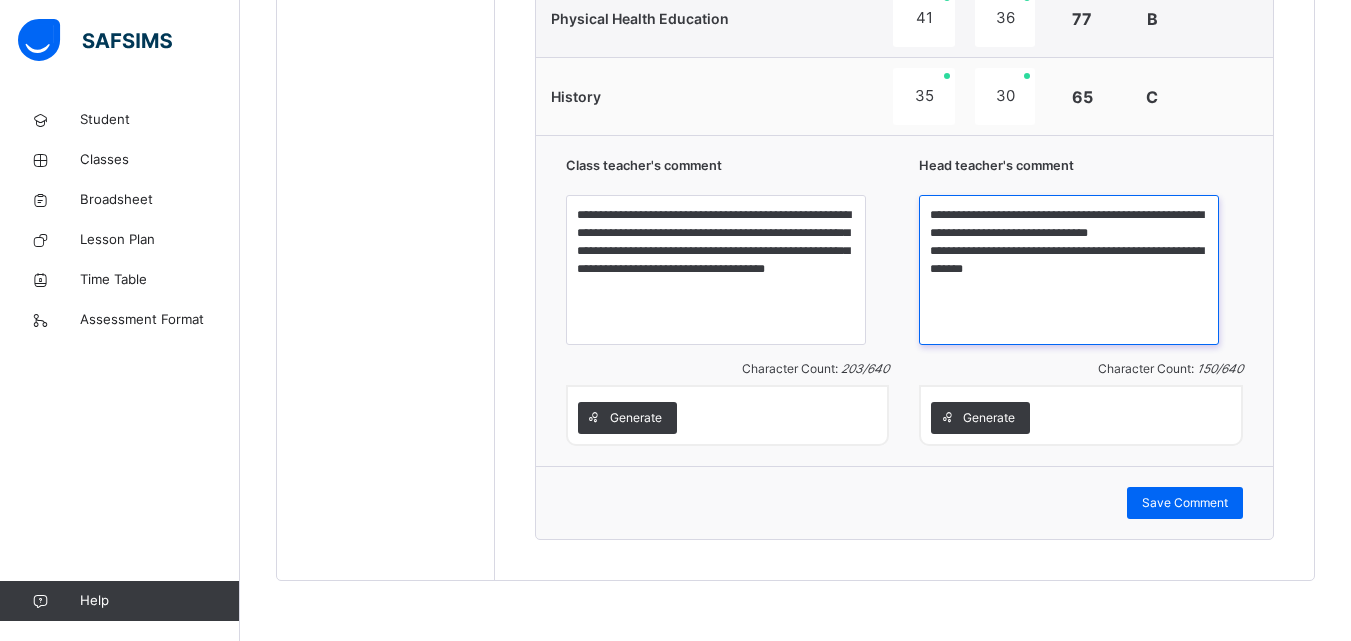 drag, startPoint x: 1091, startPoint y: 252, endPoint x: 1123, endPoint y: 269, distance: 36.23534 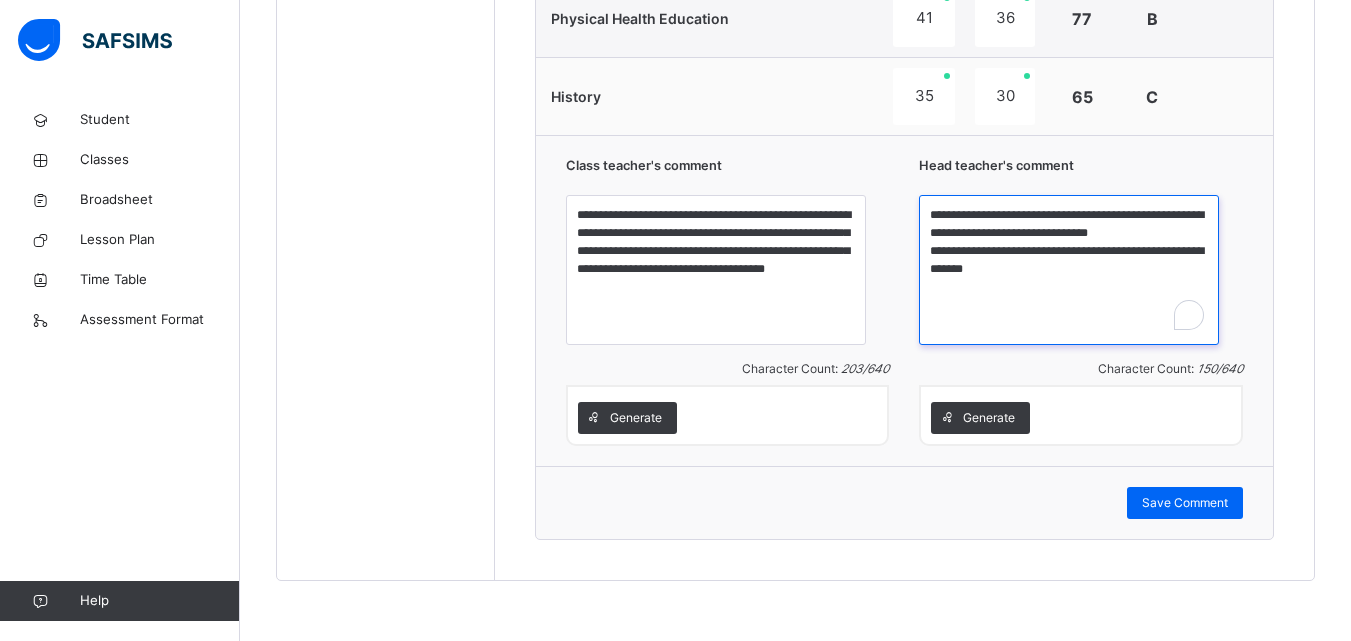 paste on "**********" 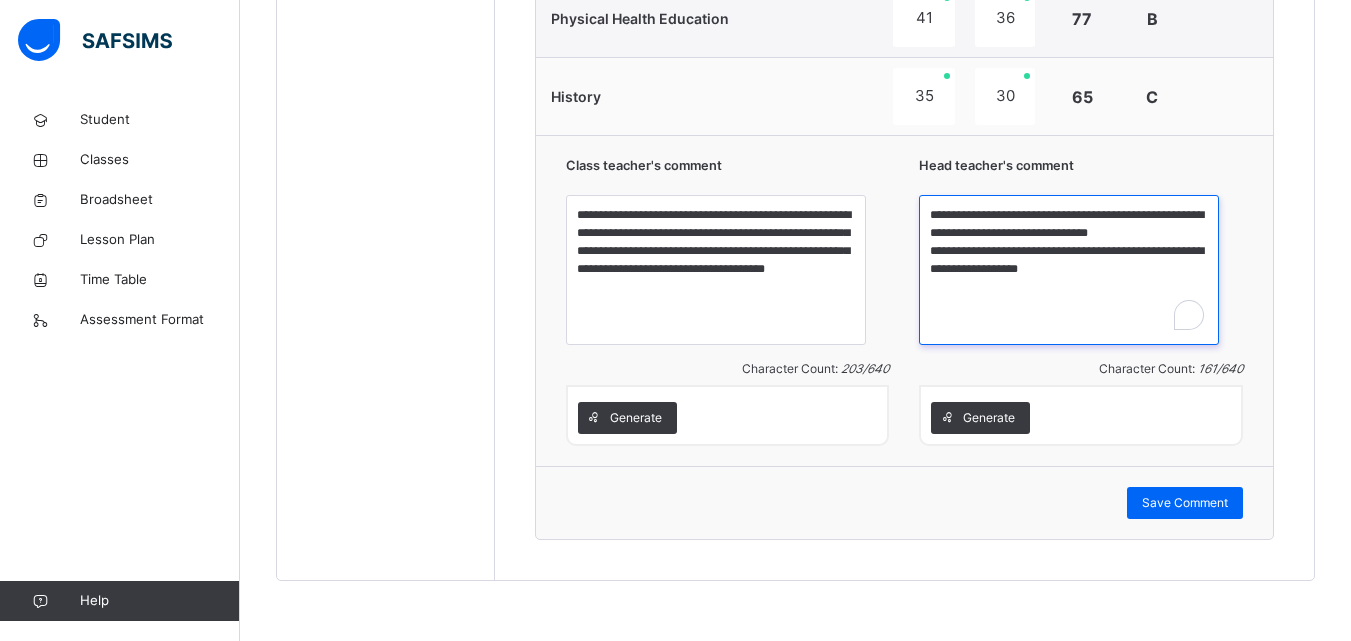 click on "**********" at bounding box center [1069, 270] 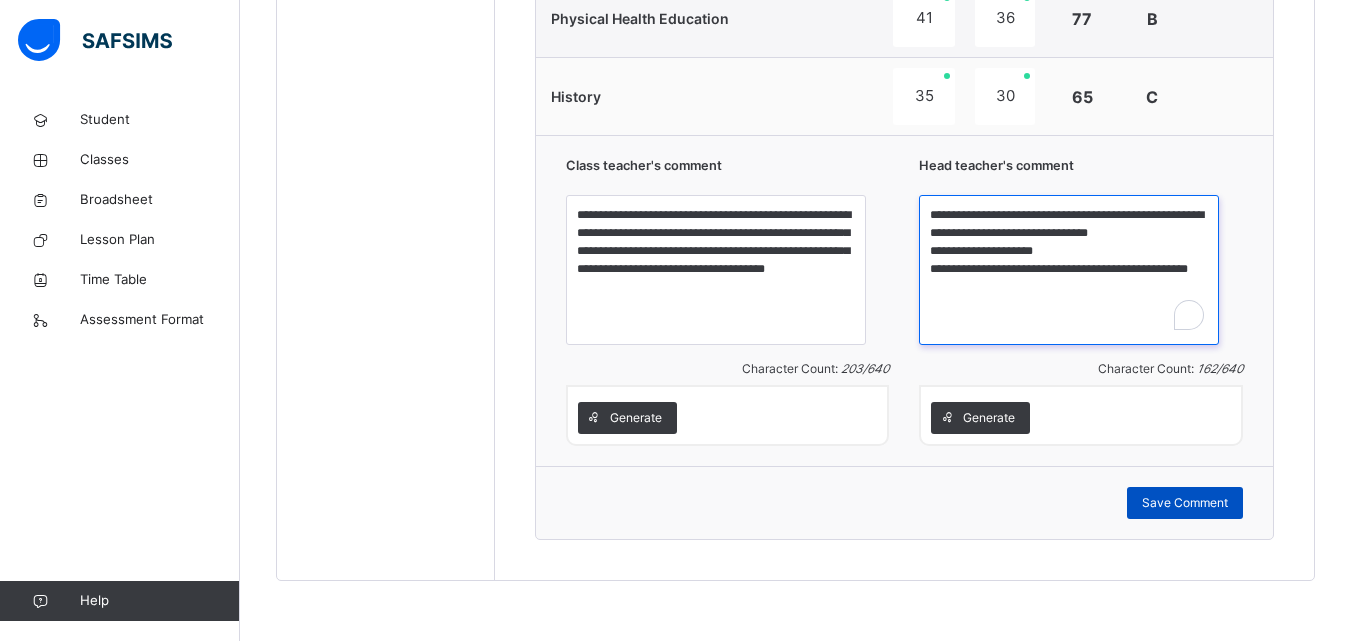 type on "**********" 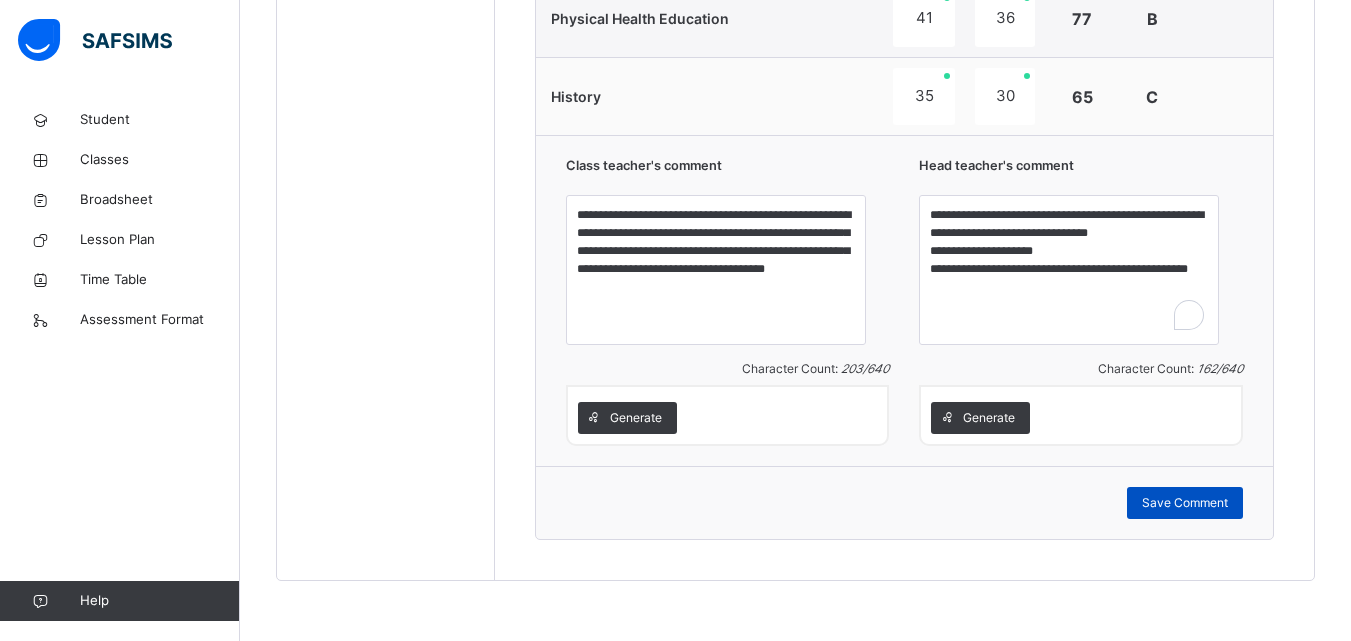 click on "Save Comment" at bounding box center [1185, 503] 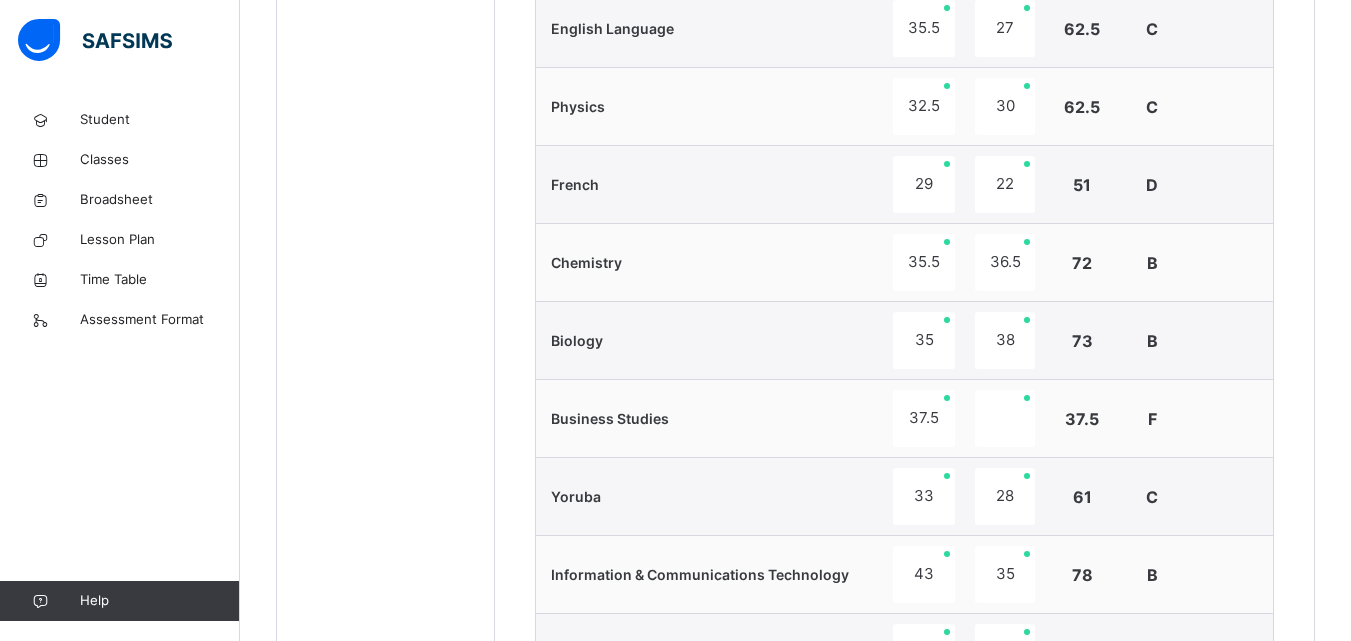 scroll, scrollTop: 521, scrollLeft: 0, axis: vertical 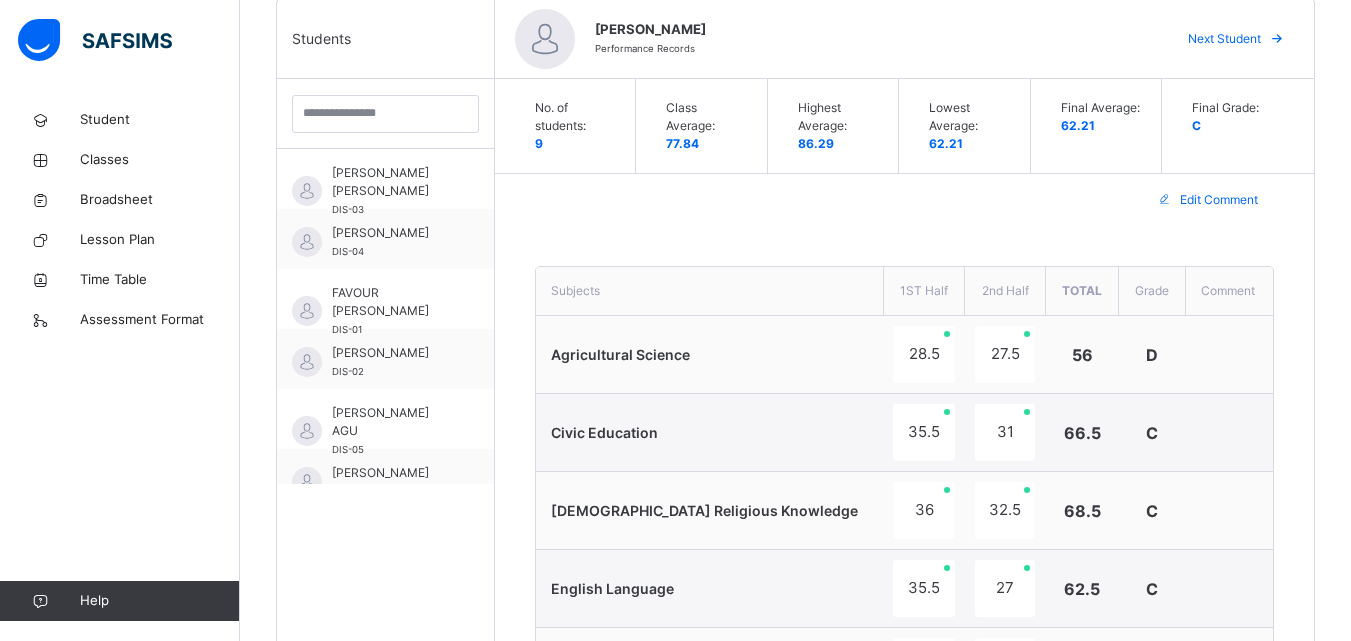 click on "Next Student" at bounding box center [1224, 39] 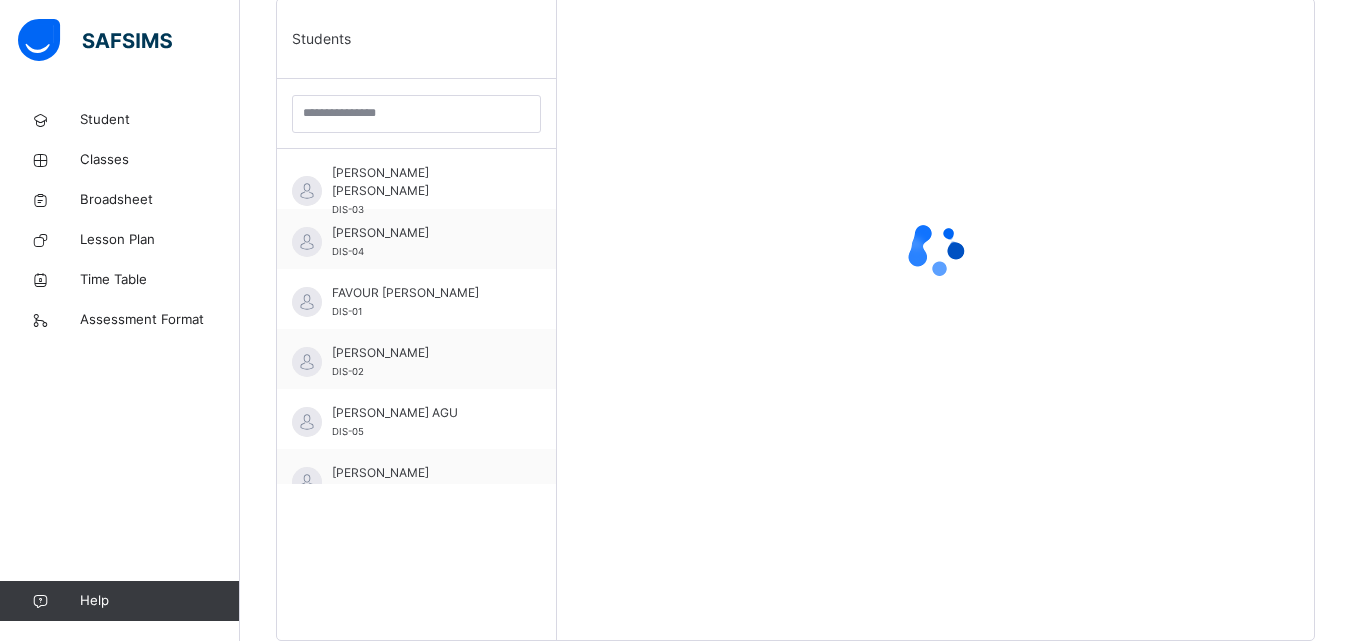 scroll, scrollTop: 581, scrollLeft: 0, axis: vertical 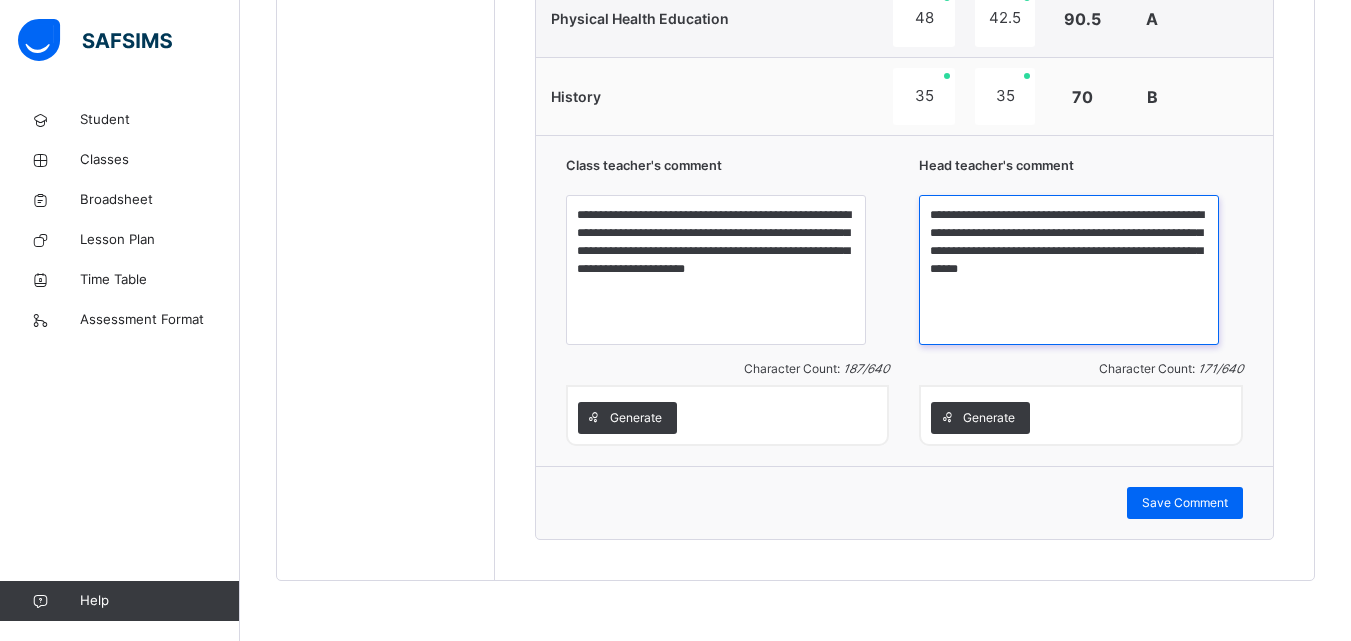 click on "**********" at bounding box center (1069, 270) 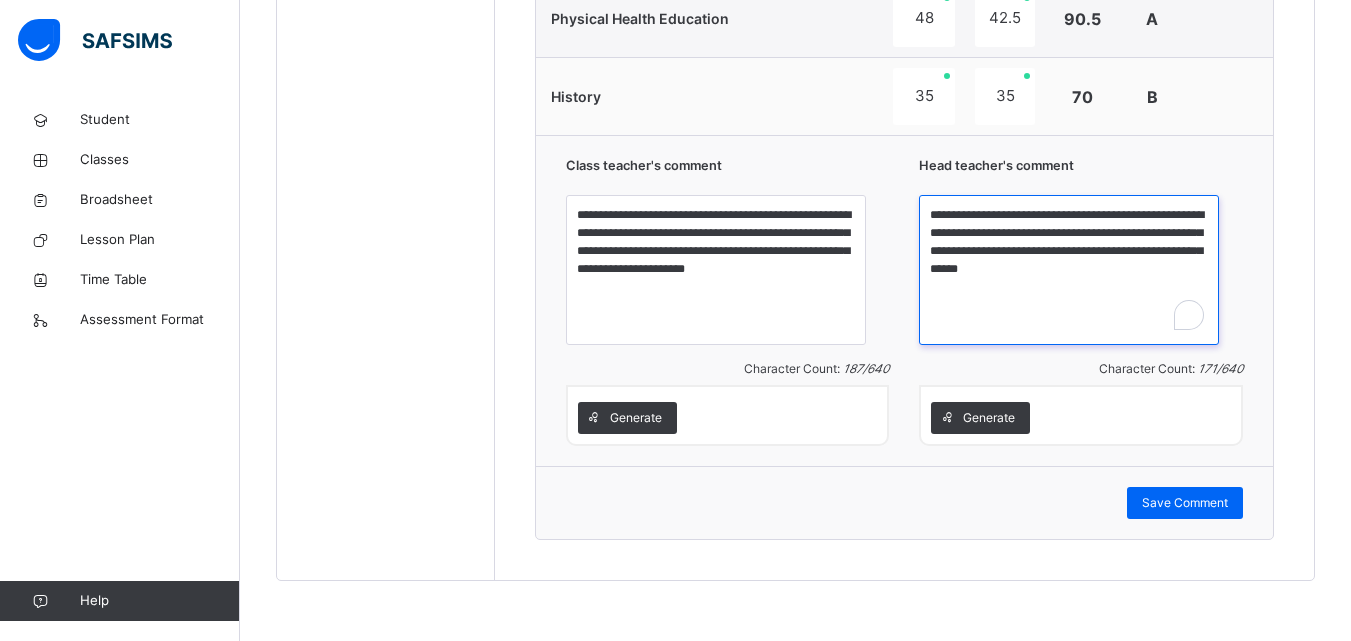 click on "**********" at bounding box center [1069, 270] 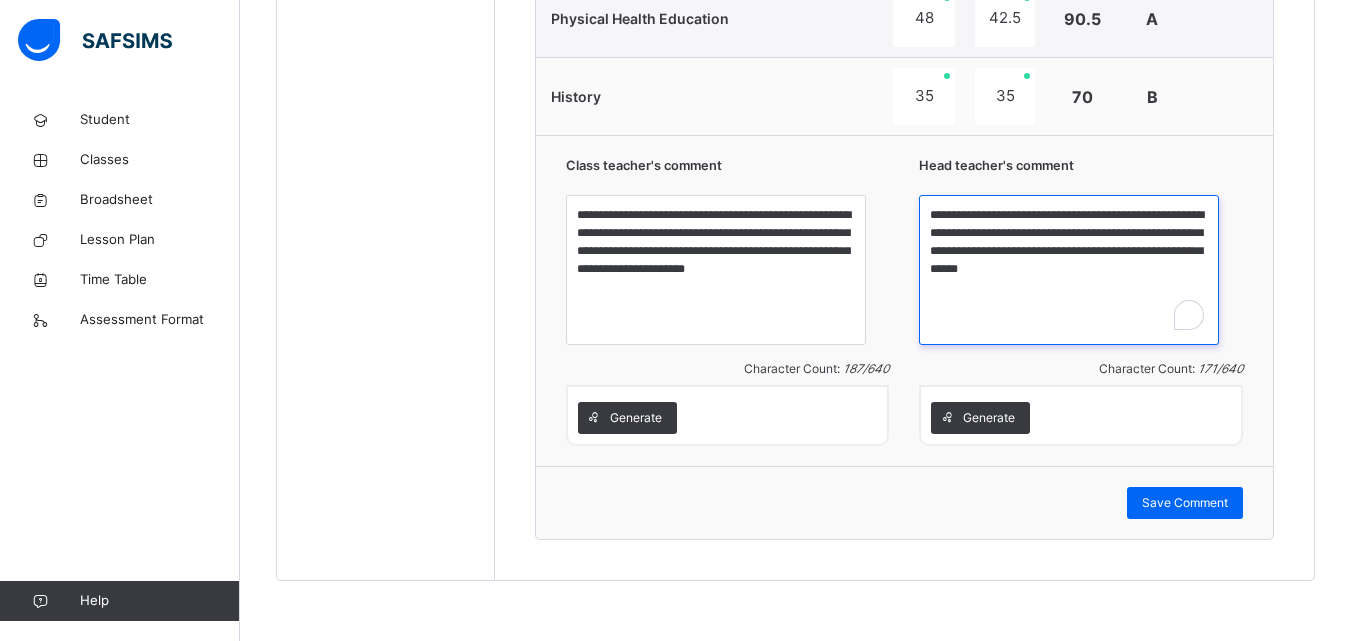 click on "**********" at bounding box center (1069, 270) 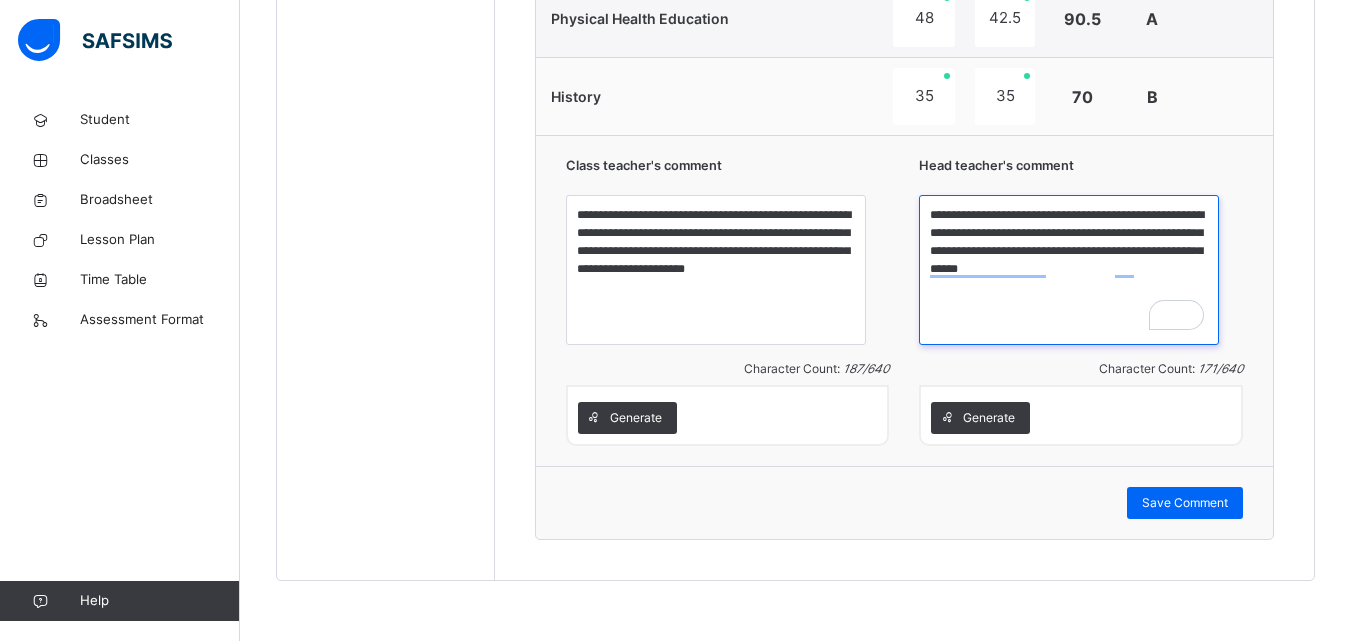 click on "**********" at bounding box center [1069, 270] 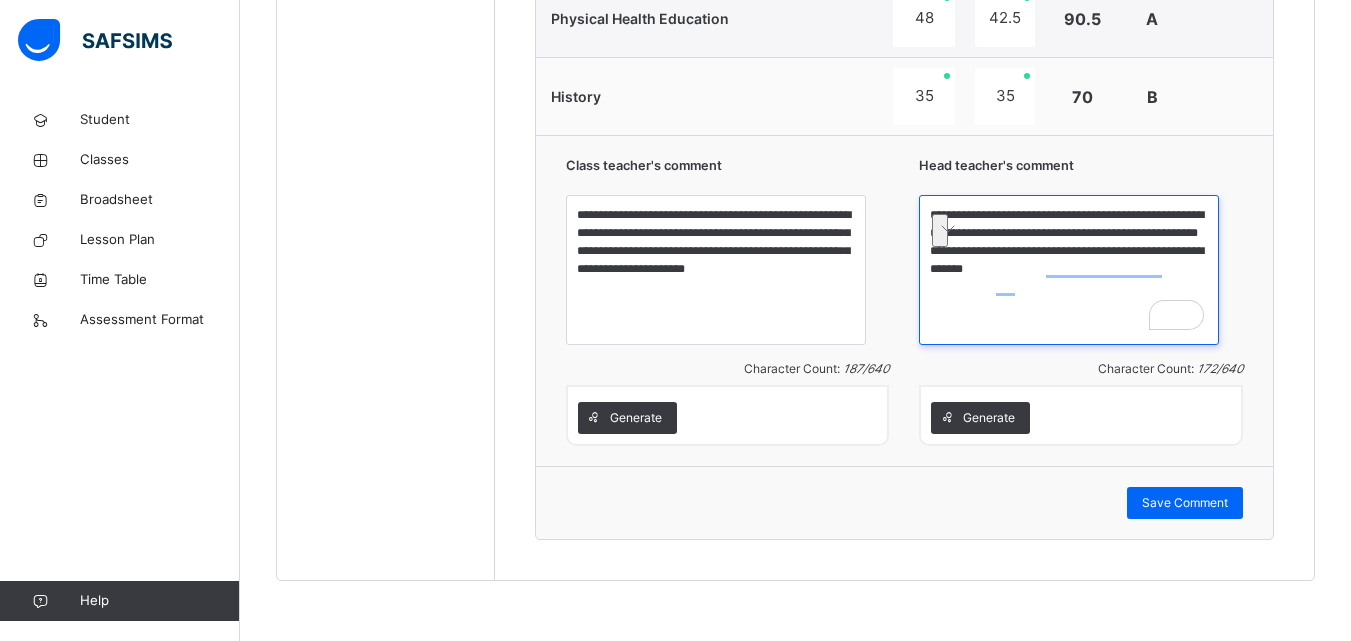 drag, startPoint x: 1082, startPoint y: 268, endPoint x: 1111, endPoint y: 295, distance: 39.623226 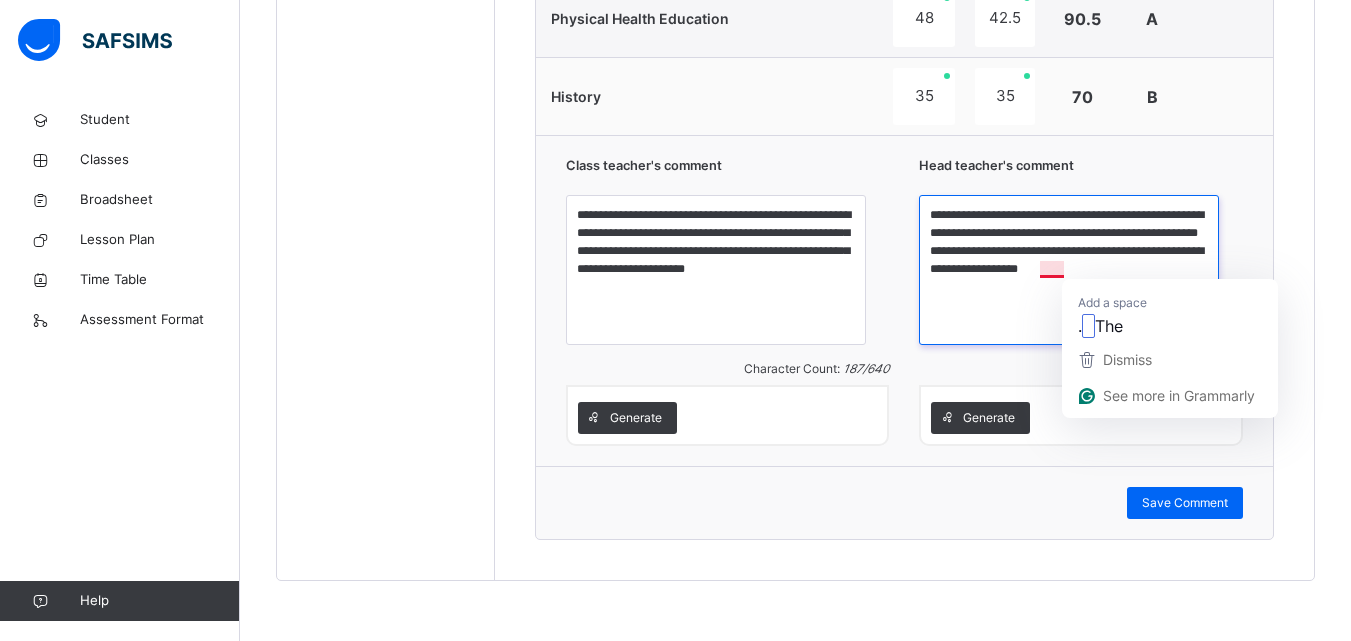 click on "**********" at bounding box center (1069, 270) 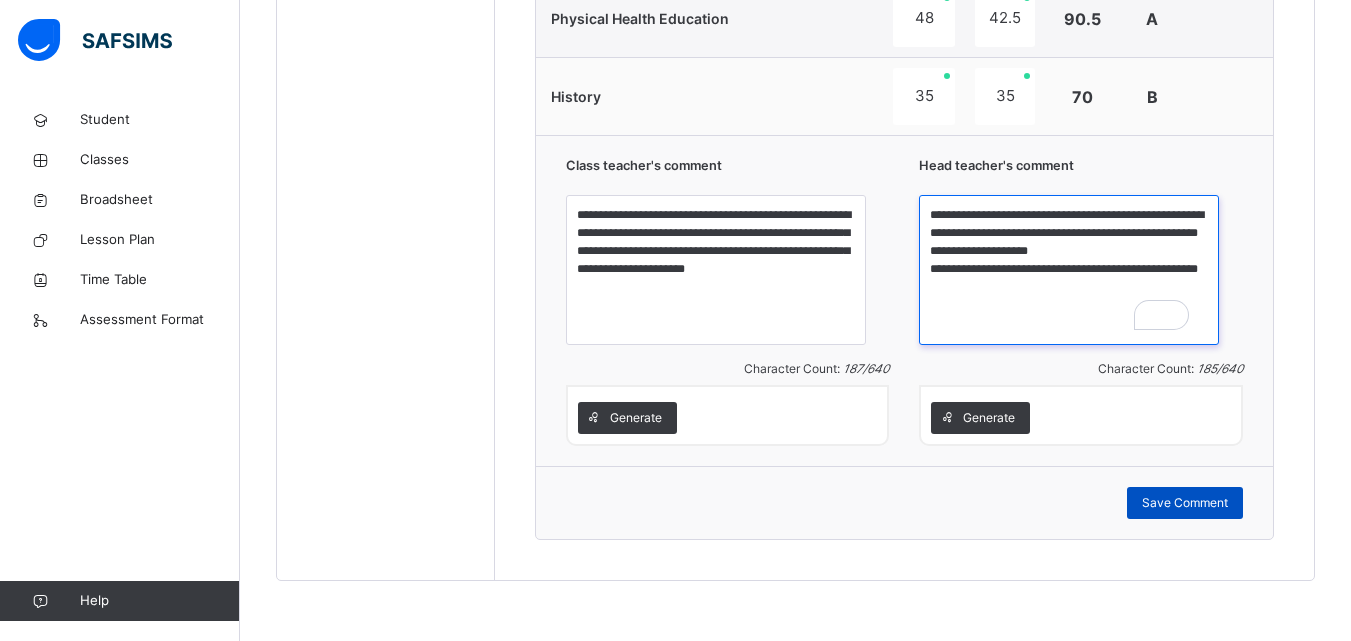 type on "**********" 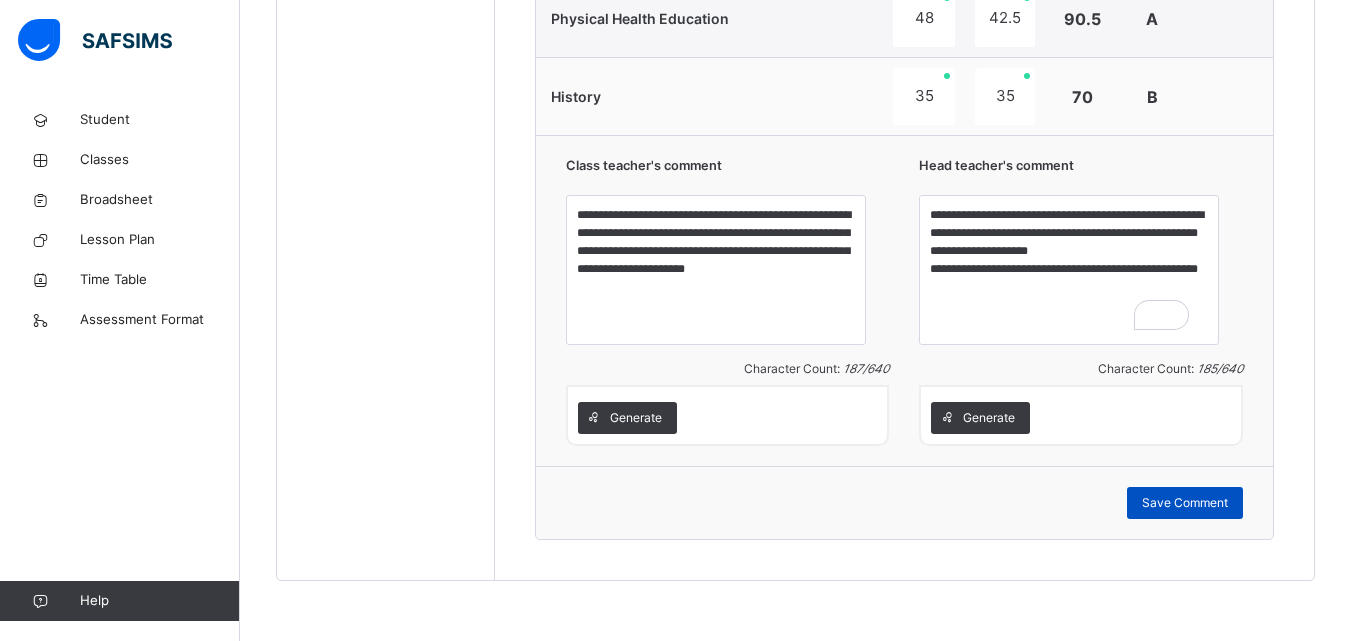 click on "Save Comment" at bounding box center [1185, 503] 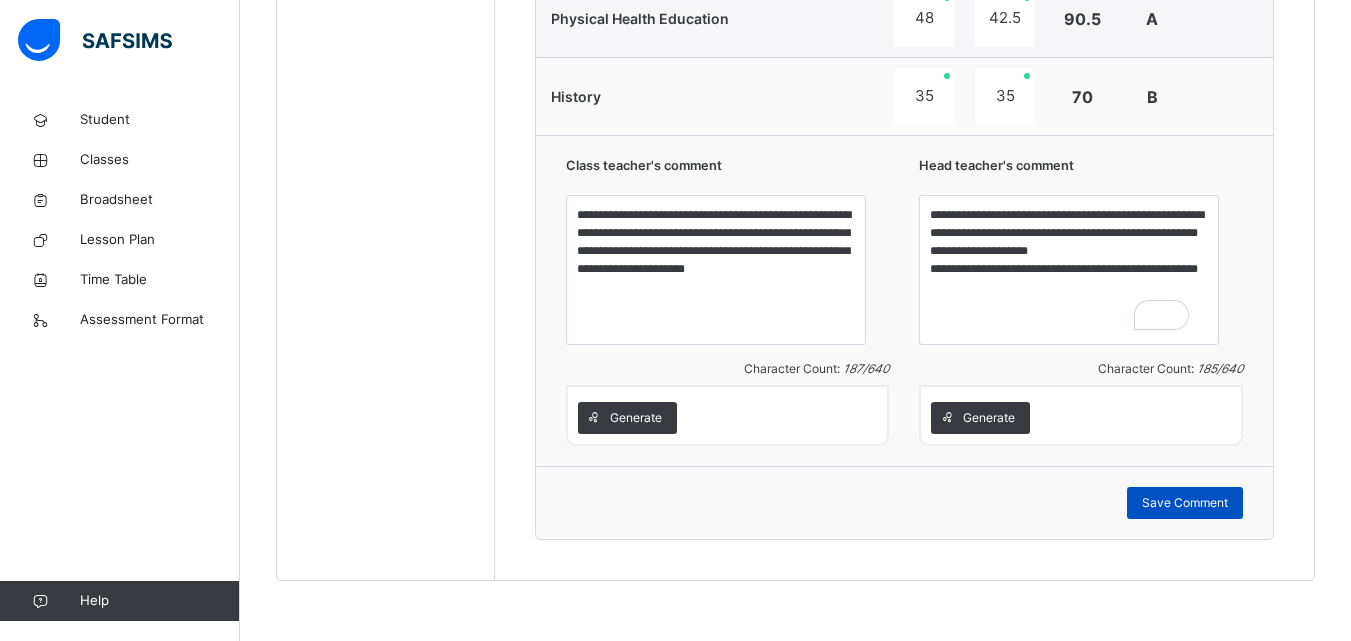 click on "Save Comment" at bounding box center [1185, 503] 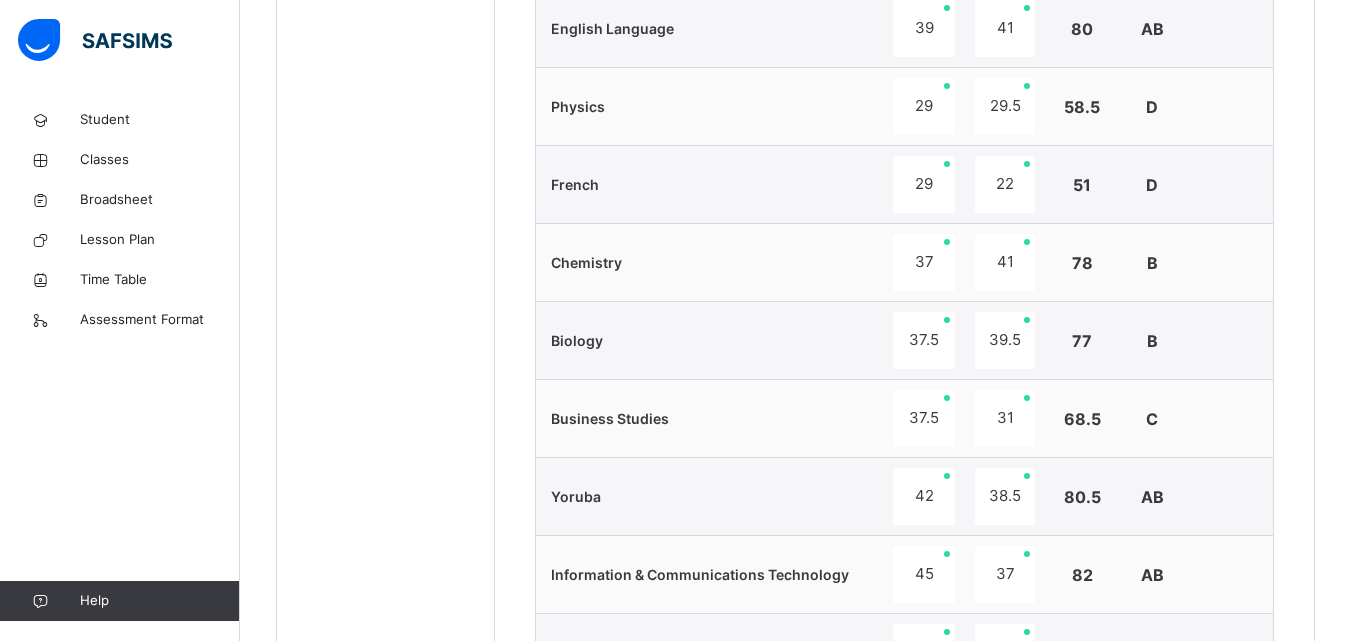 scroll, scrollTop: 334, scrollLeft: 0, axis: vertical 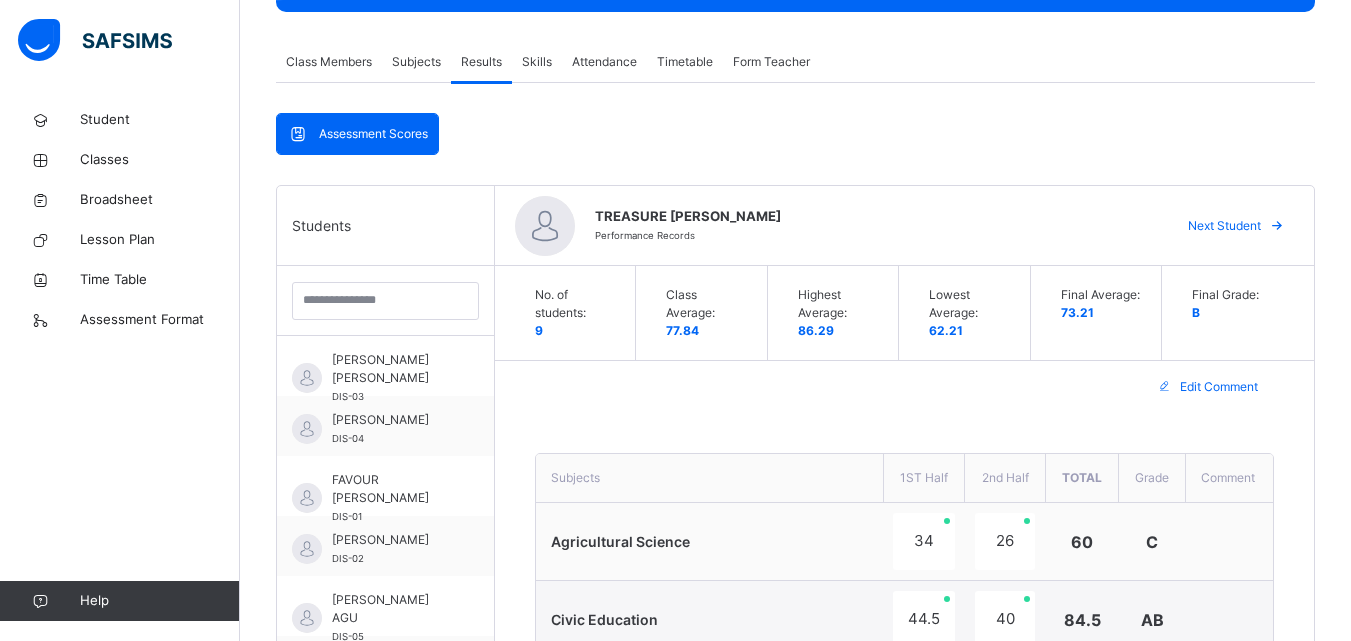 click on "Next Student" at bounding box center (1224, 226) 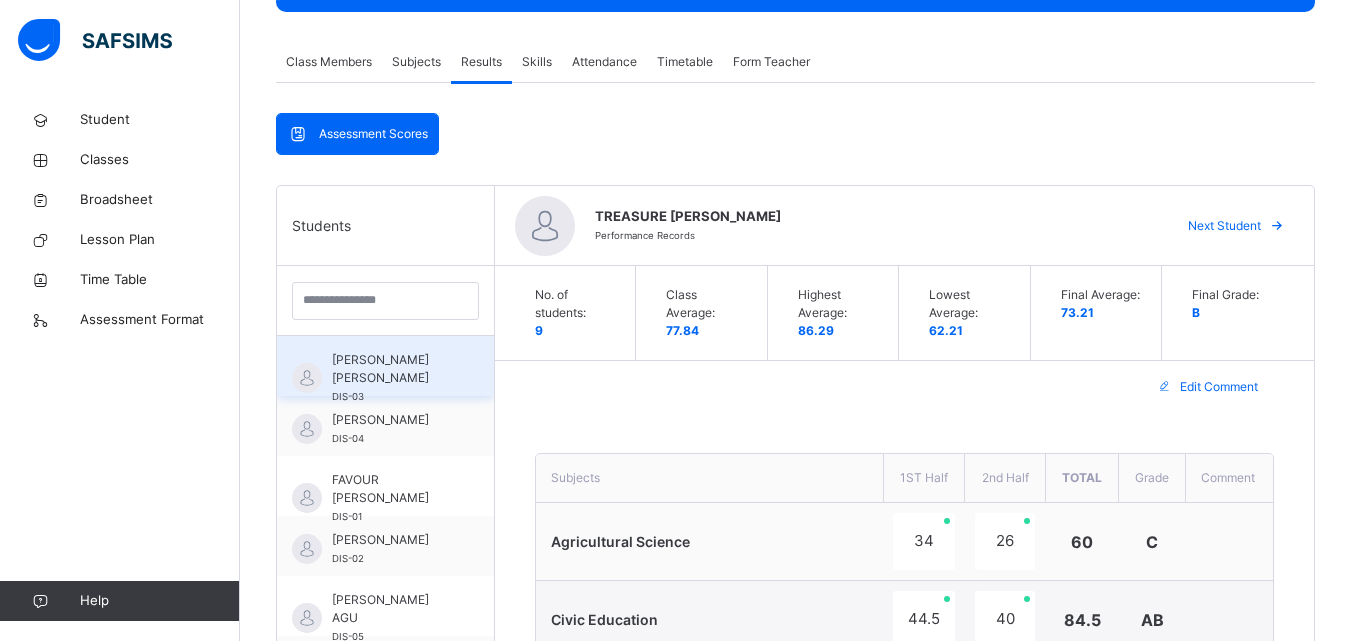click on "[PERSON_NAME] [PERSON_NAME]" at bounding box center [390, 369] 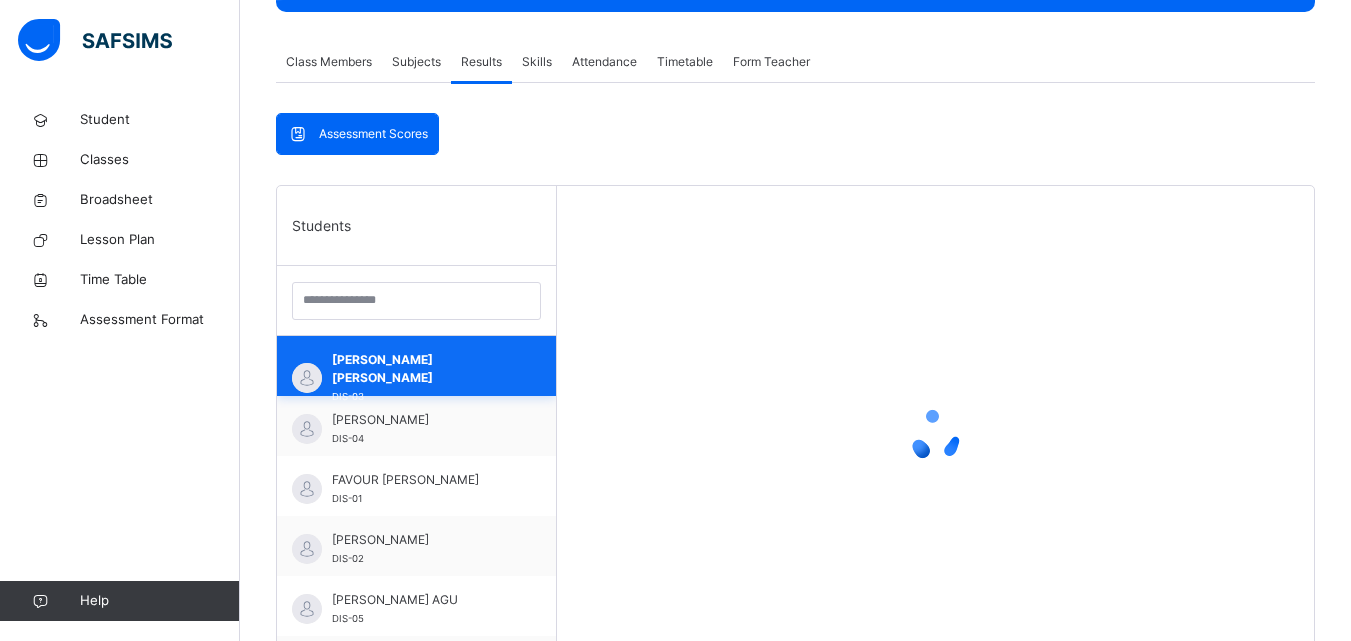 click at bounding box center [935, 436] 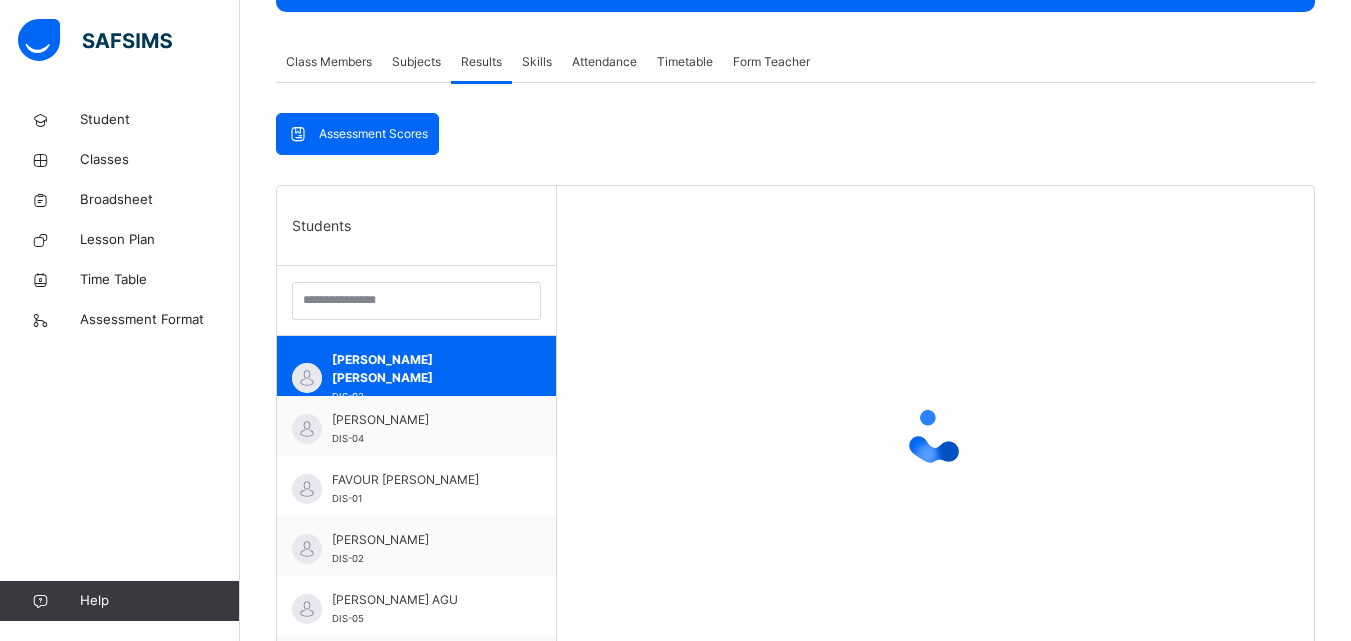 drag, startPoint x: 437, startPoint y: 359, endPoint x: 1225, endPoint y: 526, distance: 805.5017 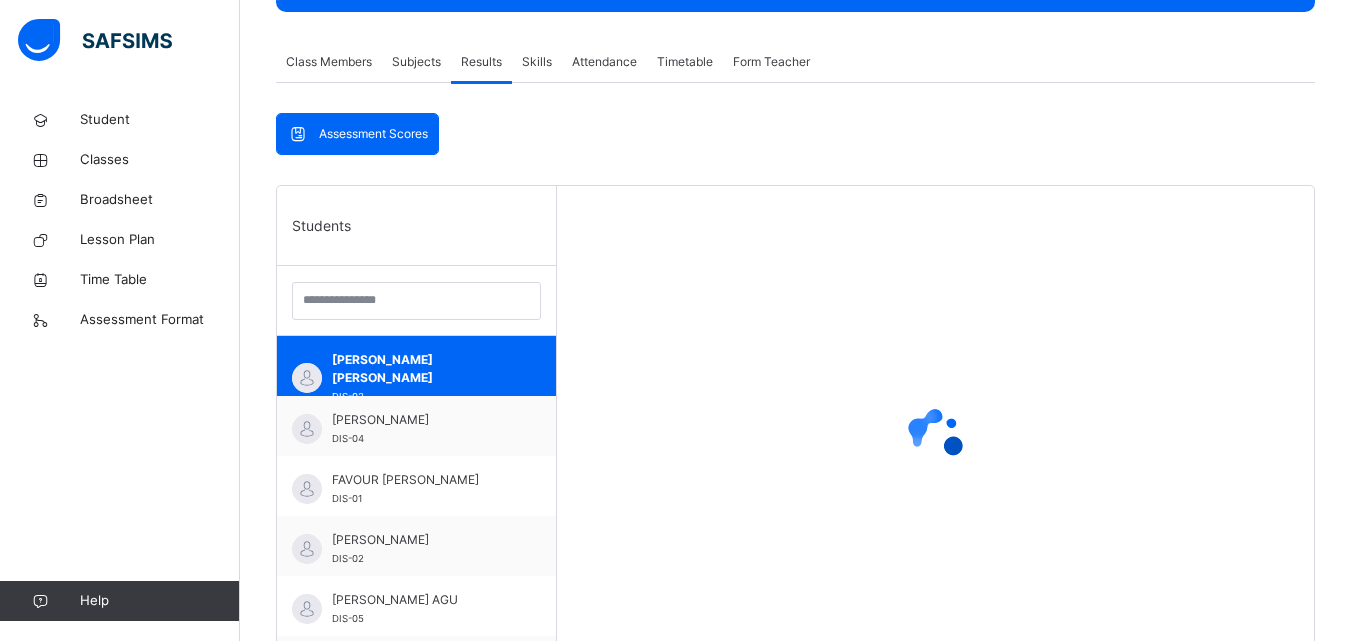 click at bounding box center (935, 436) 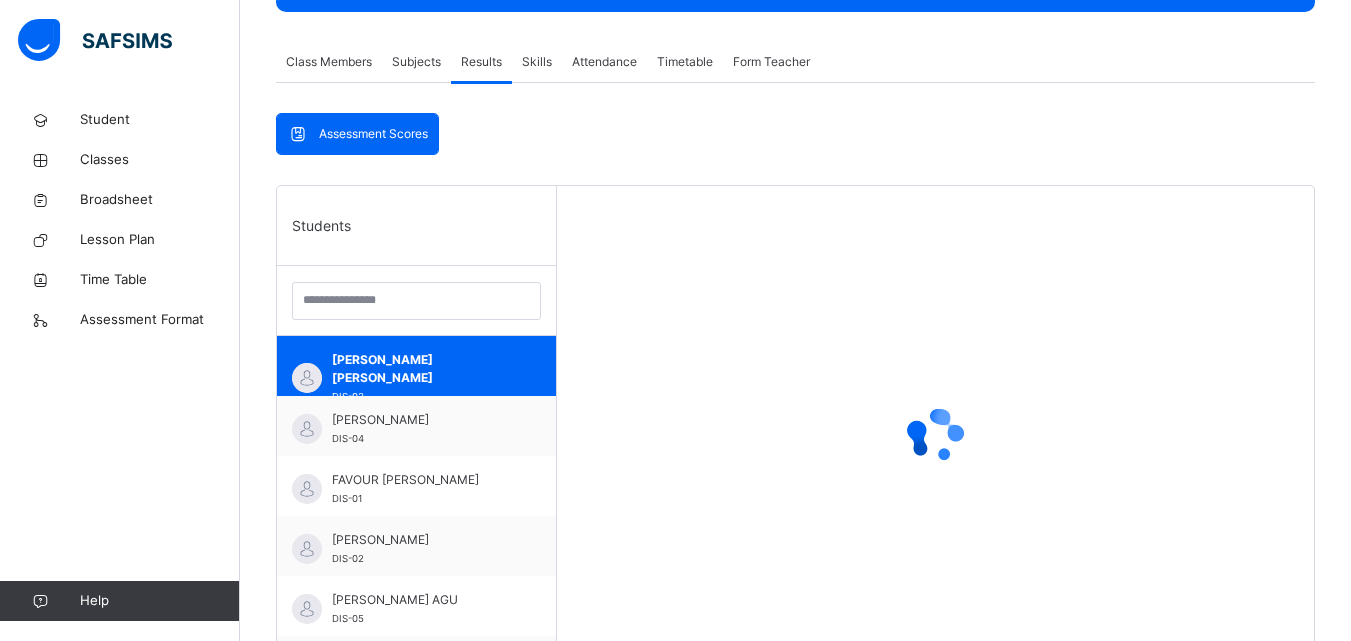 click at bounding box center [935, 436] 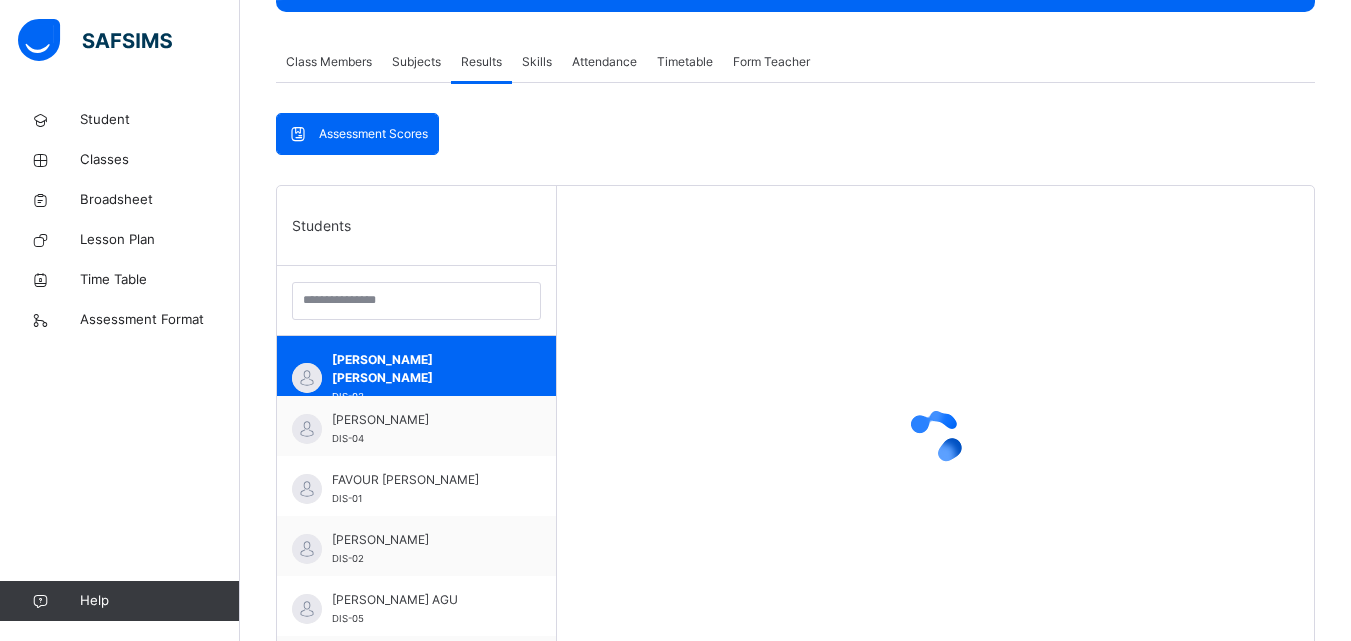 click at bounding box center [935, 436] 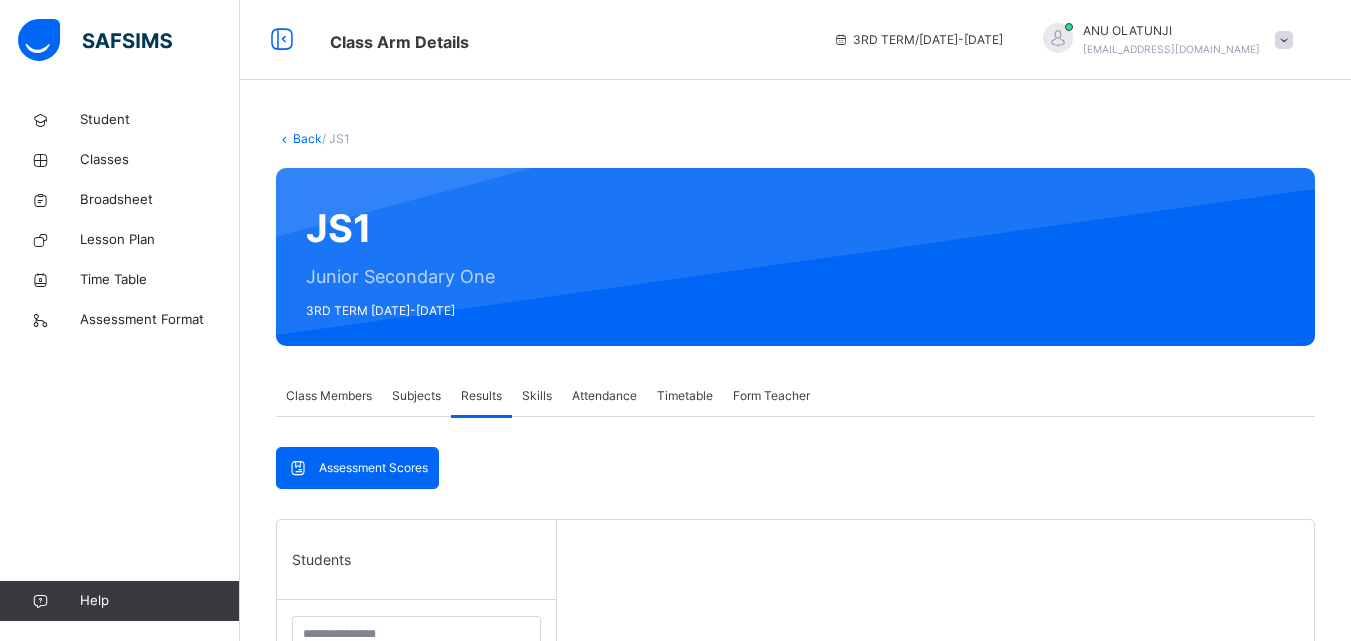 scroll, scrollTop: 560, scrollLeft: 0, axis: vertical 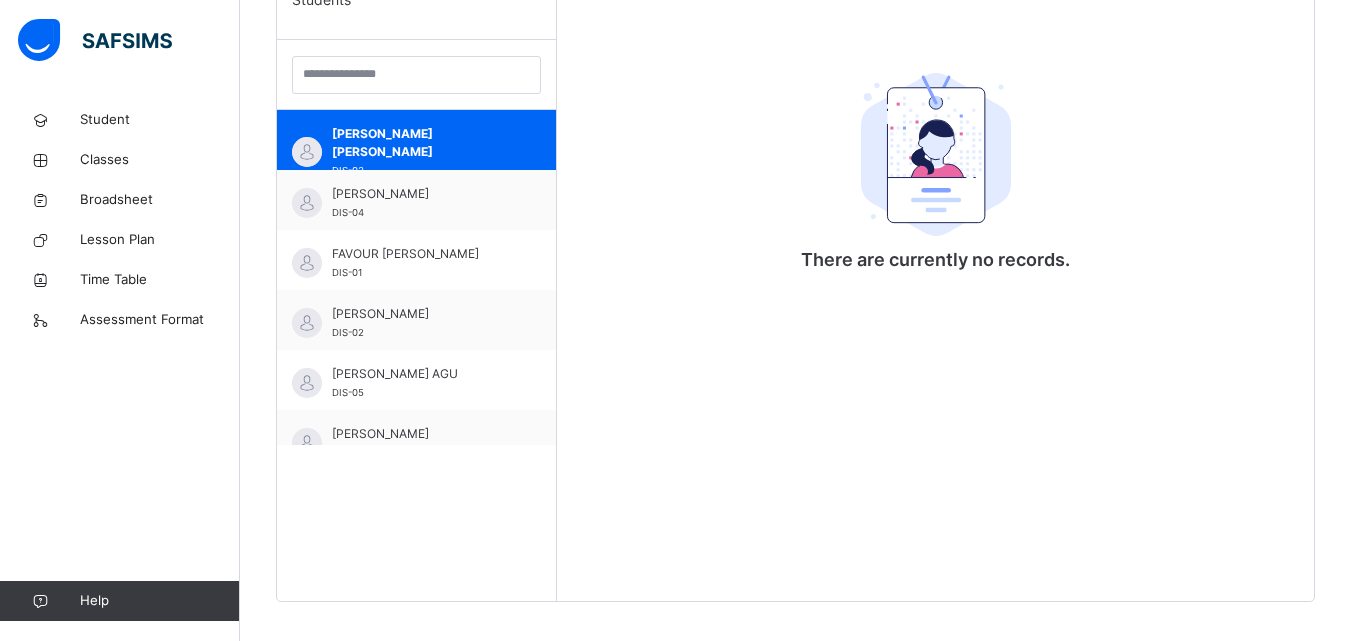 click on "There are currently no records." at bounding box center [935, 280] 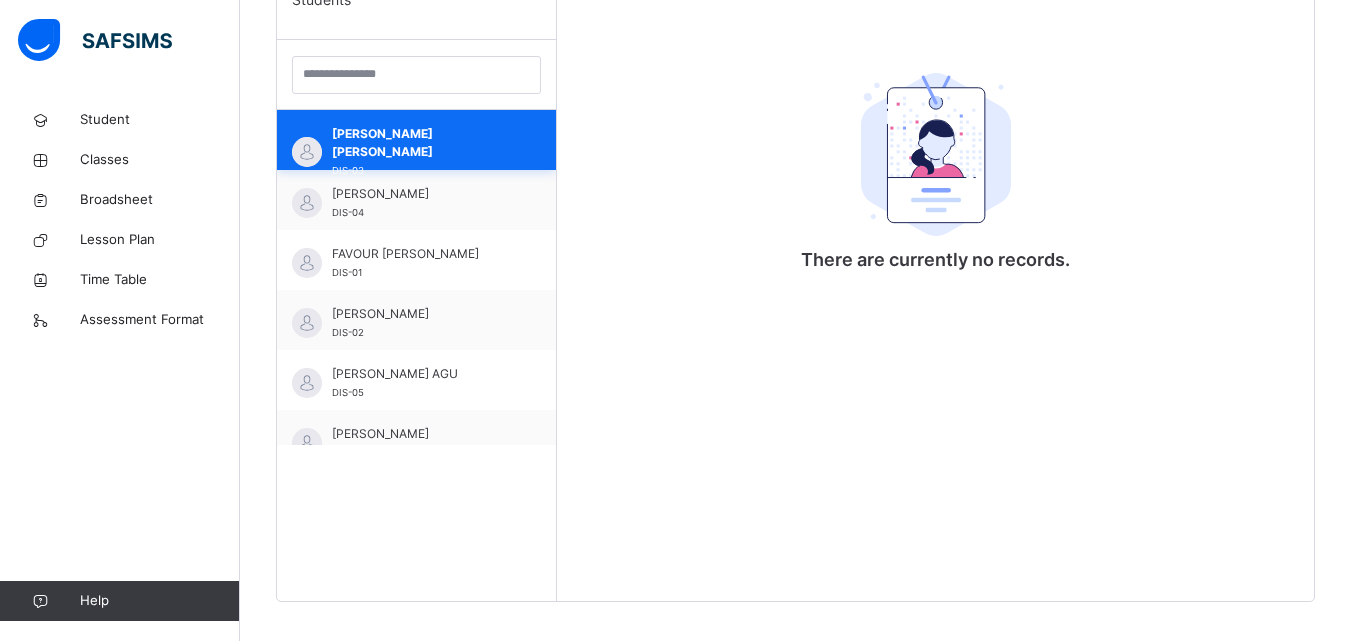 click on "[PERSON_NAME] [PERSON_NAME]" at bounding box center [421, 143] 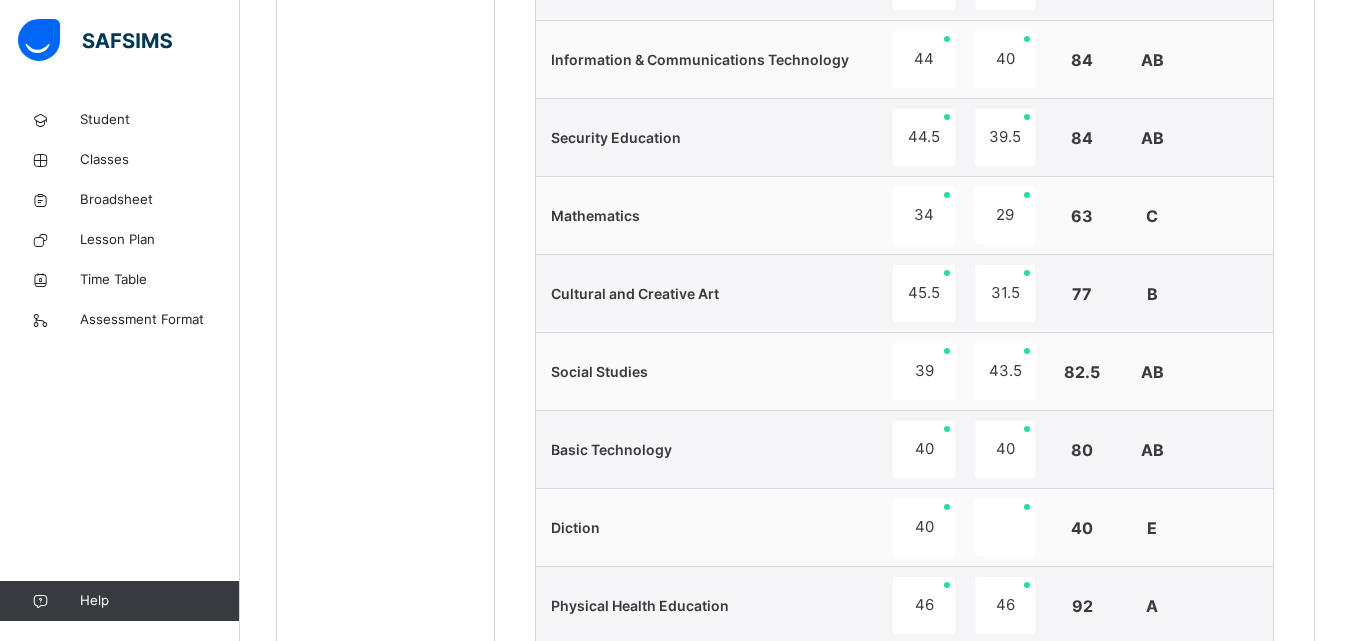 scroll, scrollTop: 1680, scrollLeft: 0, axis: vertical 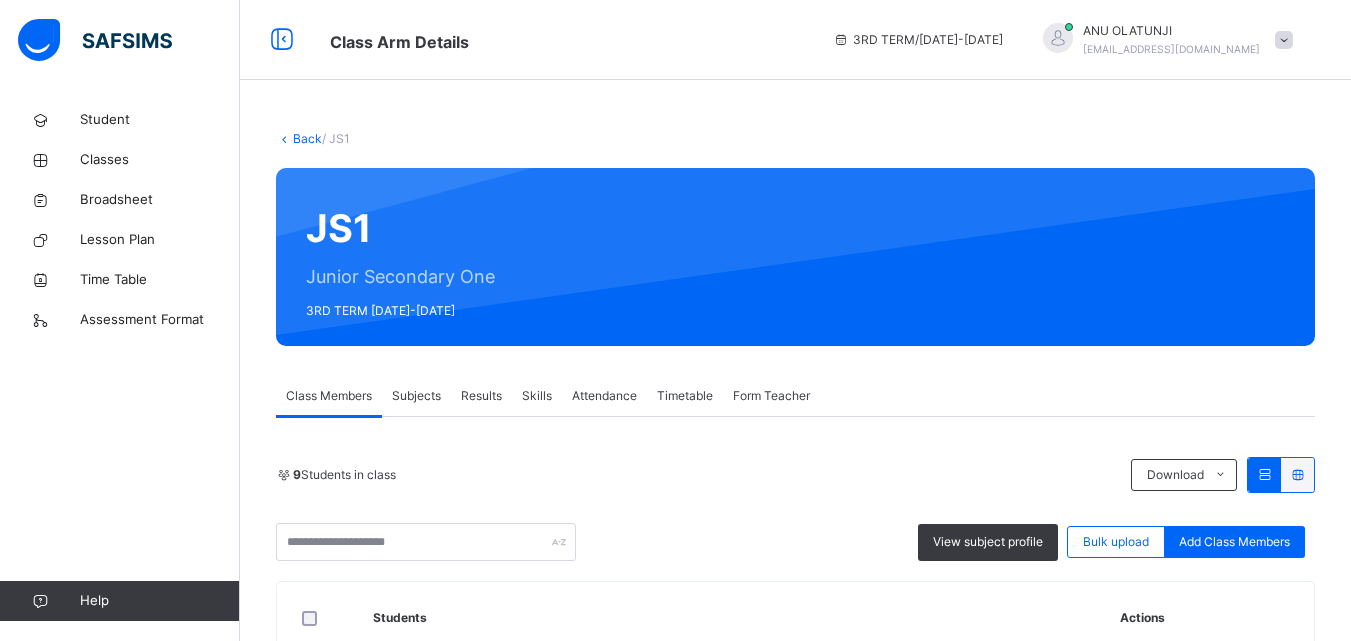 click on "Results" at bounding box center [481, 396] 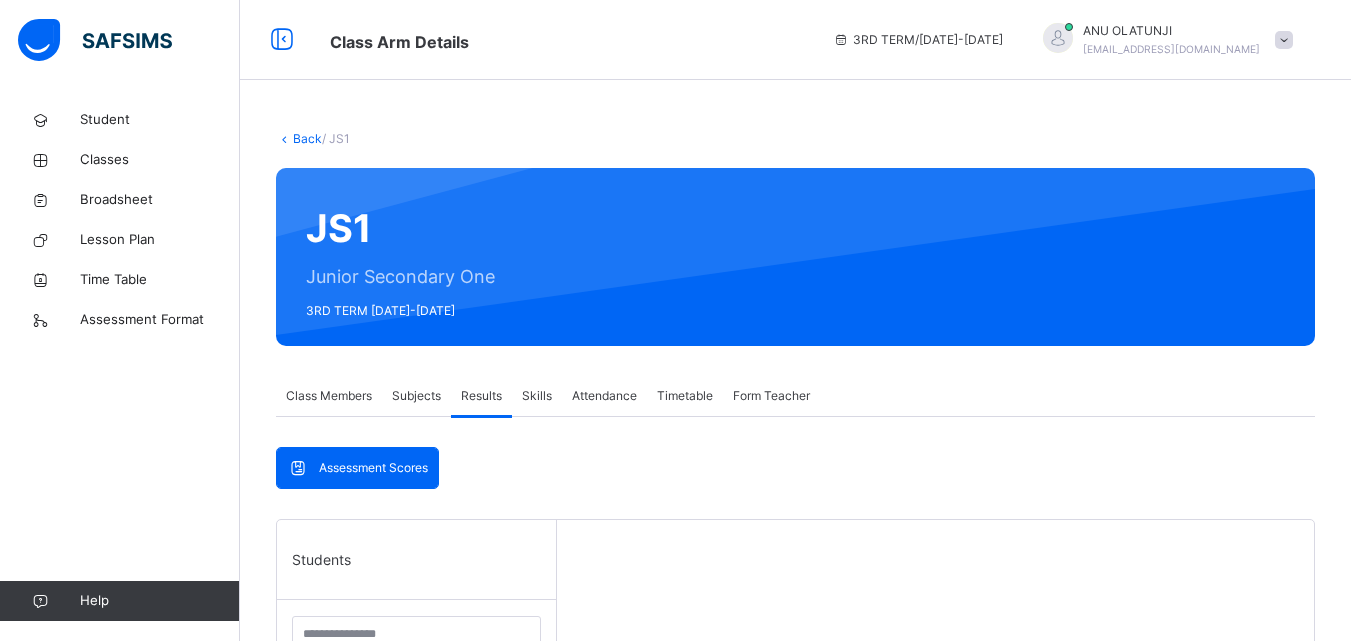 scroll, scrollTop: 560, scrollLeft: 0, axis: vertical 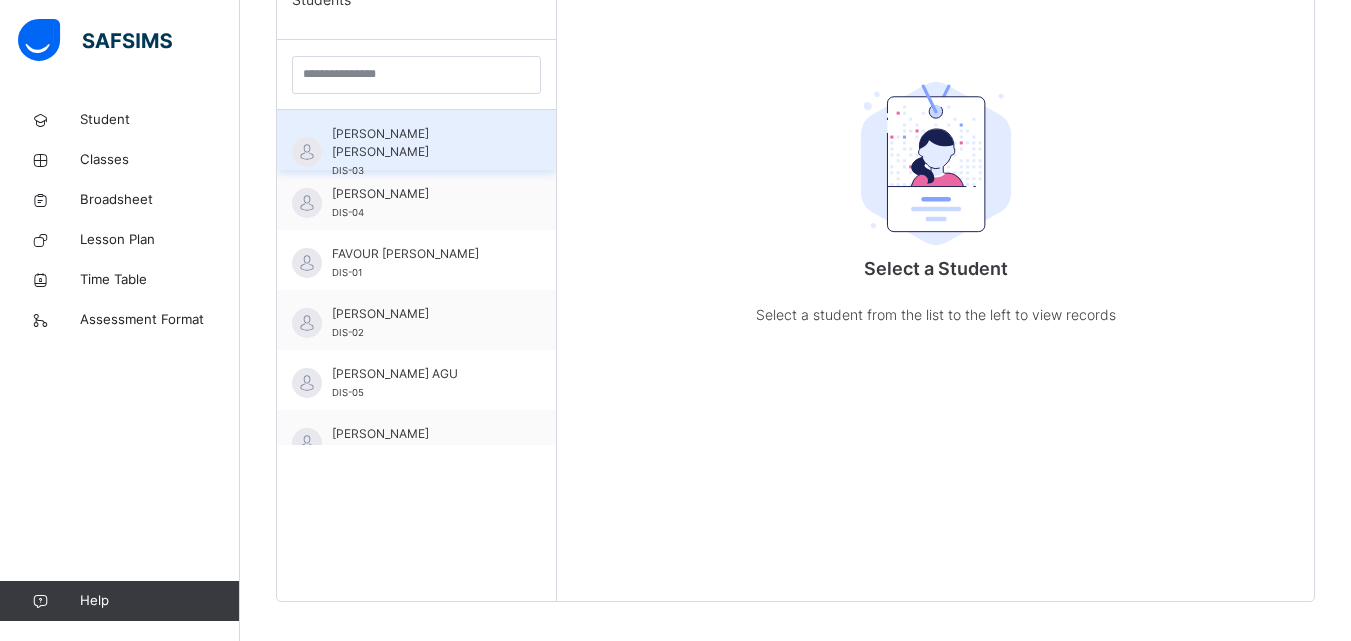 click on "[PERSON_NAME] [PERSON_NAME]" at bounding box center (421, 143) 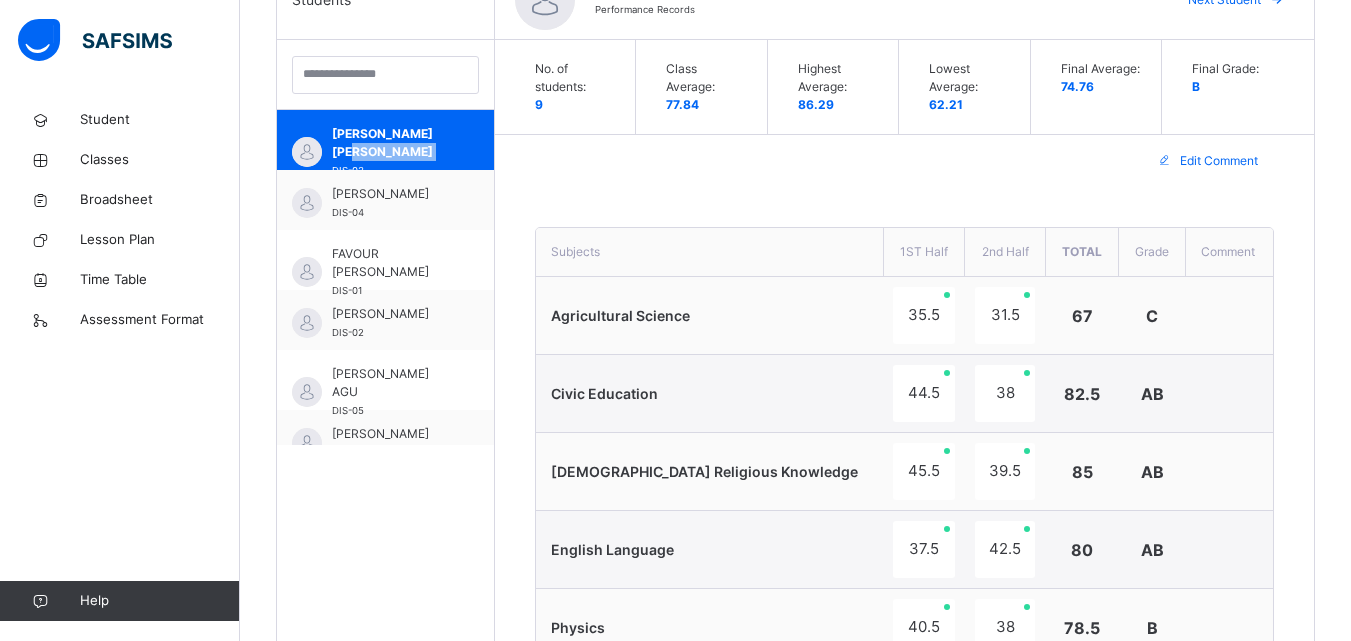 scroll, scrollTop: 1680, scrollLeft: 0, axis: vertical 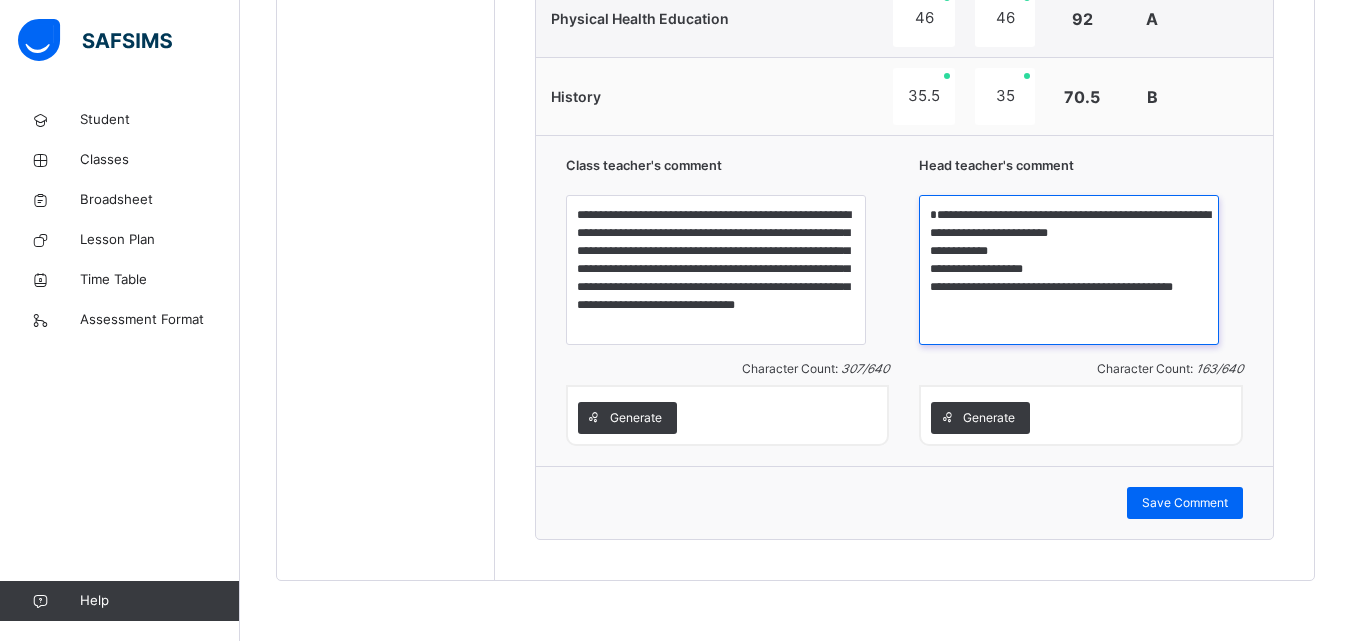 drag, startPoint x: 1043, startPoint y: 252, endPoint x: 985, endPoint y: 251, distance: 58.00862 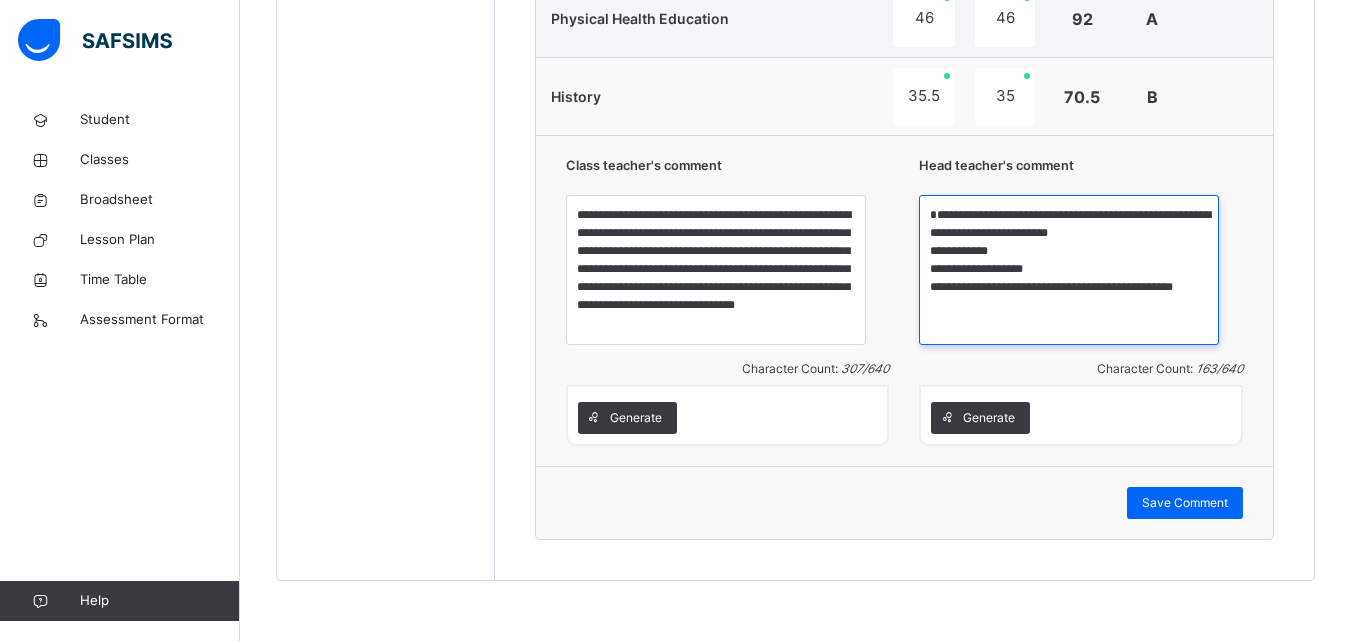 click on "**********" at bounding box center (1069, 270) 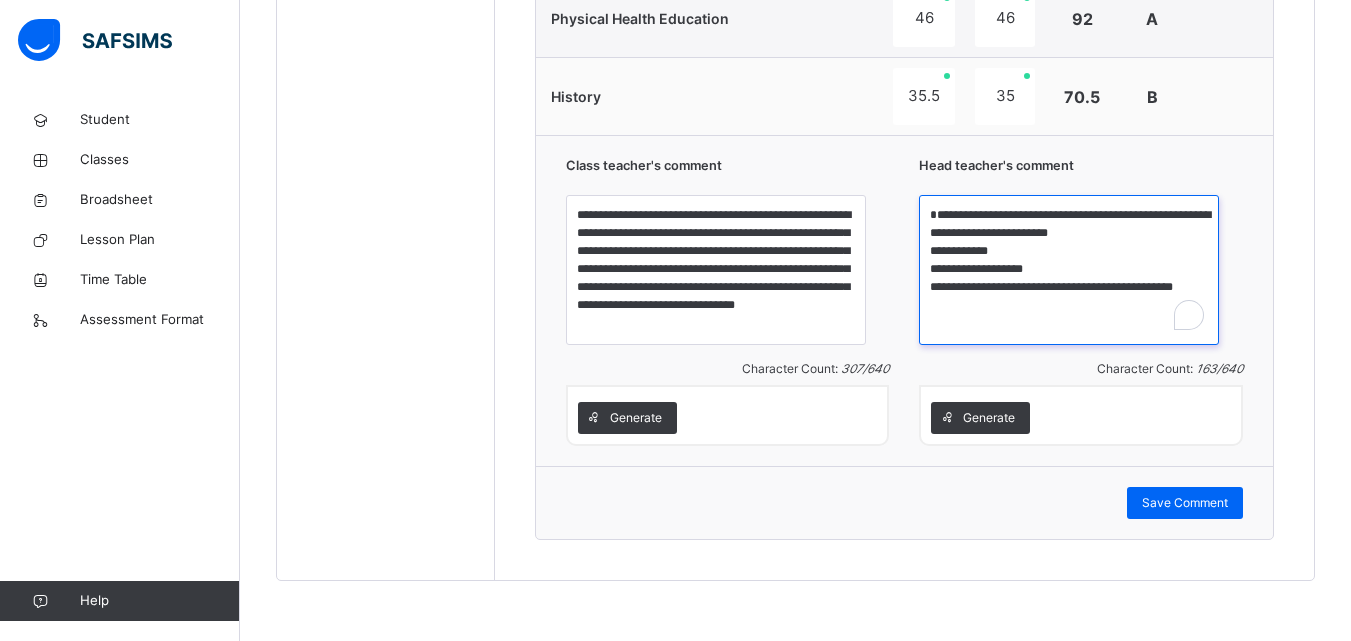 click on "**********" at bounding box center (1069, 270) 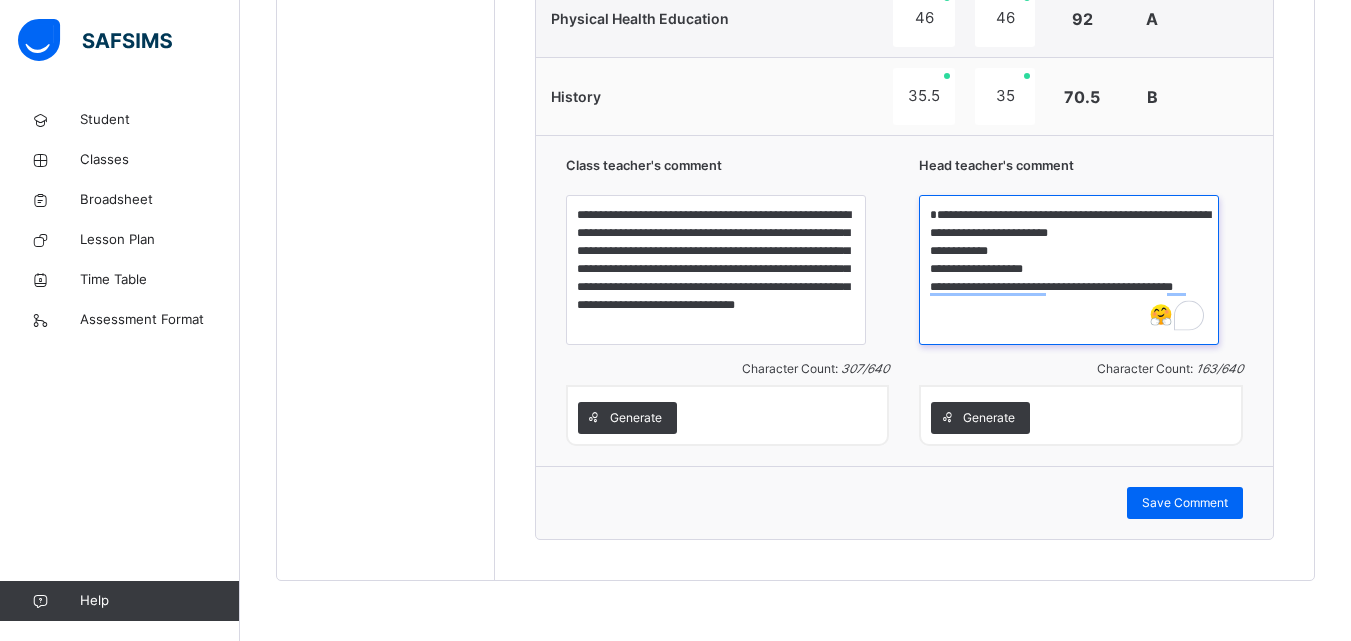 drag, startPoint x: 1029, startPoint y: 252, endPoint x: 969, endPoint y: 253, distance: 60.00833 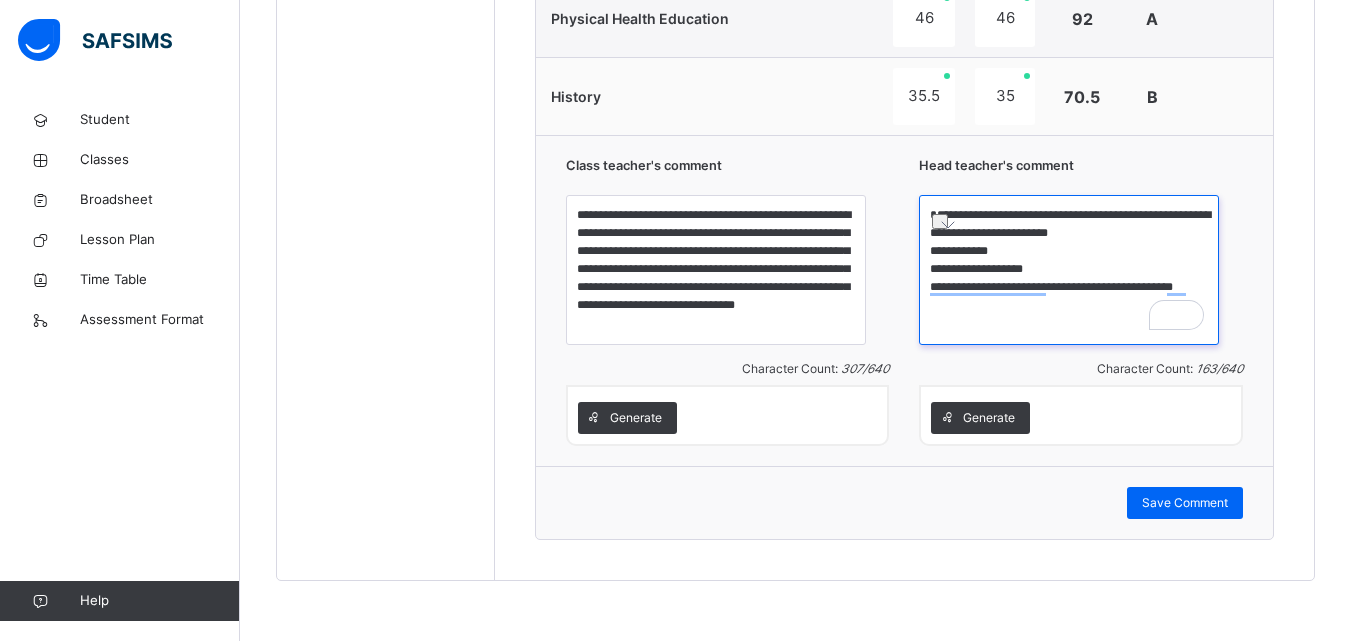 click on "**********" at bounding box center (1069, 270) 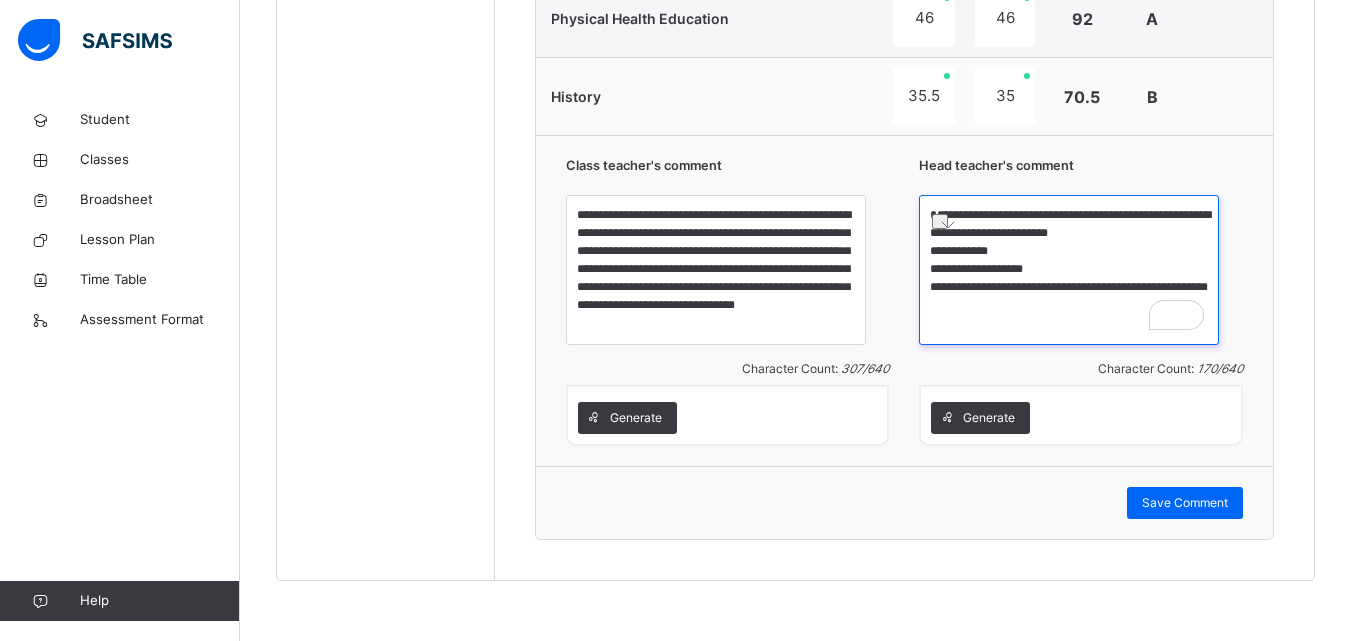 drag, startPoint x: 970, startPoint y: 248, endPoint x: 1038, endPoint y: 244, distance: 68.117546 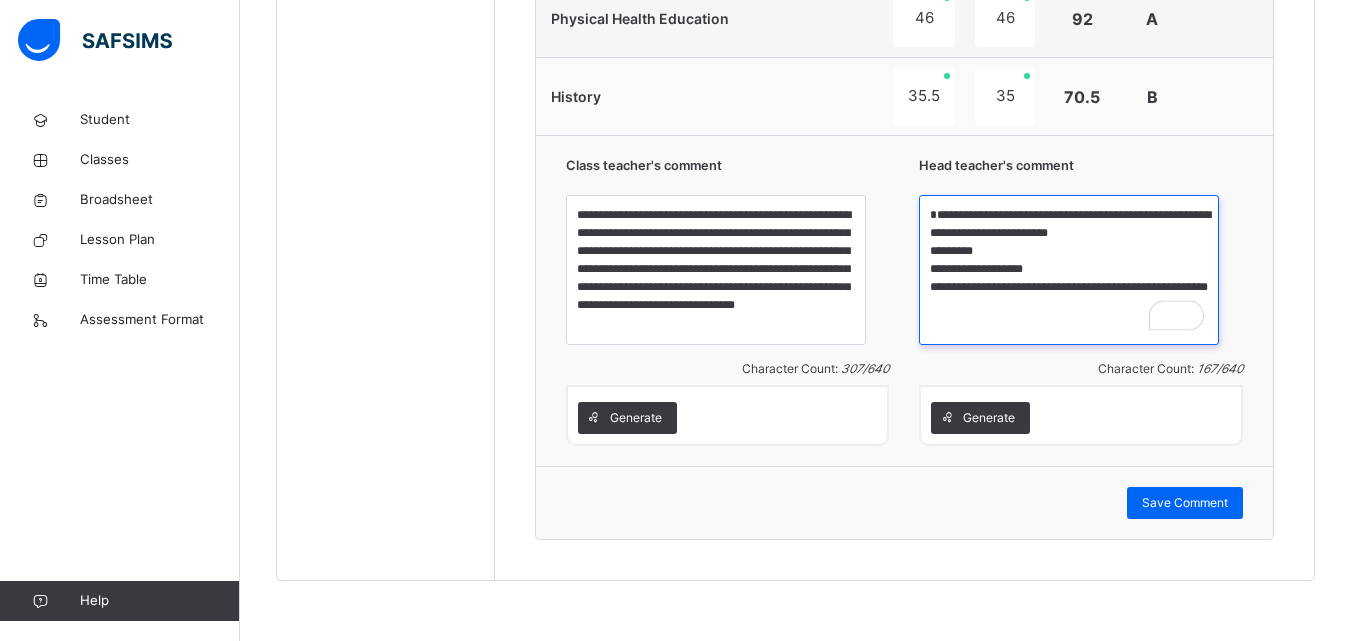 click on "**********" at bounding box center (1069, 270) 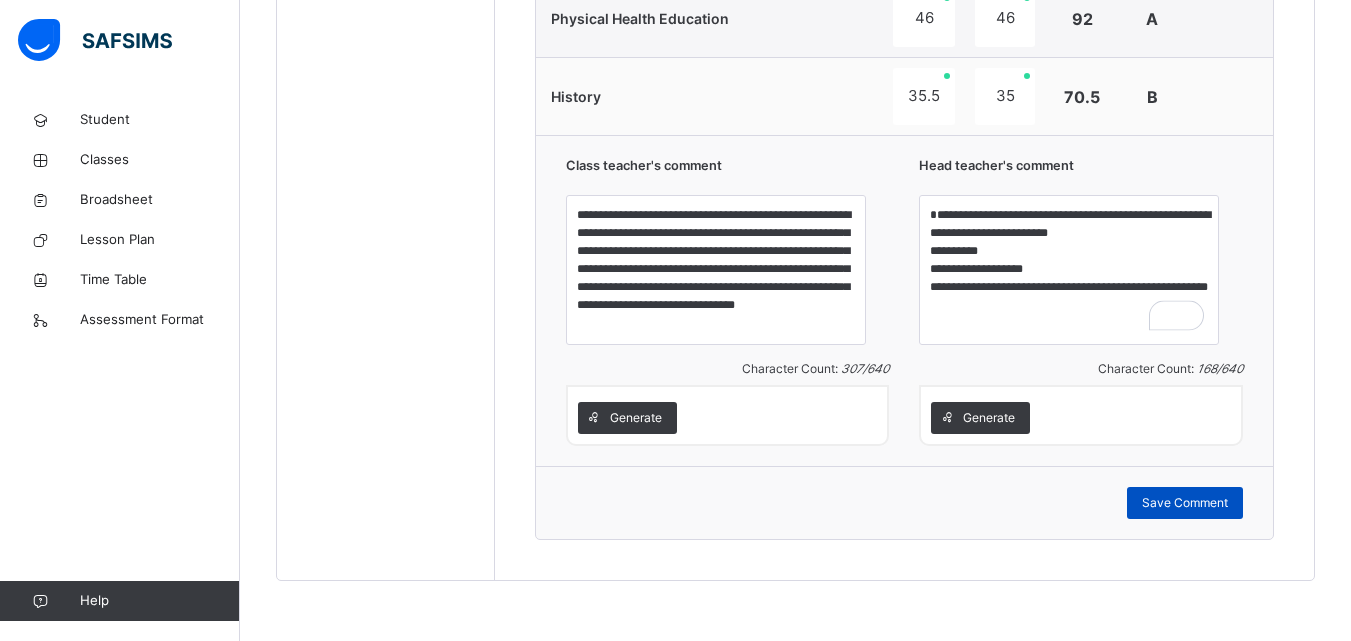 click on "Save Comment" at bounding box center [1185, 503] 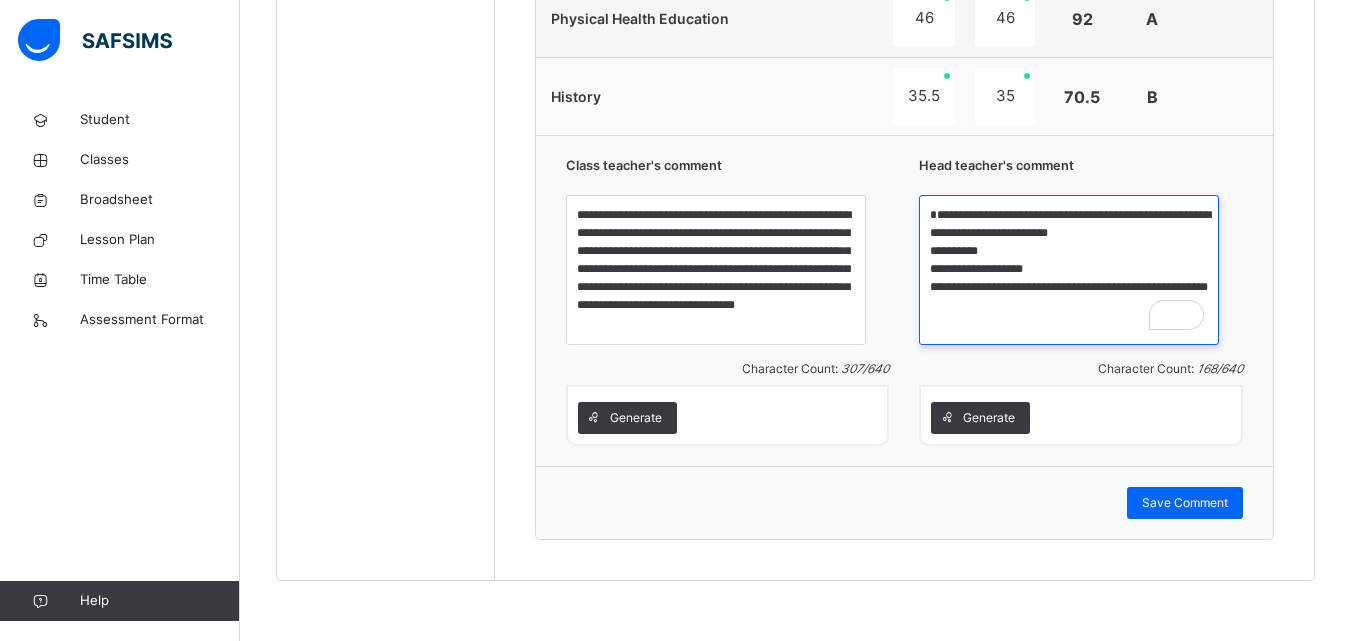click on "**********" at bounding box center (1069, 270) 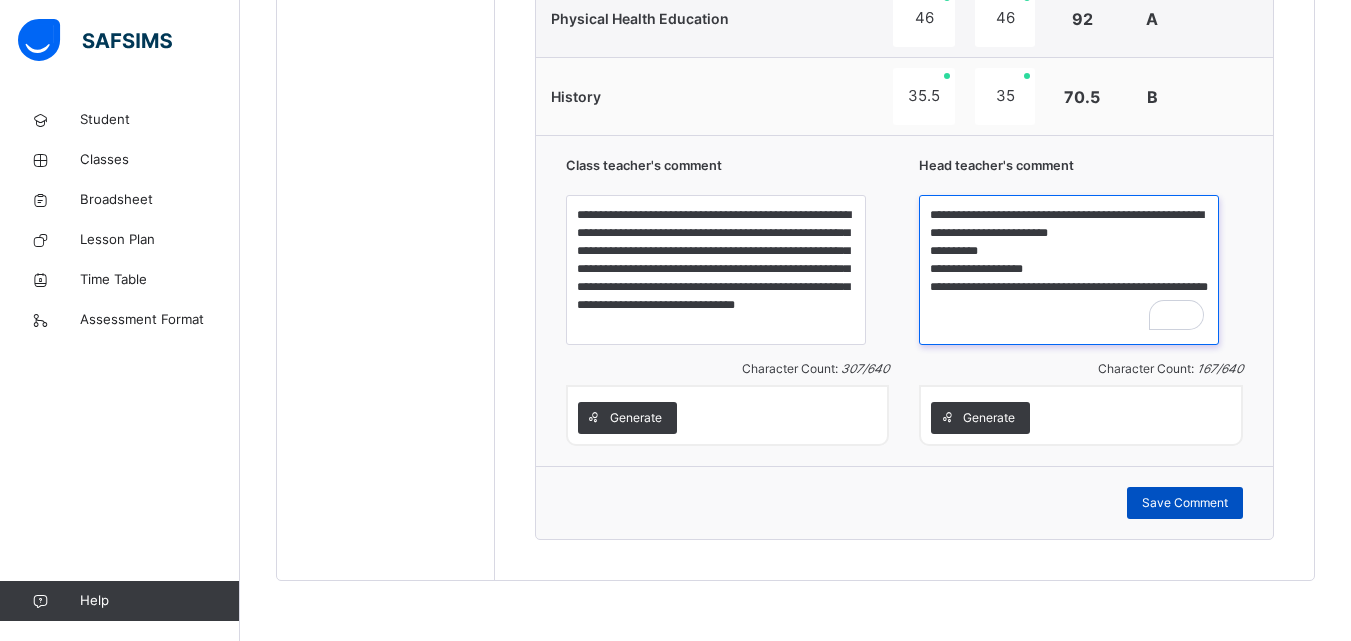 type on "**********" 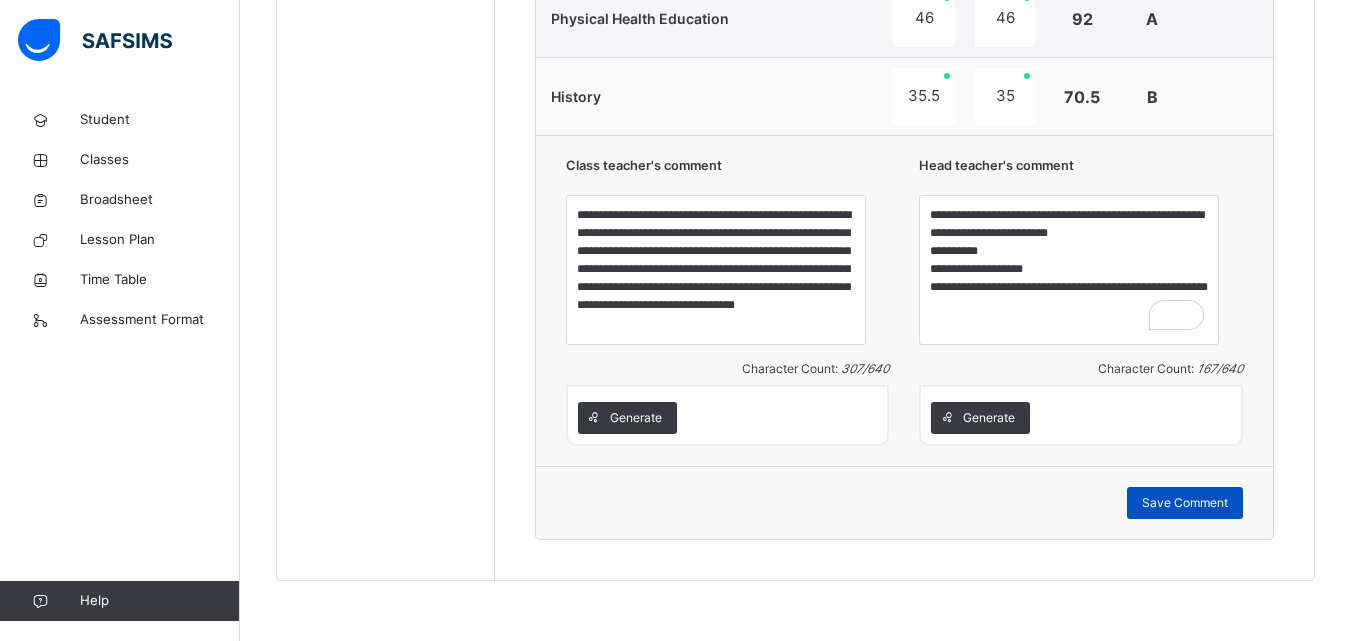 click on "Save Comment" at bounding box center (1185, 503) 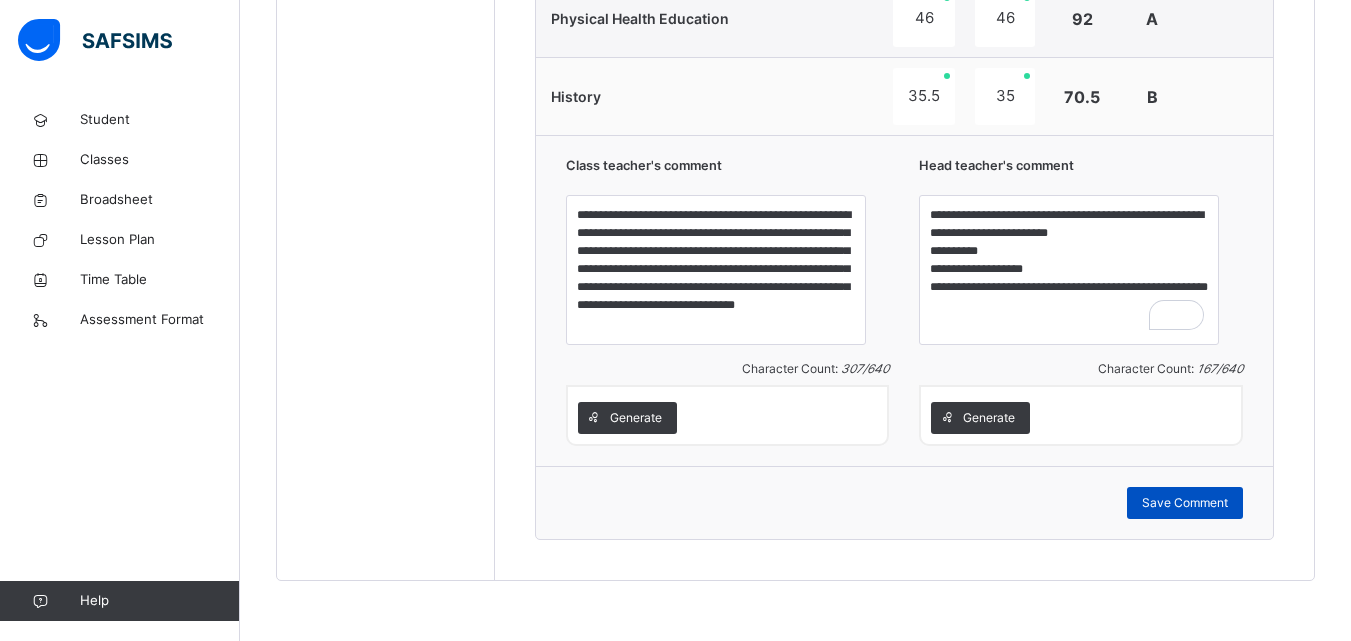 click on "Save Comment" at bounding box center [1185, 503] 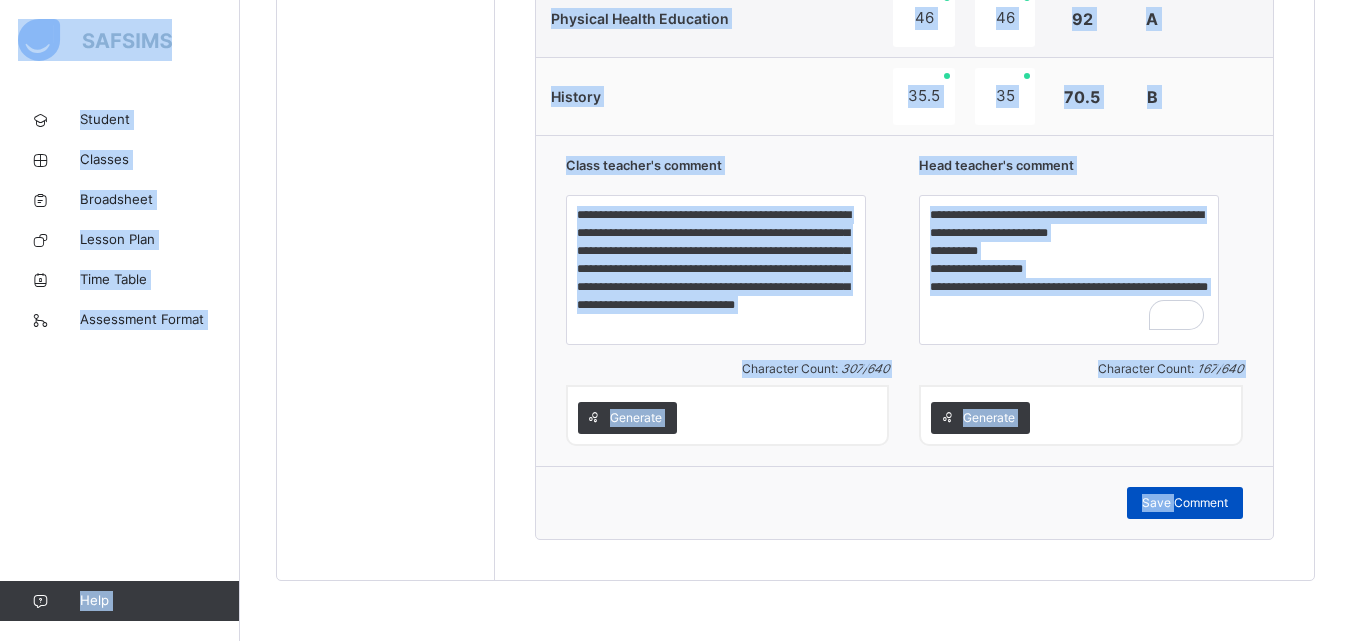 click on "Class Arm Details     3RD TERM  /  [DATE]-[DATE]   [PERSON_NAME] [PERSON_NAME][EMAIL_ADDRESS][PERSON_NAME][PERSON_NAME][DOMAIN_NAME] Student Classes Broadsheet Lesson Plan Time Table Assessment Format   Help Onboarding Great job! You have finished setting up all essential configurations. Our wizard which has lots of in-built templates will continue to guide you through with the academic configurations. Academic Configuration Steps Continue × Idle Mode Due to inactivity you would be logged out to the system in the next   15mins , click the "Resume" button to keep working or the "Log me out" button to log out of the system. Log me out Resume Back  / JS1  JS1  Junior Secondary One 3RD TERM [DATE]-[DATE] Class Members Subjects Results Skills Attendance Timetable Form Teacher Results More Options   9  Students in class Download Pdf Report Excel Report View subject profile Bulk upload Add Class Members [GEOGRAPHIC_DATA] Date: [DATE] 3:54:08 am Class Members Class:  JS1  Total no. of Students:  9 Term:  3RD TERM Session:  [DATE]-[DATE] S/NO 1 2" at bounding box center [675, -771] 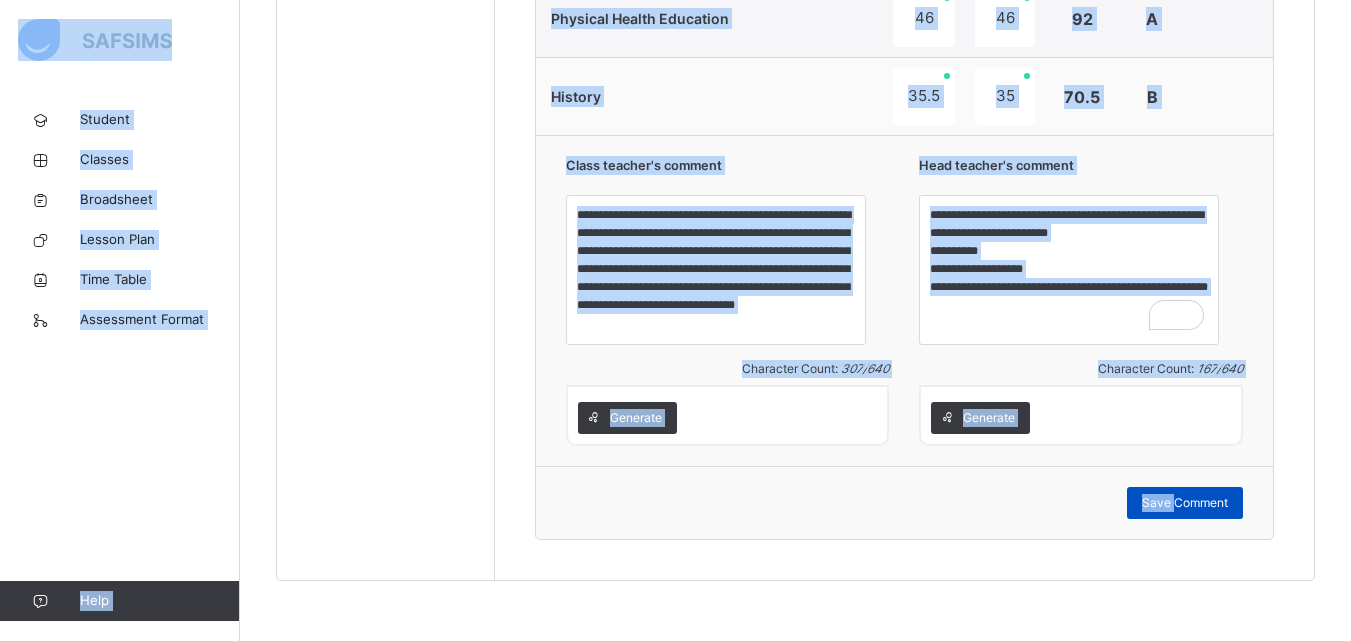 click at bounding box center (1194, 485) 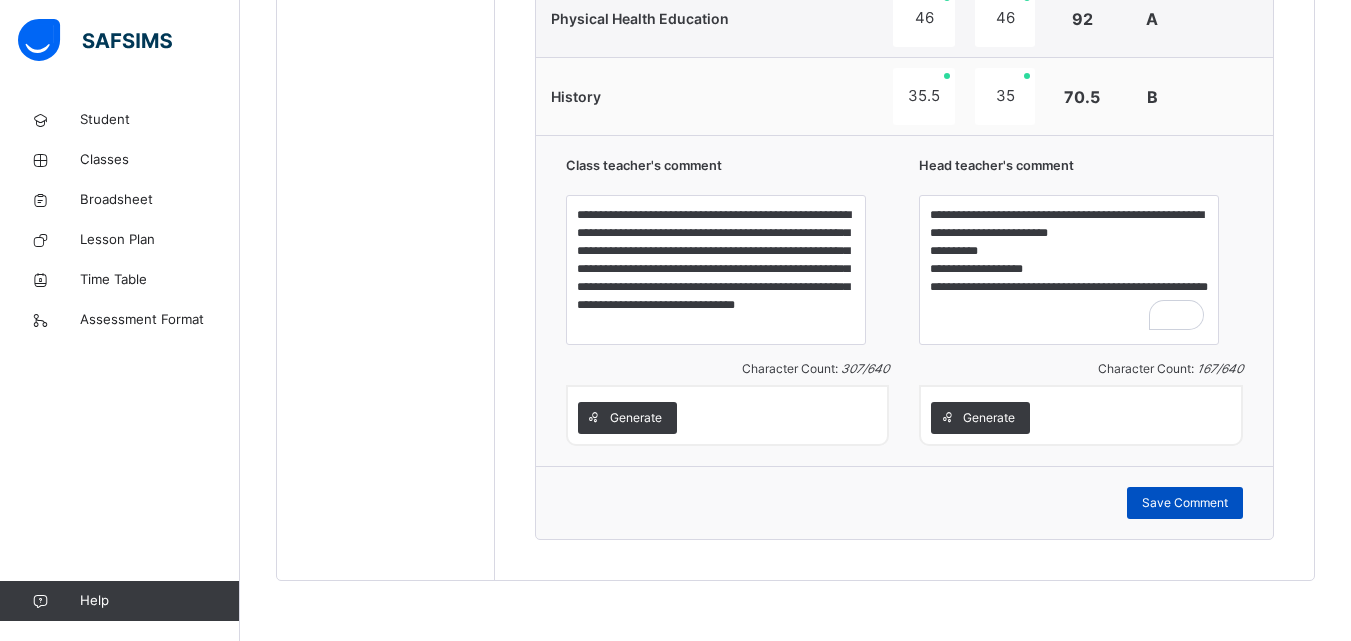 click on "Save Comment" at bounding box center [1185, 503] 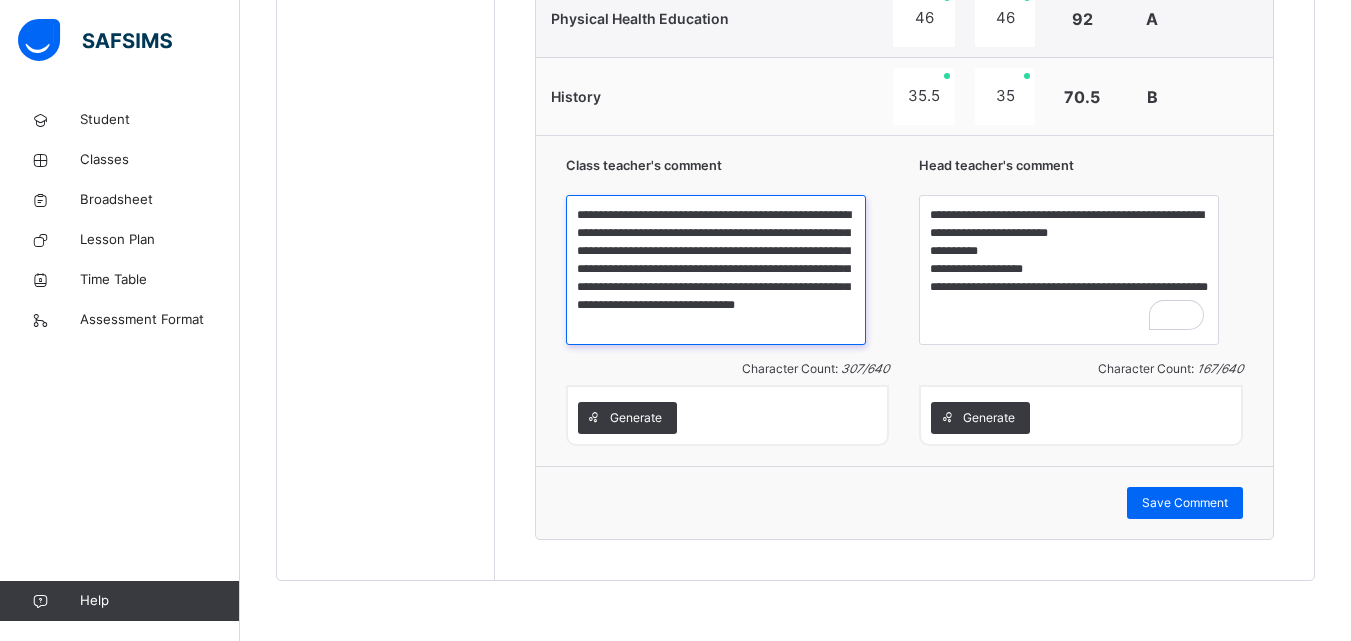 click on "**********" at bounding box center [716, 270] 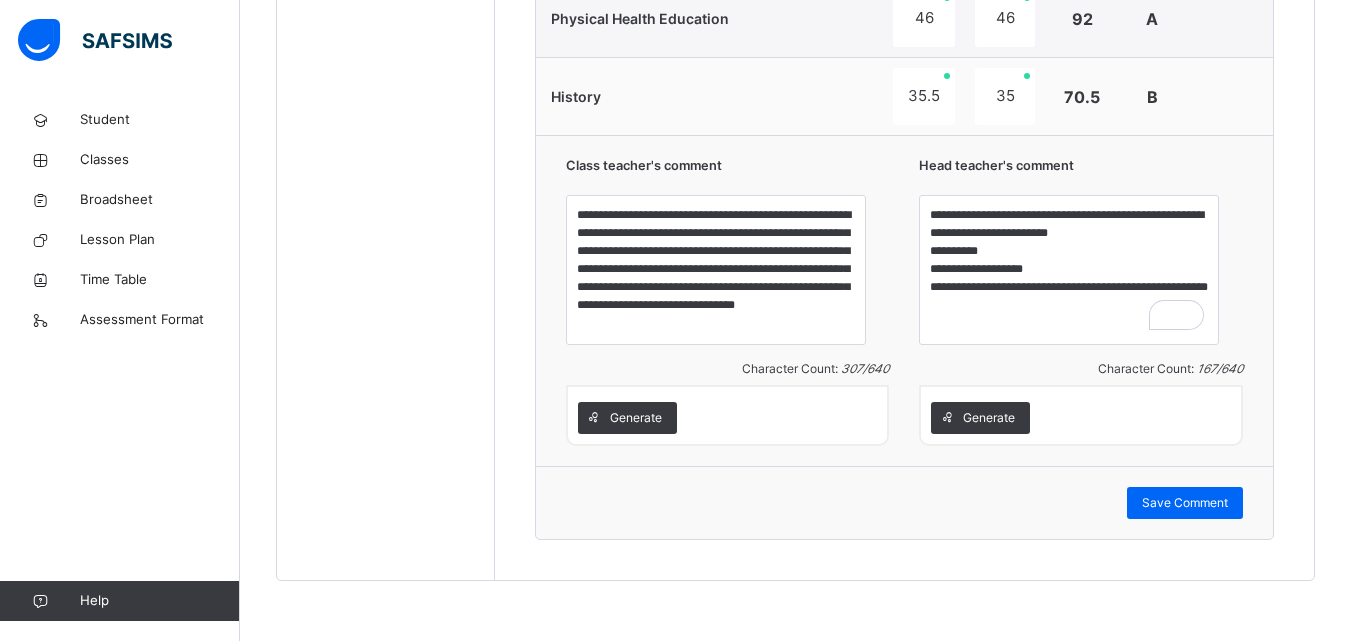 click on "Save Comment" at bounding box center [1185, 503] 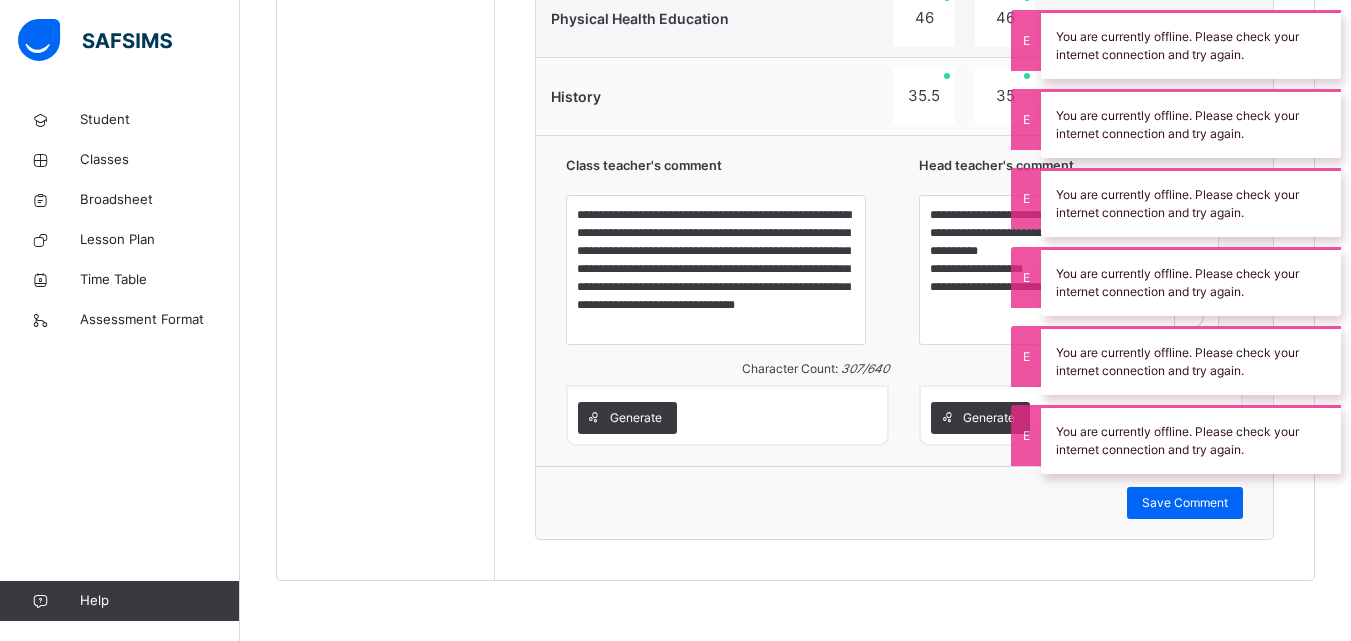 click on "Save Comment" at bounding box center [1185, 503] 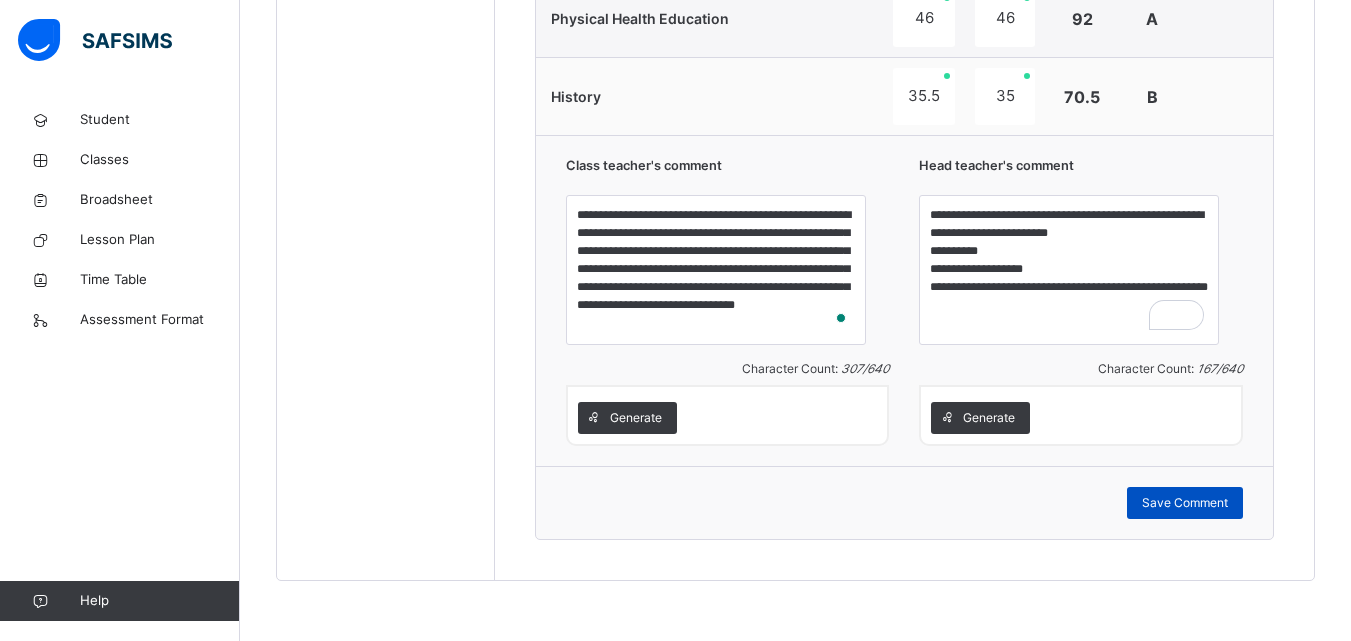 click on "Save Comment" at bounding box center [1185, 503] 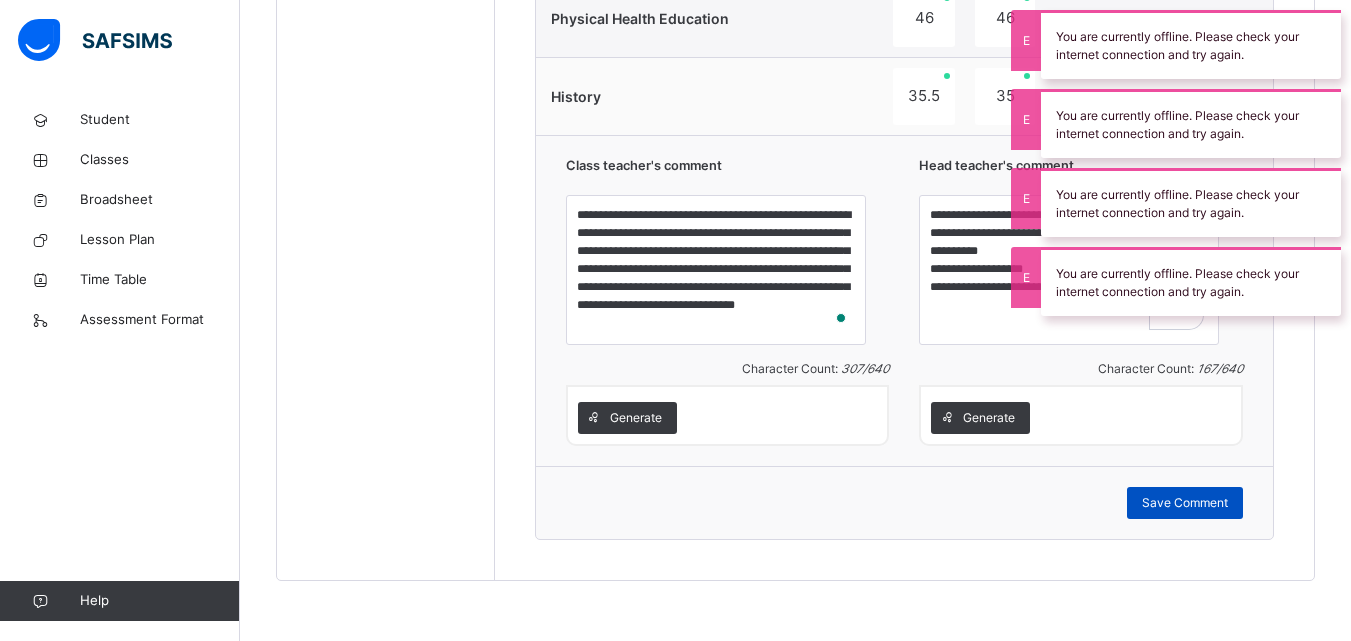 click on "Save Comment" at bounding box center (905, 503) 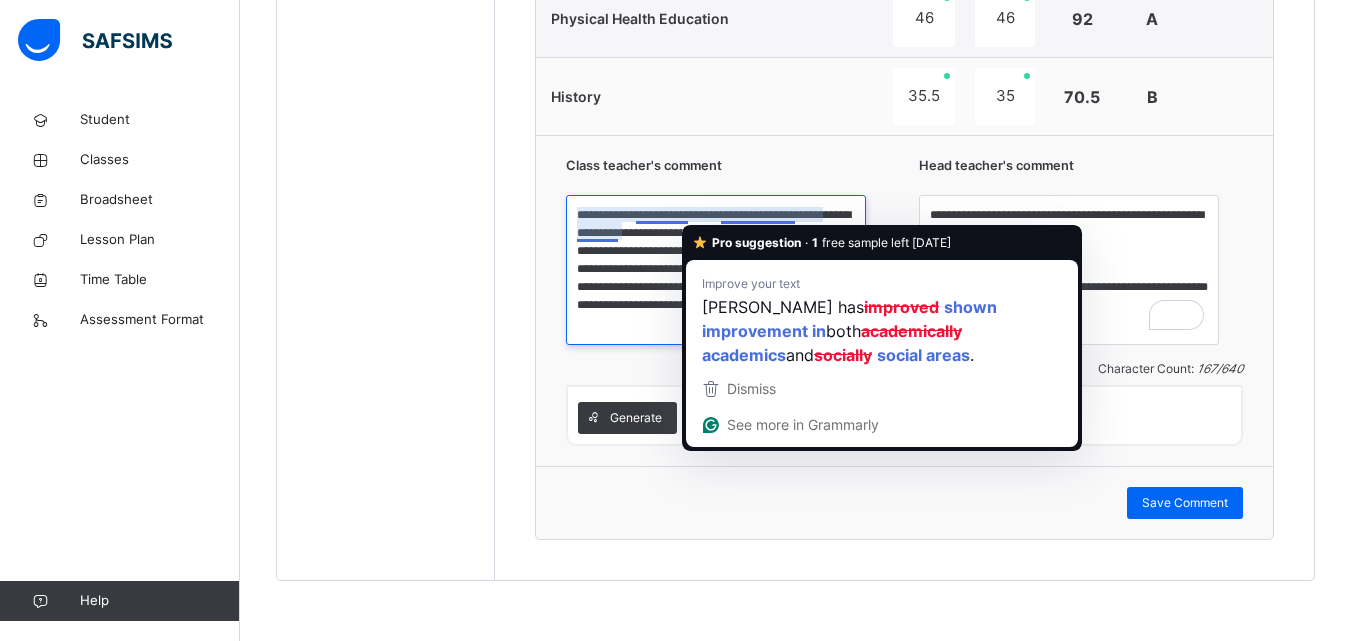click on "**********" at bounding box center (716, 270) 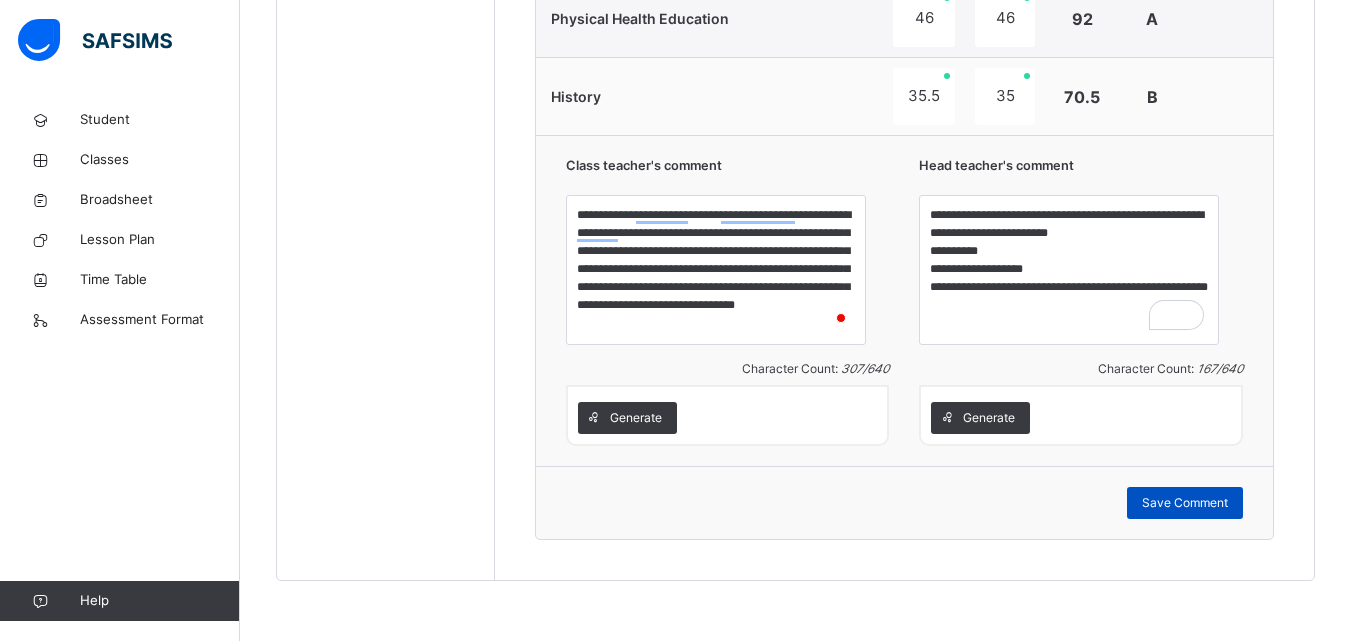 click on "Save Comment" at bounding box center [1185, 503] 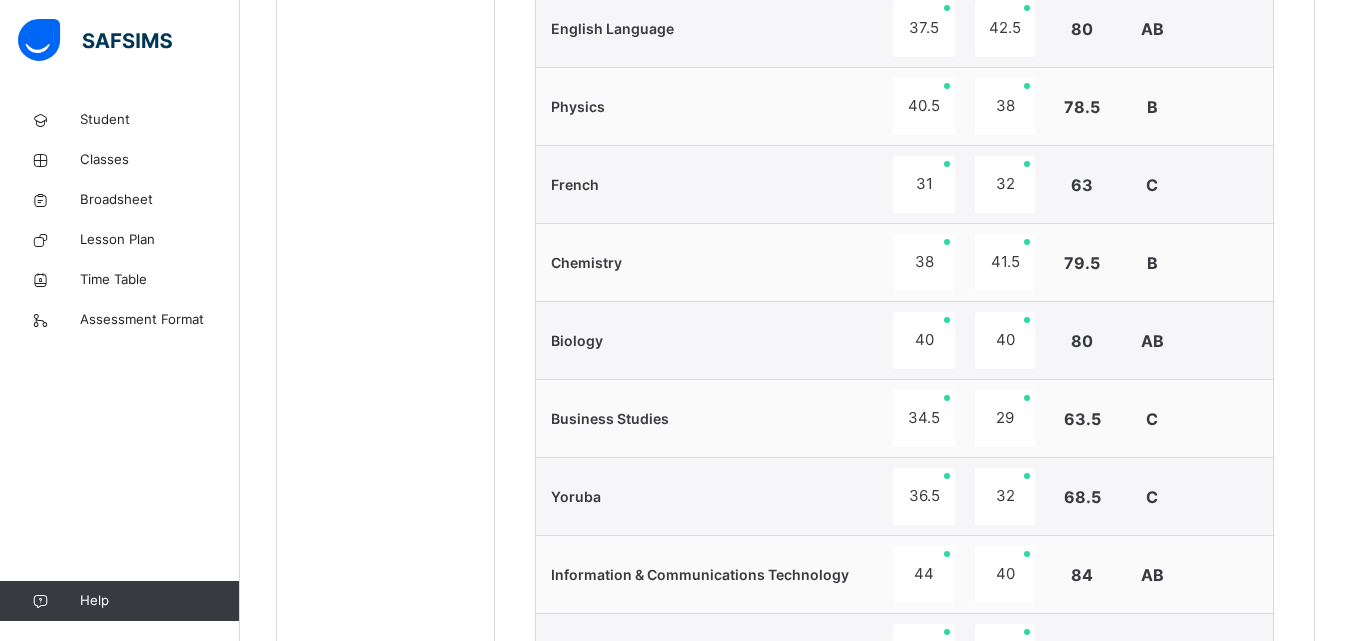scroll, scrollTop: 521, scrollLeft: 0, axis: vertical 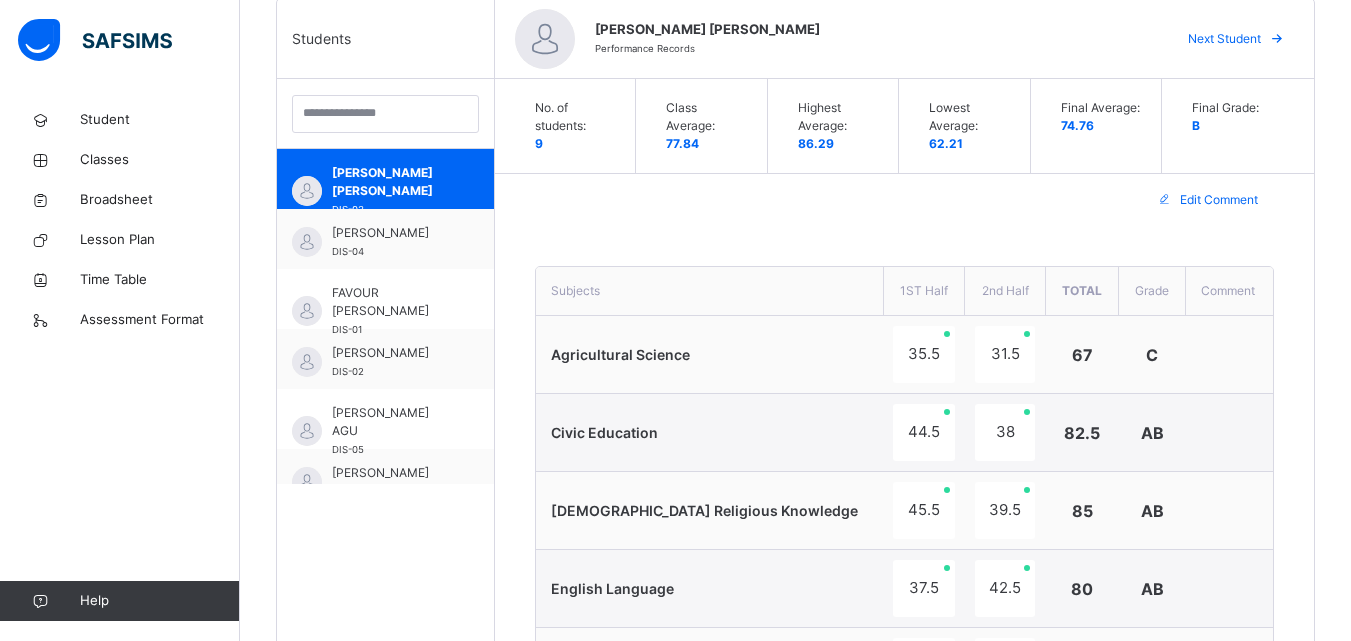 click on "Next Student" at bounding box center (1224, 39) 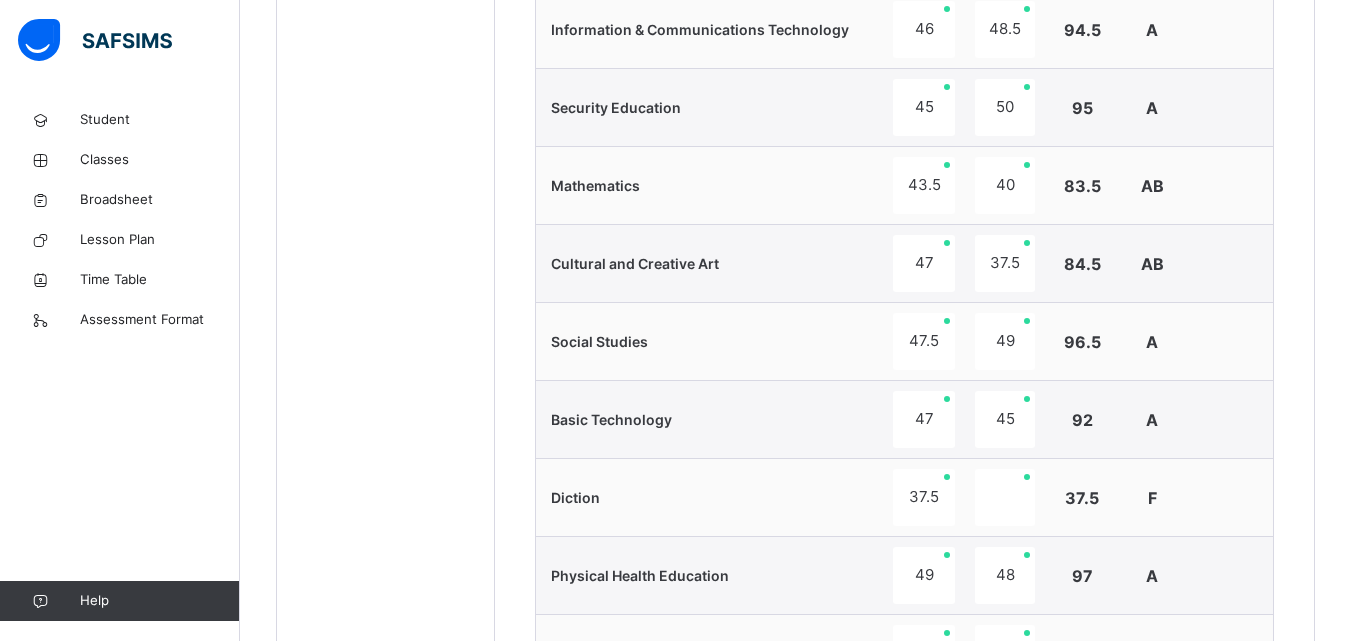 scroll, scrollTop: 1641, scrollLeft: 0, axis: vertical 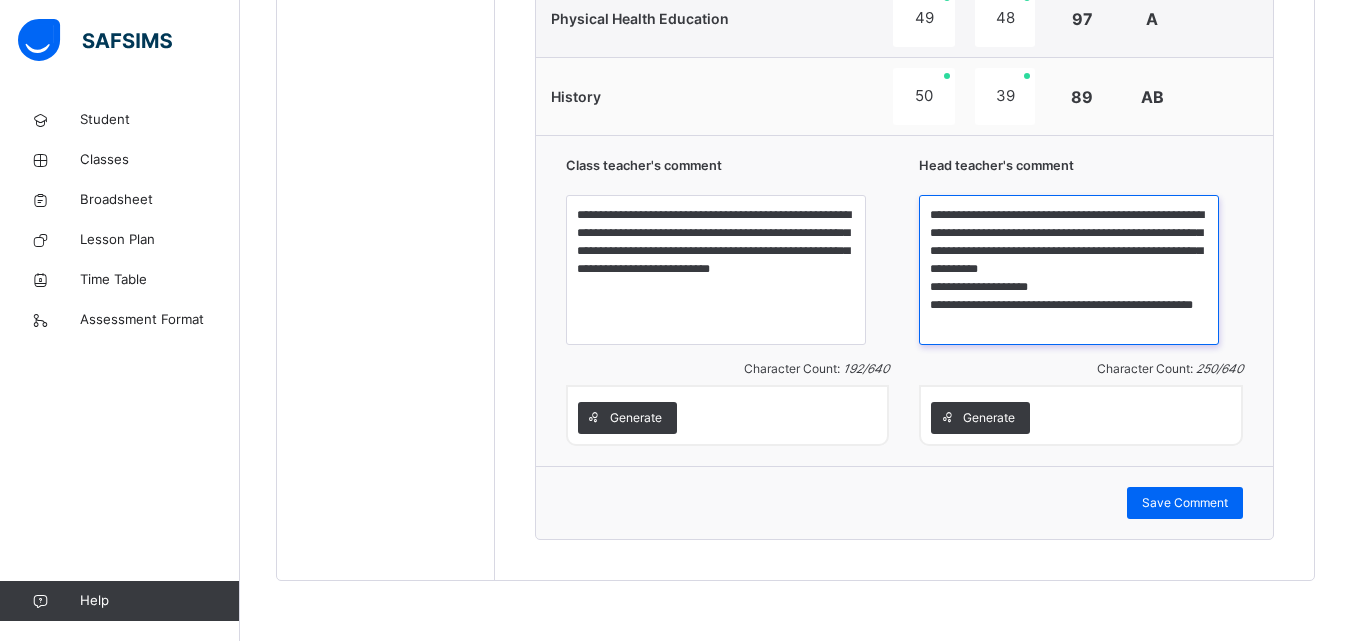 click on "**********" at bounding box center (1069, 270) 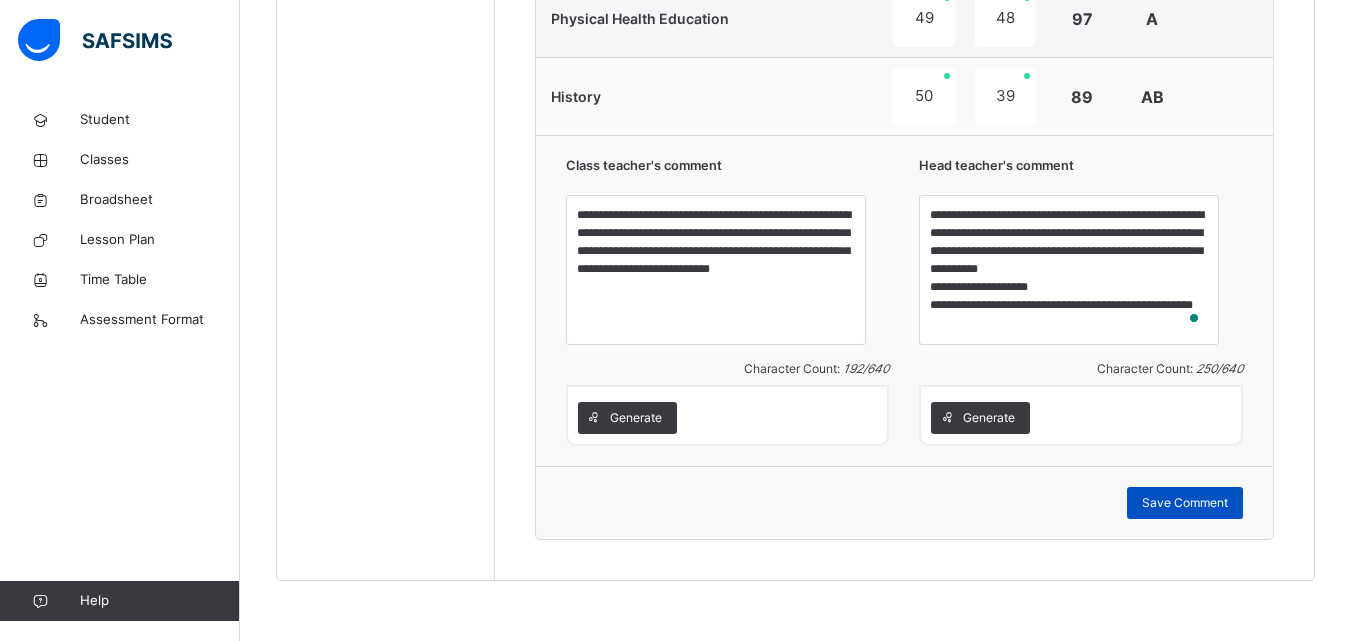 click on "Save Comment" at bounding box center [1185, 503] 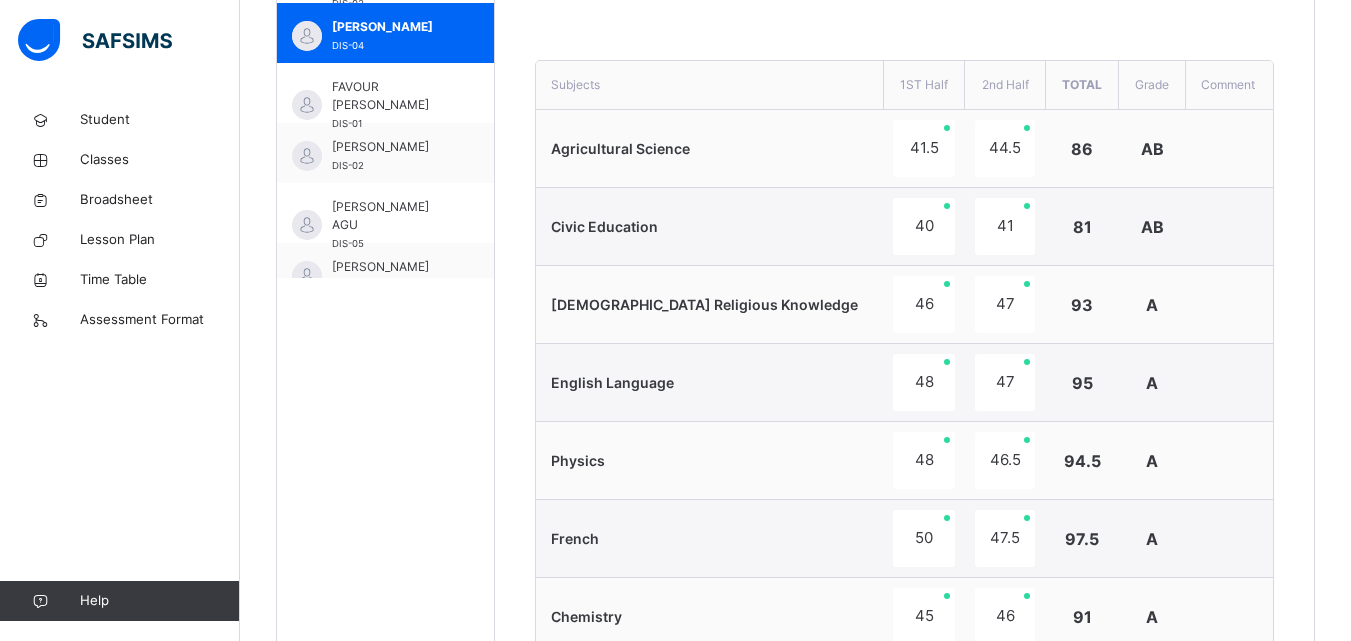 scroll, scrollTop: 521, scrollLeft: 0, axis: vertical 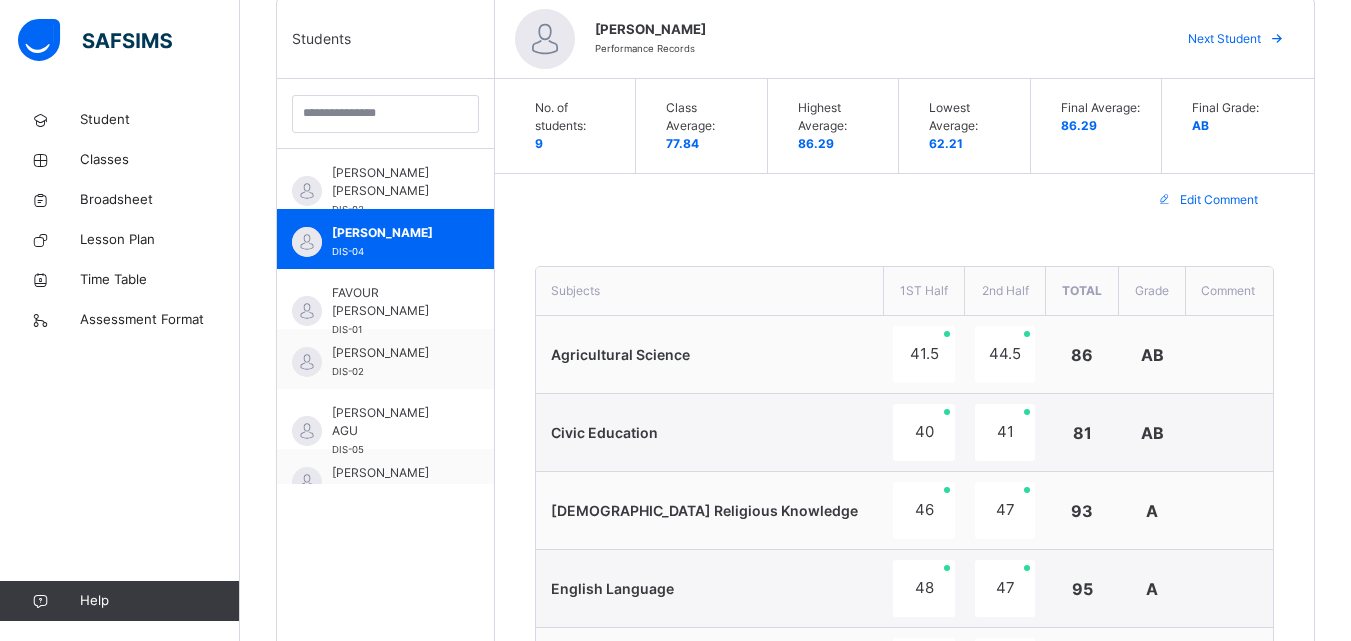 click on "Next Student" at bounding box center (1224, 39) 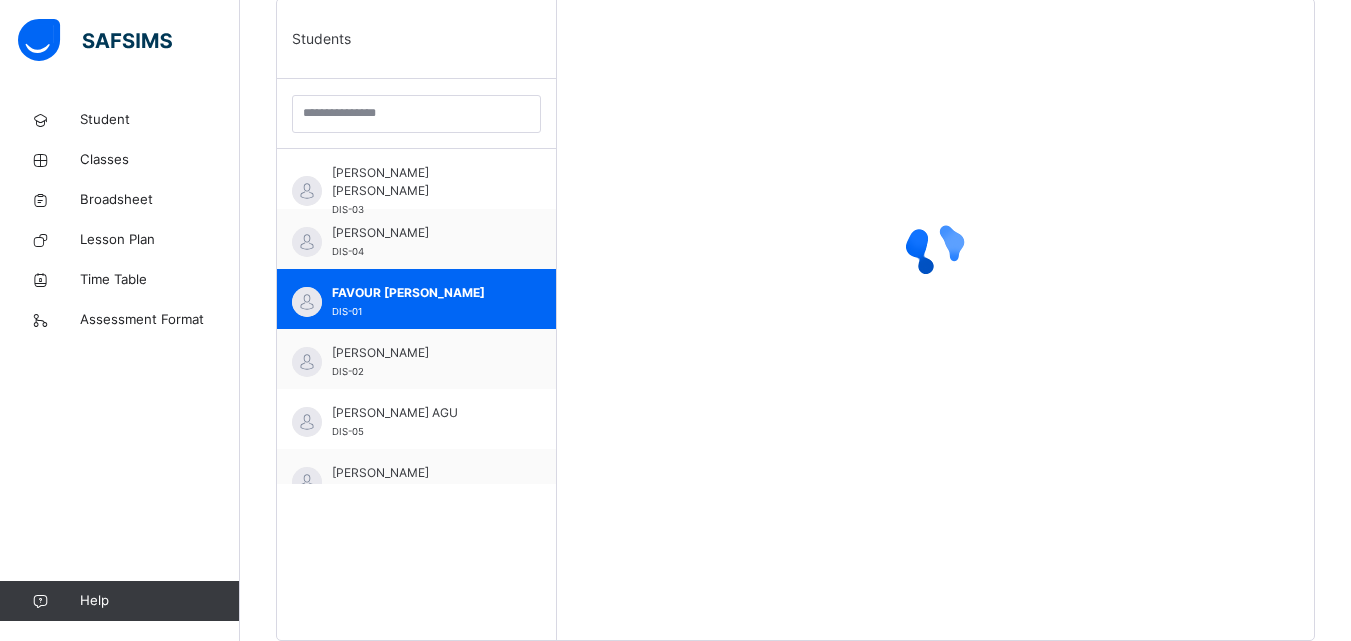 scroll, scrollTop: 0, scrollLeft: 0, axis: both 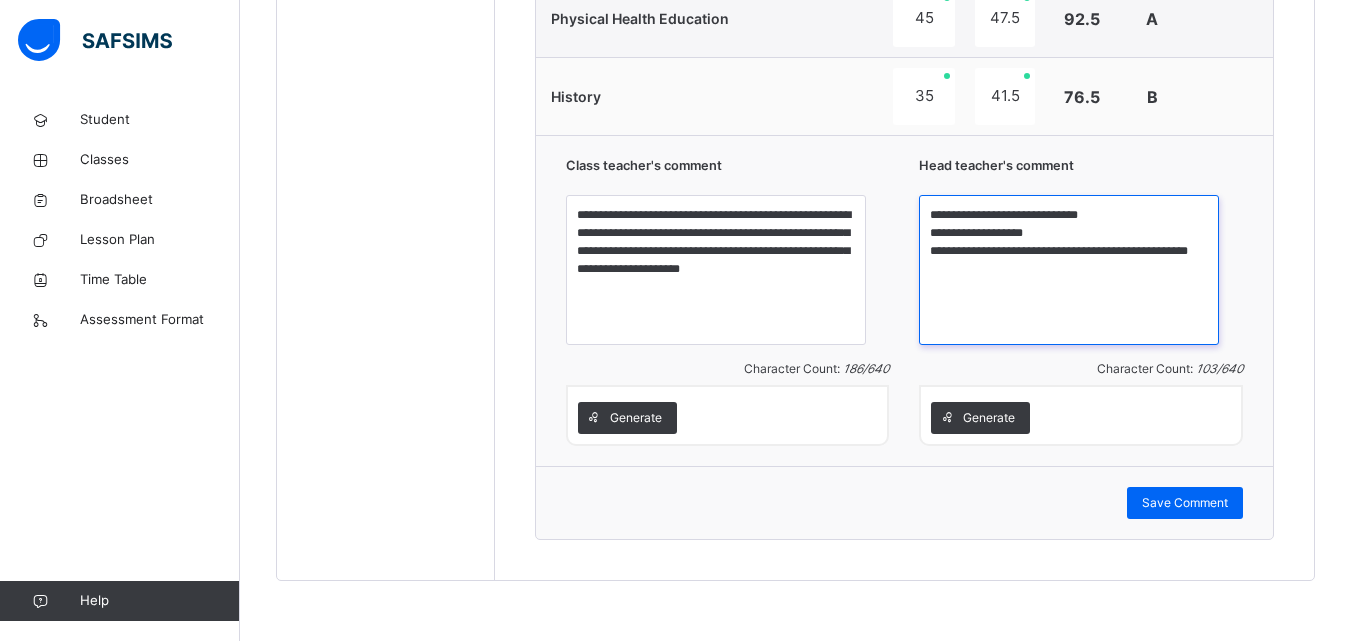 click on "**********" at bounding box center [1069, 270] 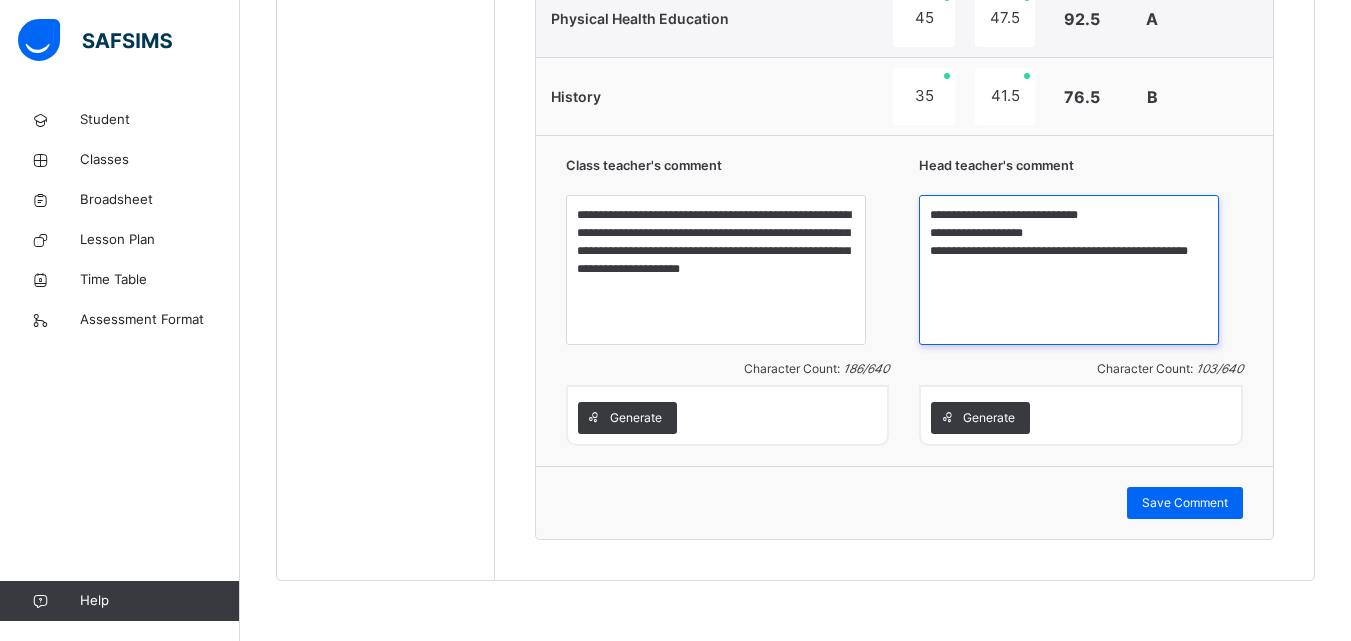 click on "**********" at bounding box center (1069, 270) 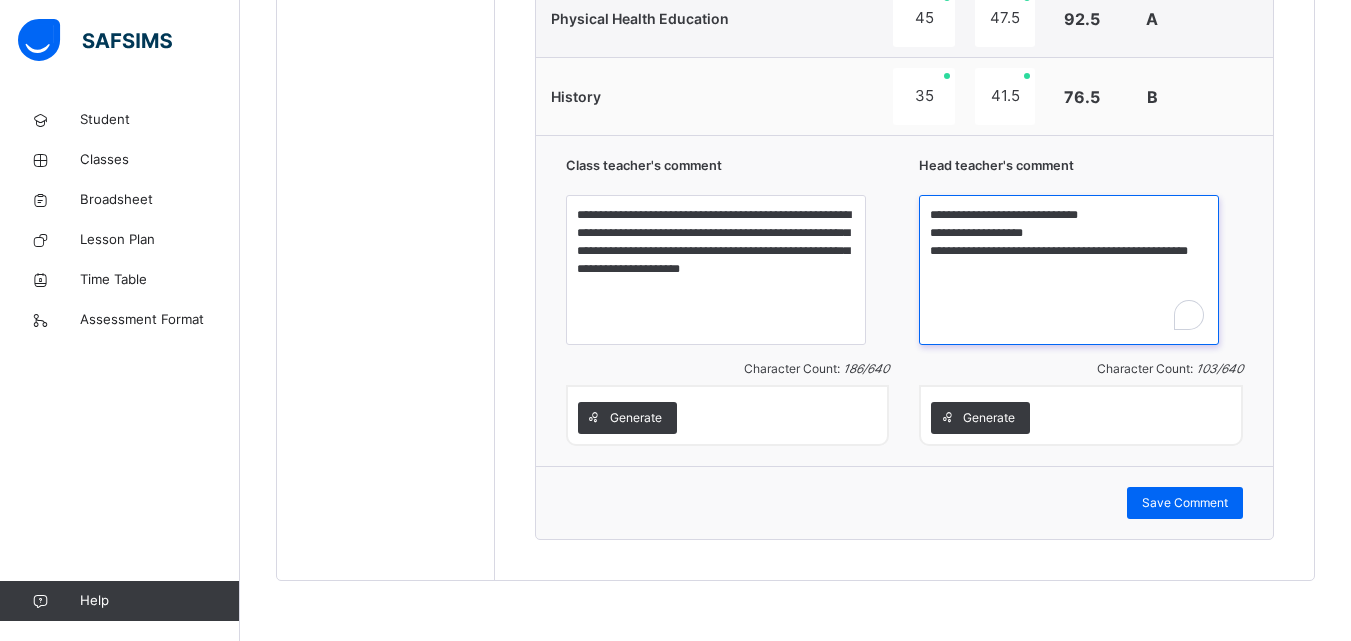 click on "**********" at bounding box center [1069, 270] 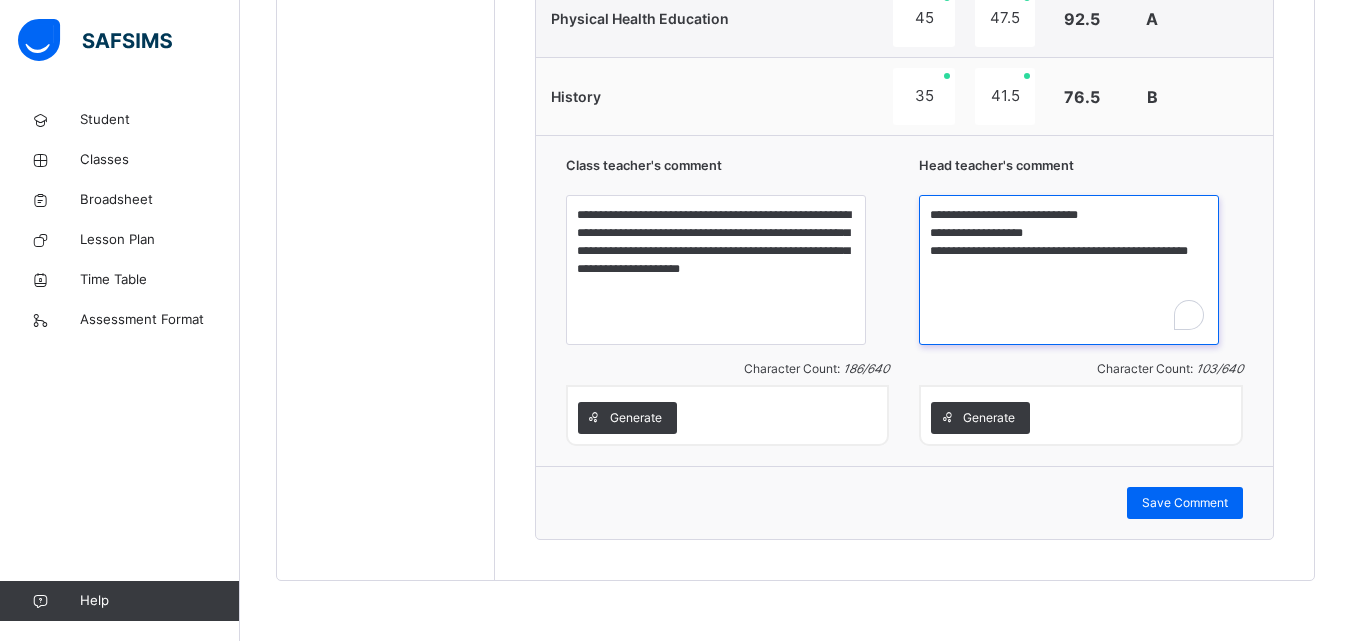 click on "**********" at bounding box center (1069, 270) 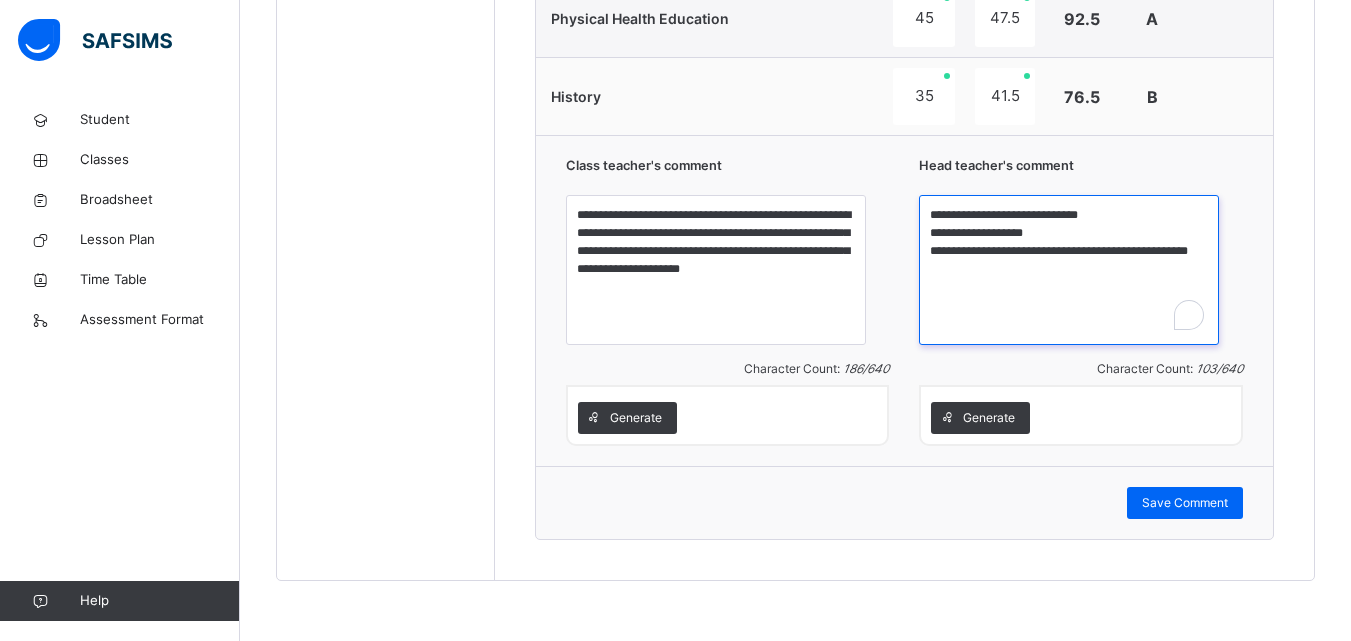 click on "**********" at bounding box center (1069, 270) 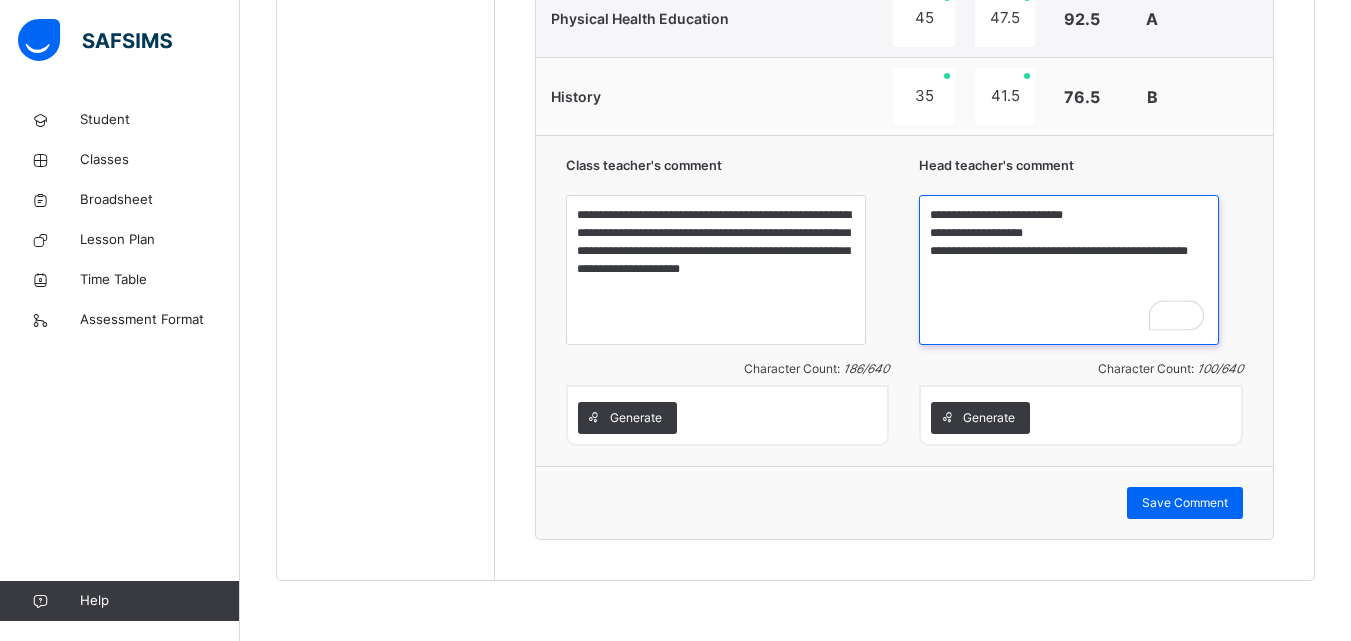 click on "**********" at bounding box center [1069, 270] 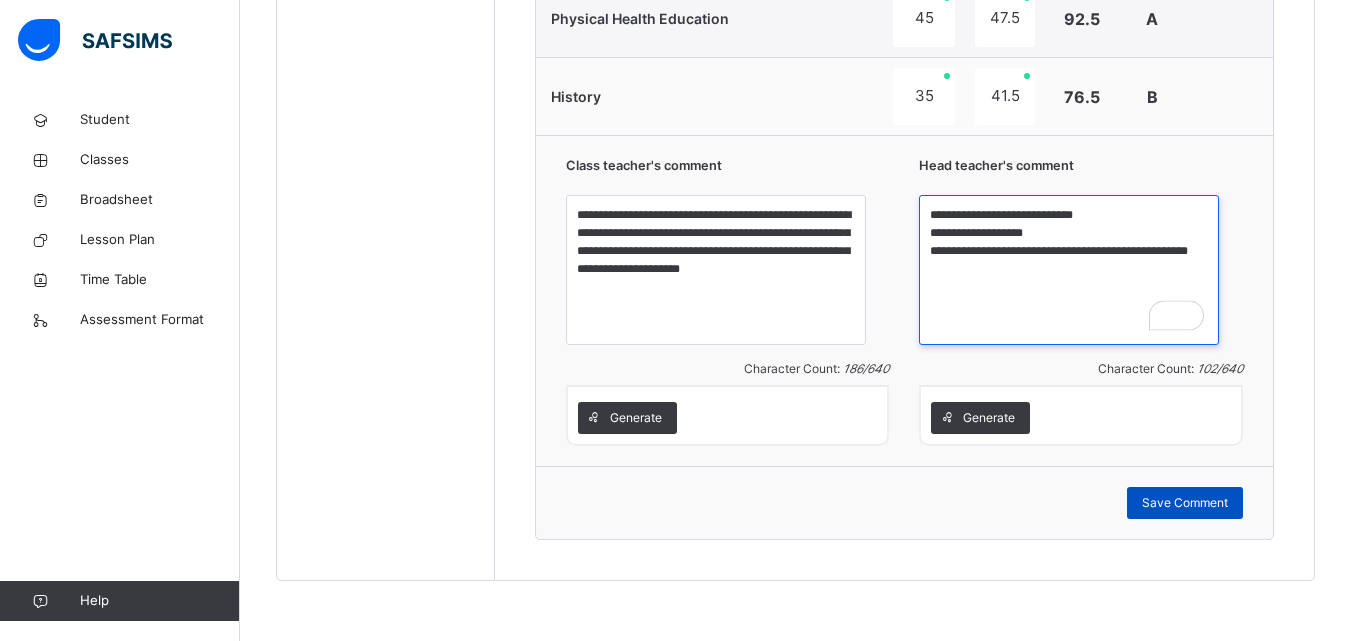 type on "**********" 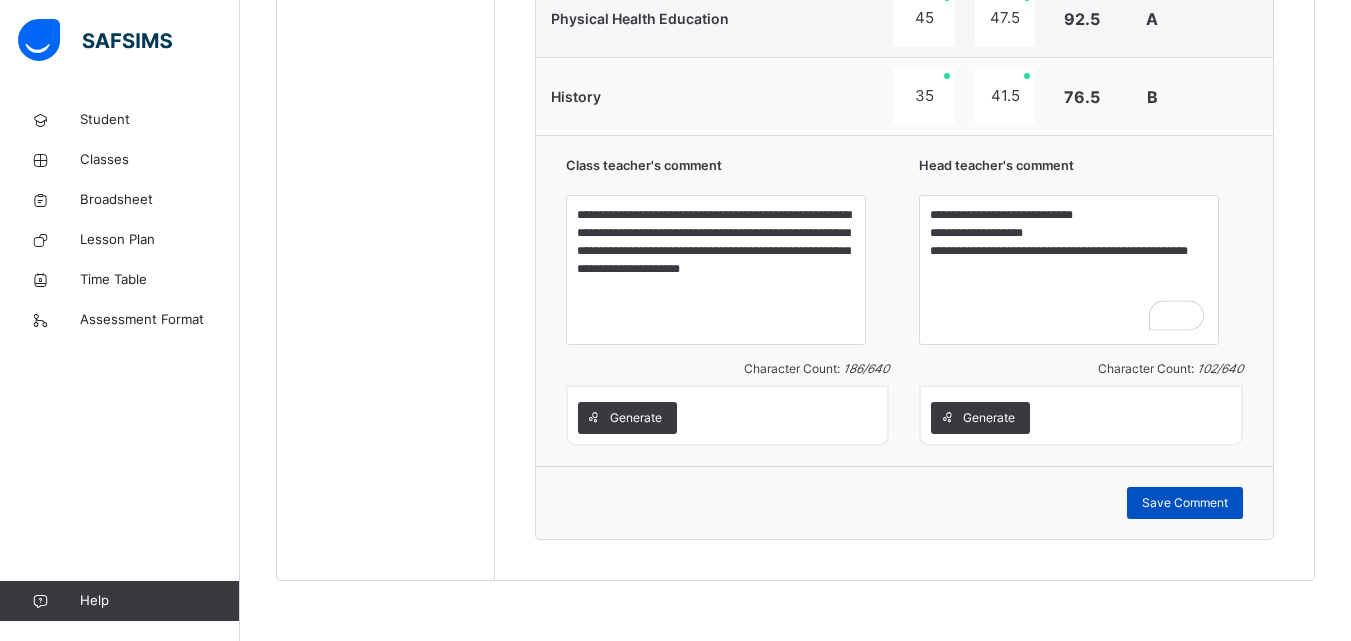 click on "Save Comment" at bounding box center [1185, 503] 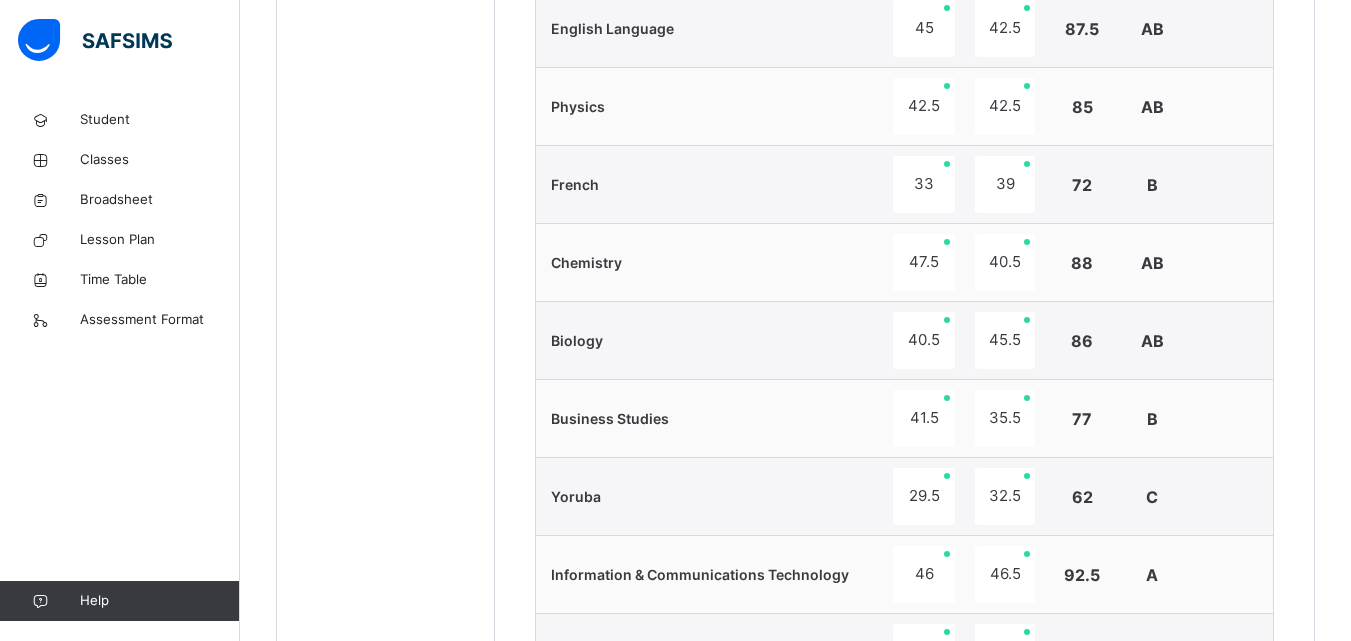 scroll, scrollTop: 521, scrollLeft: 0, axis: vertical 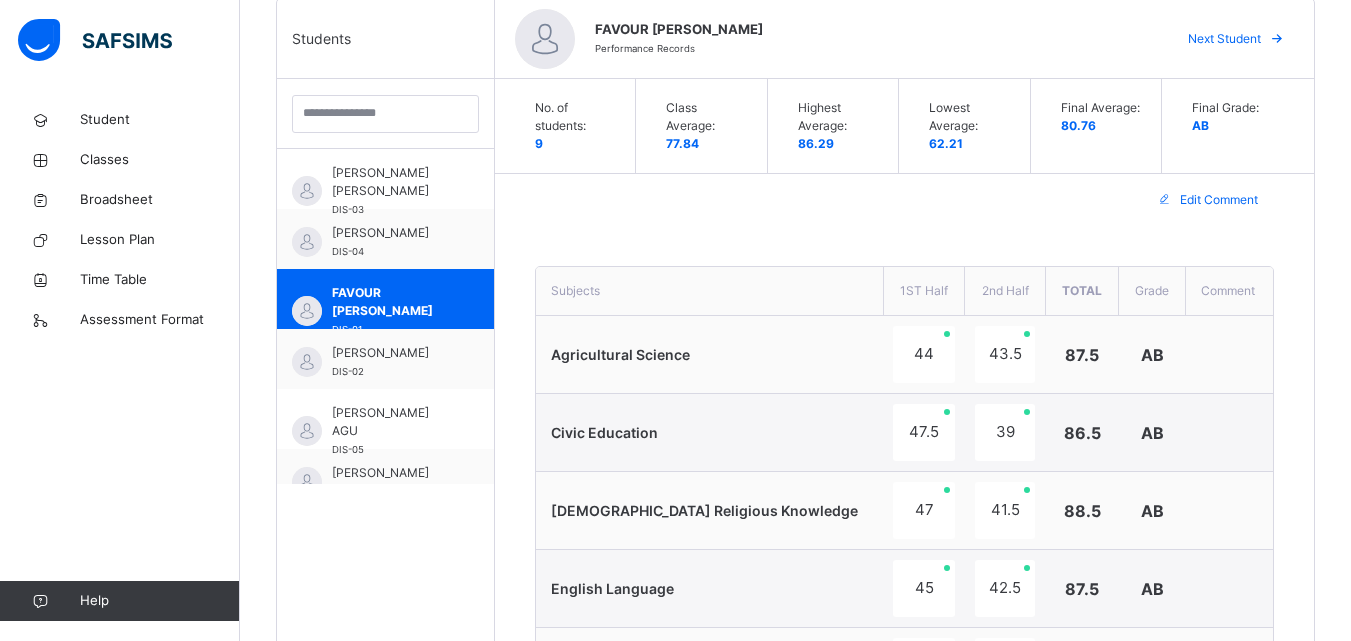 click on "Next Student" at bounding box center (1224, 39) 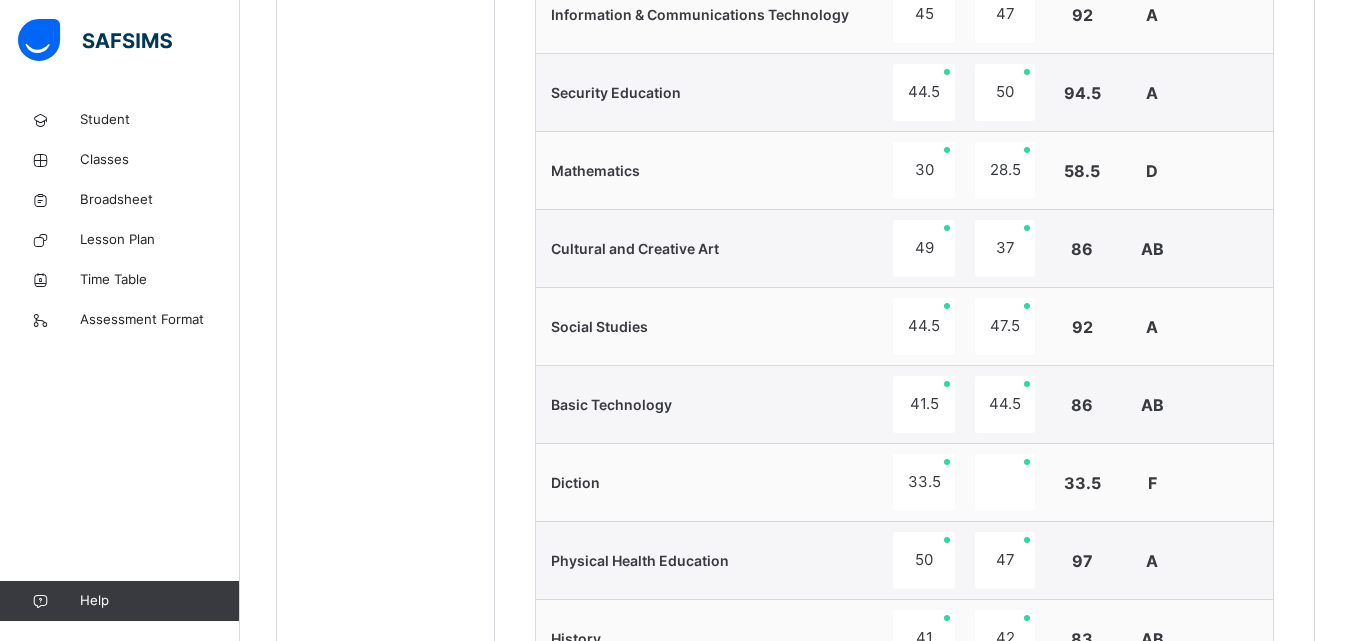 scroll, scrollTop: 2201, scrollLeft: 0, axis: vertical 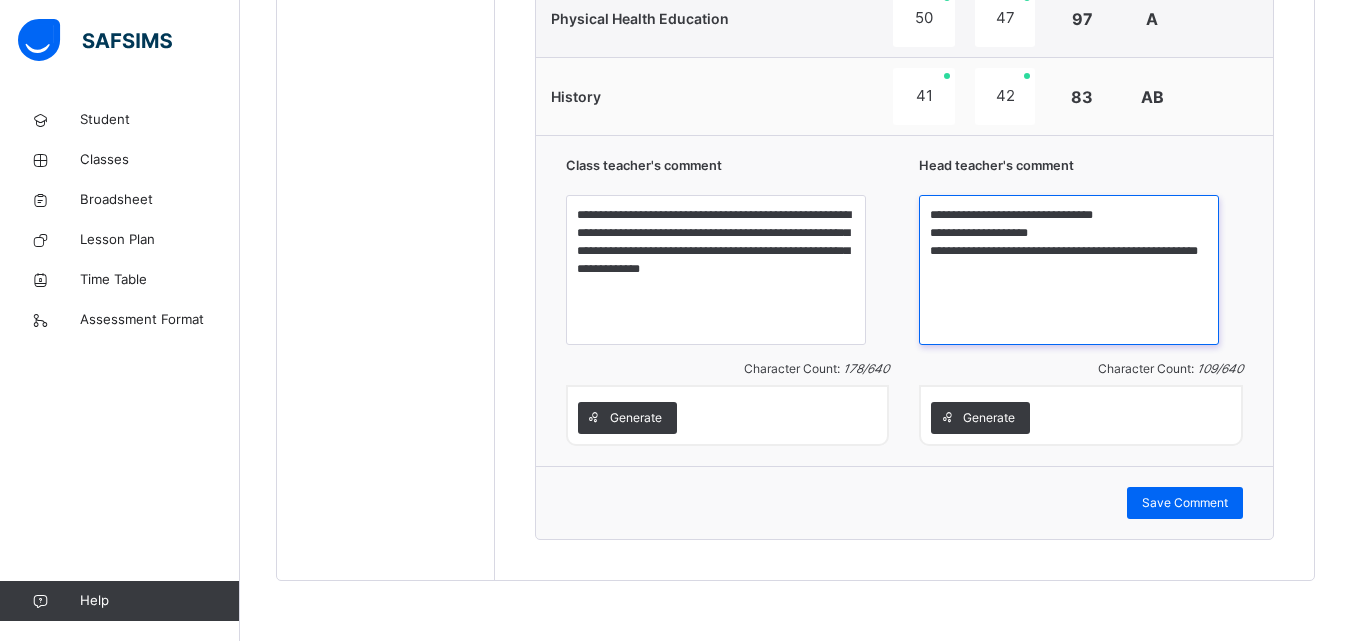 click on "**********" at bounding box center (1069, 270) 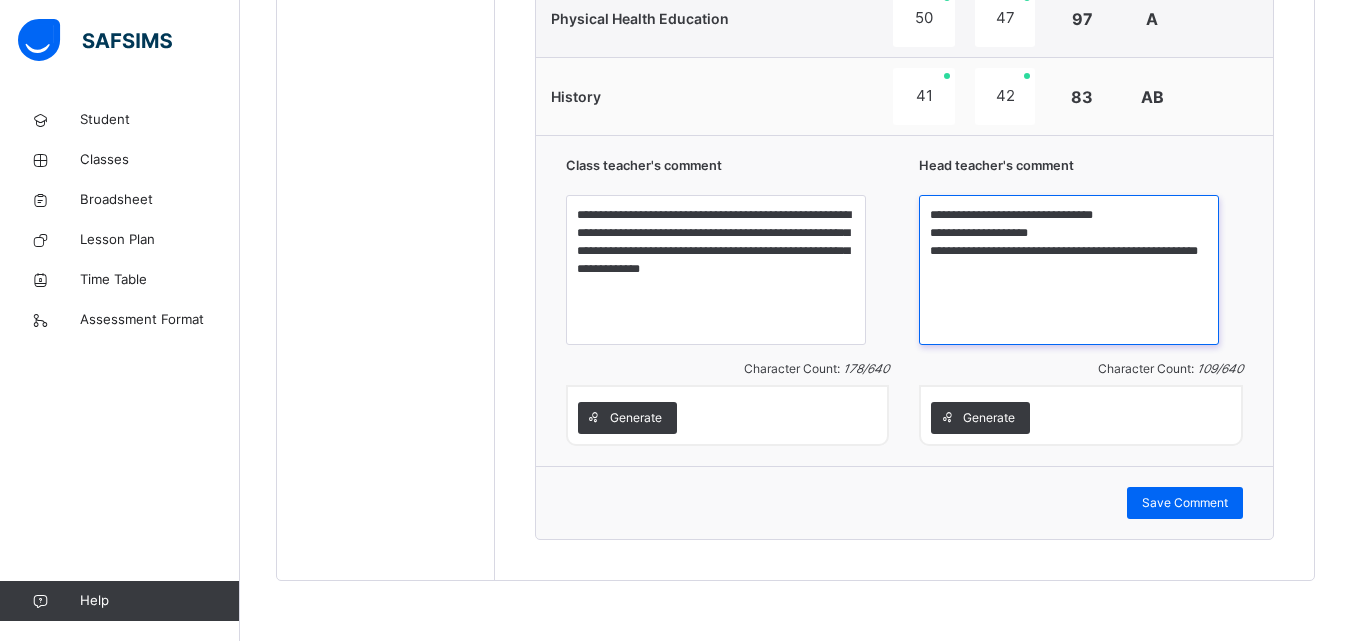click on "**********" at bounding box center (1069, 270) 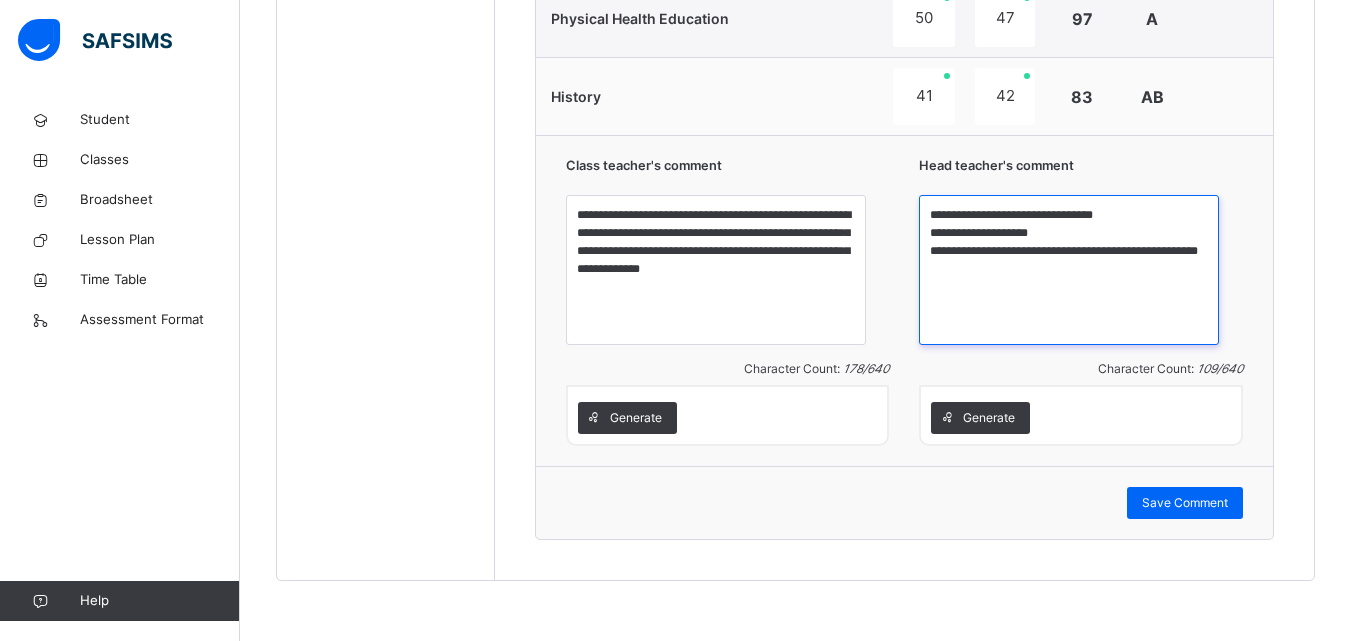 click on "**********" at bounding box center (1069, 270) 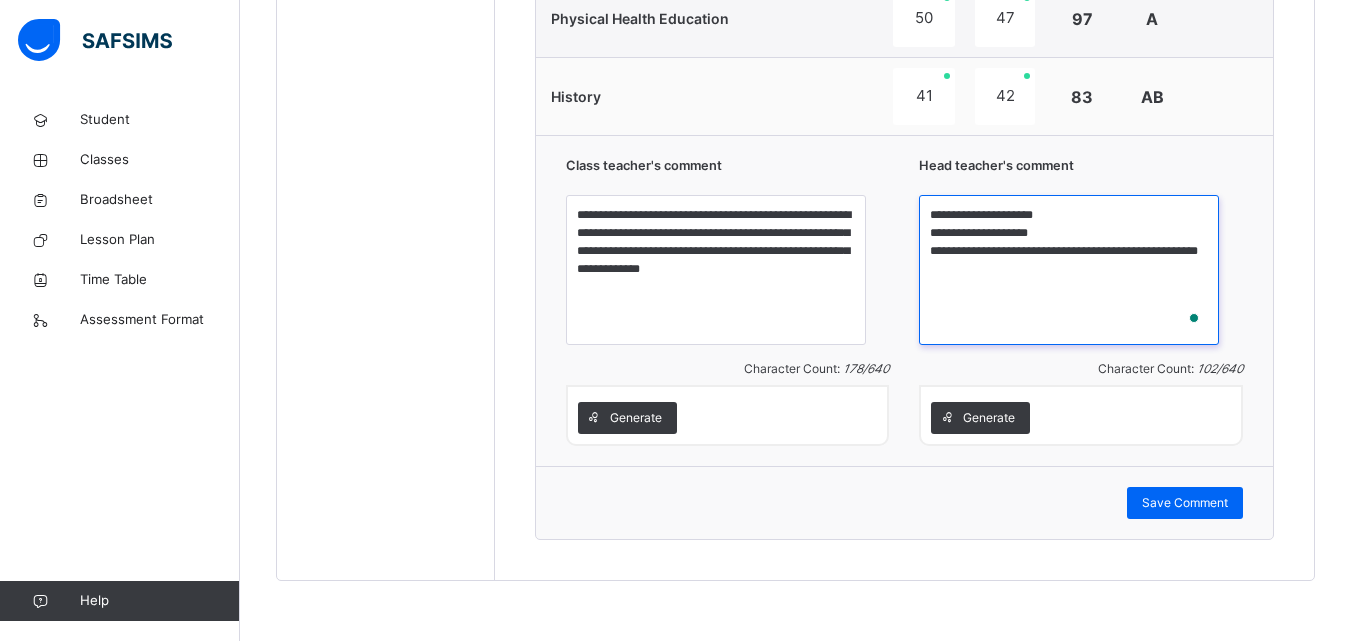 click on "**********" at bounding box center [1069, 270] 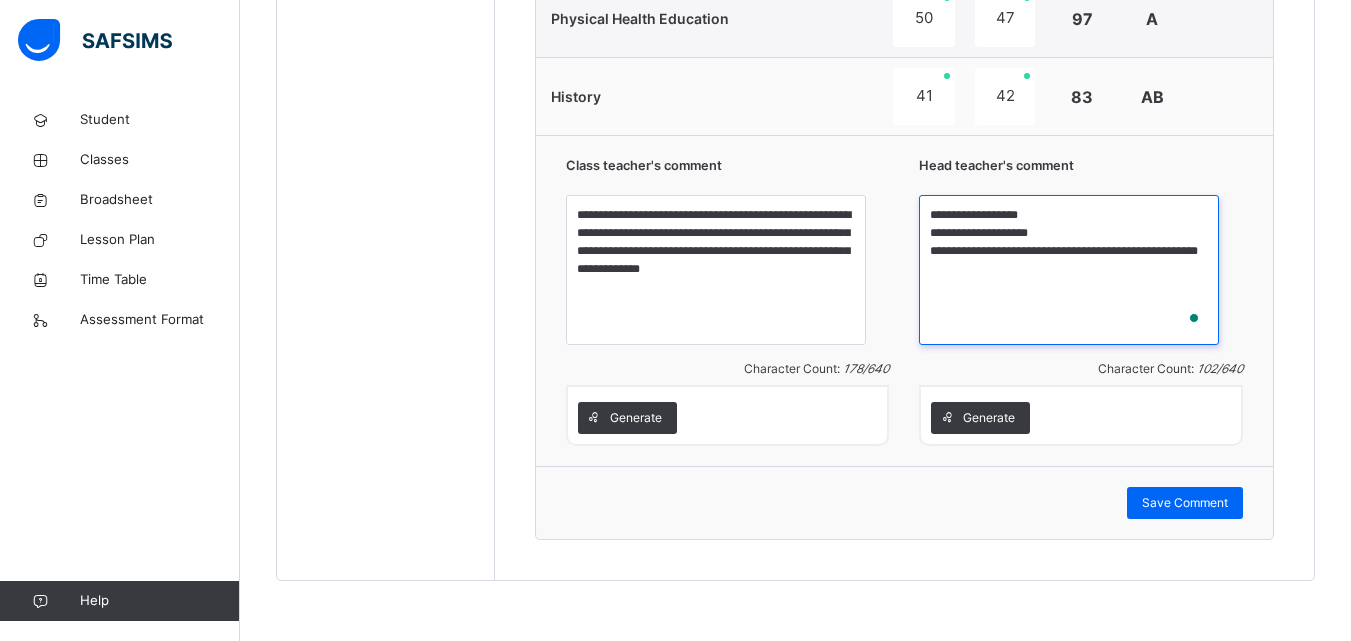 click on "**********" at bounding box center (1069, 270) 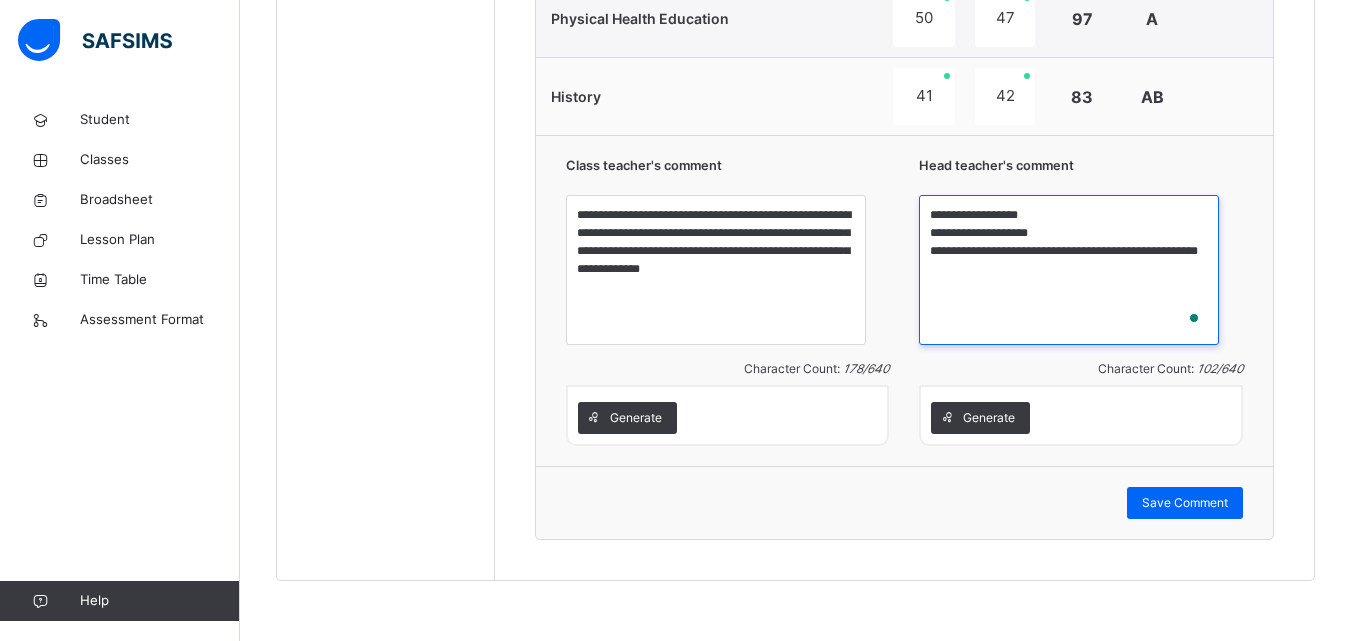 click on "**********" at bounding box center [1069, 270] 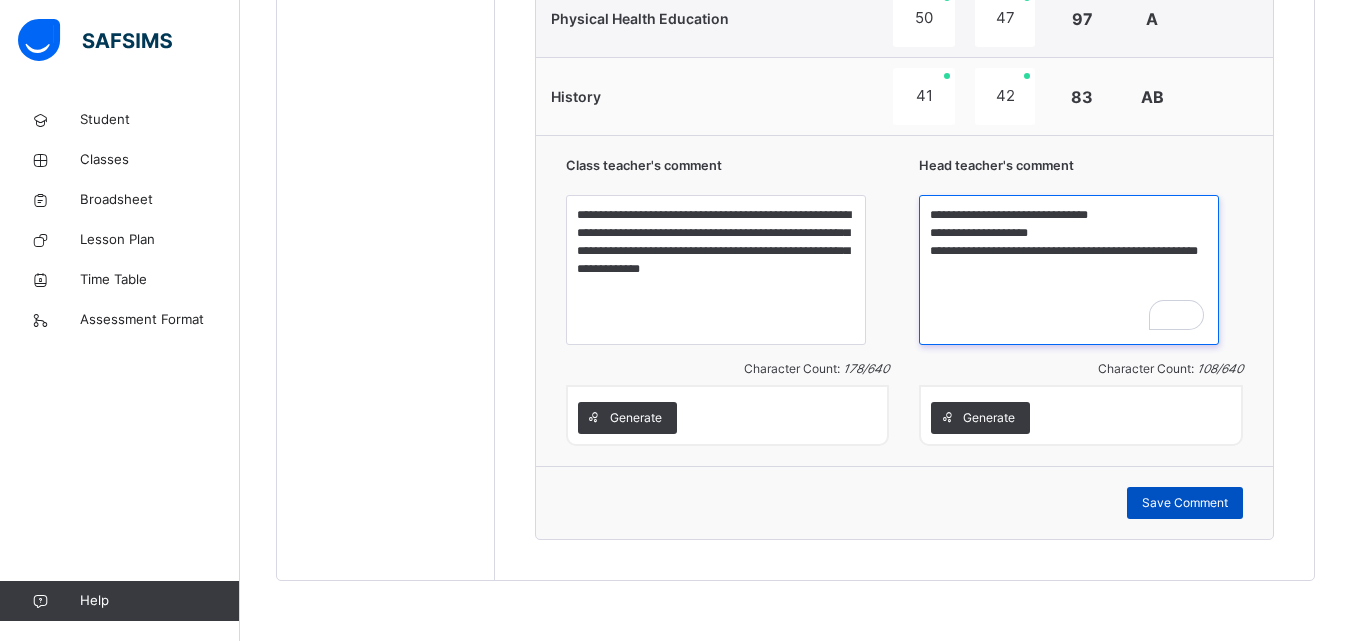type on "**********" 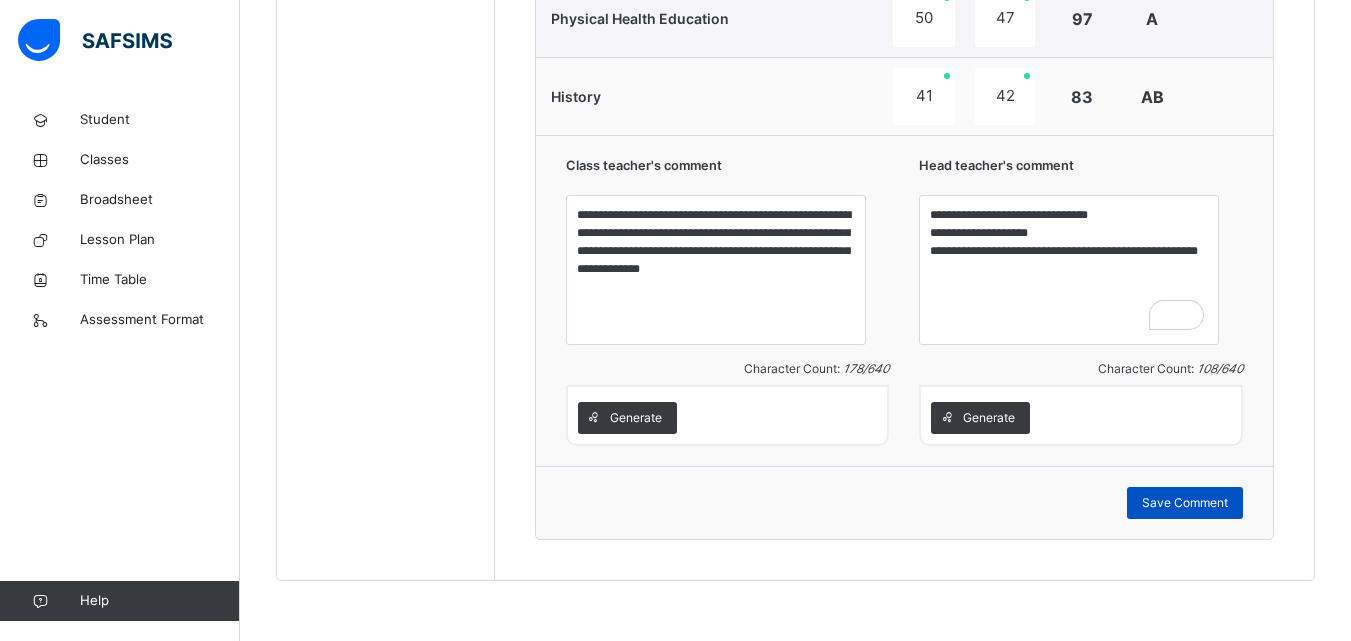 click on "Save Comment" at bounding box center (1185, 503) 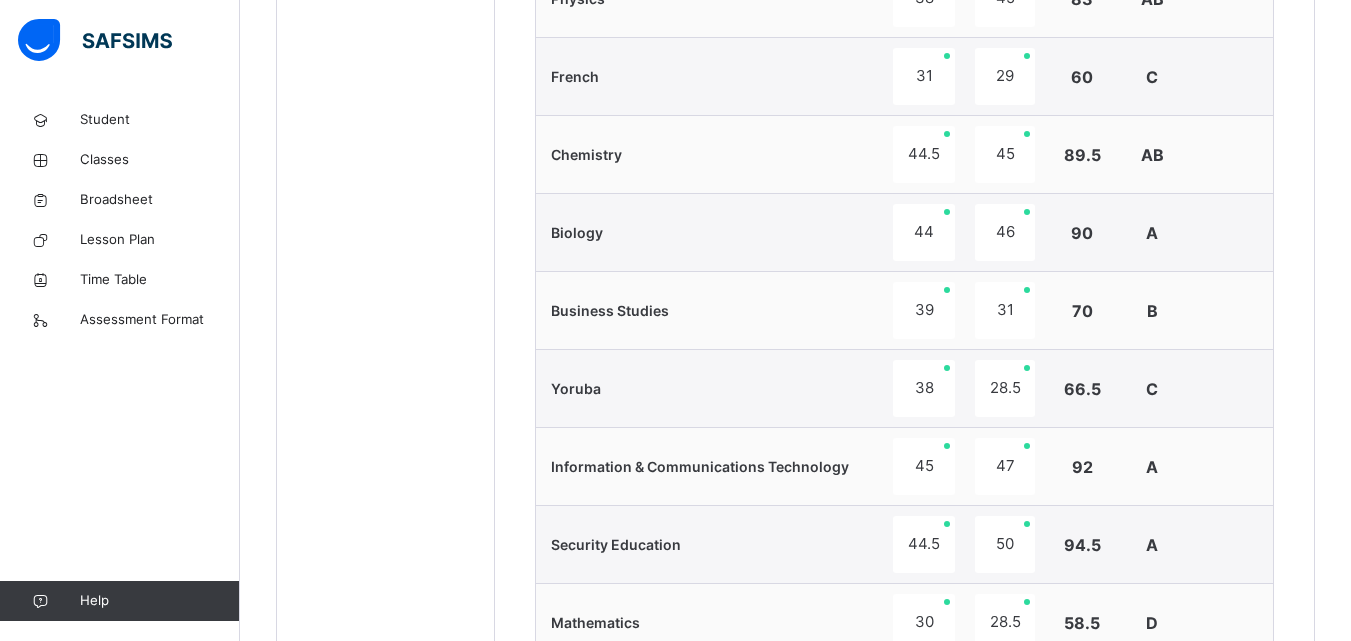 scroll, scrollTop: 1081, scrollLeft: 0, axis: vertical 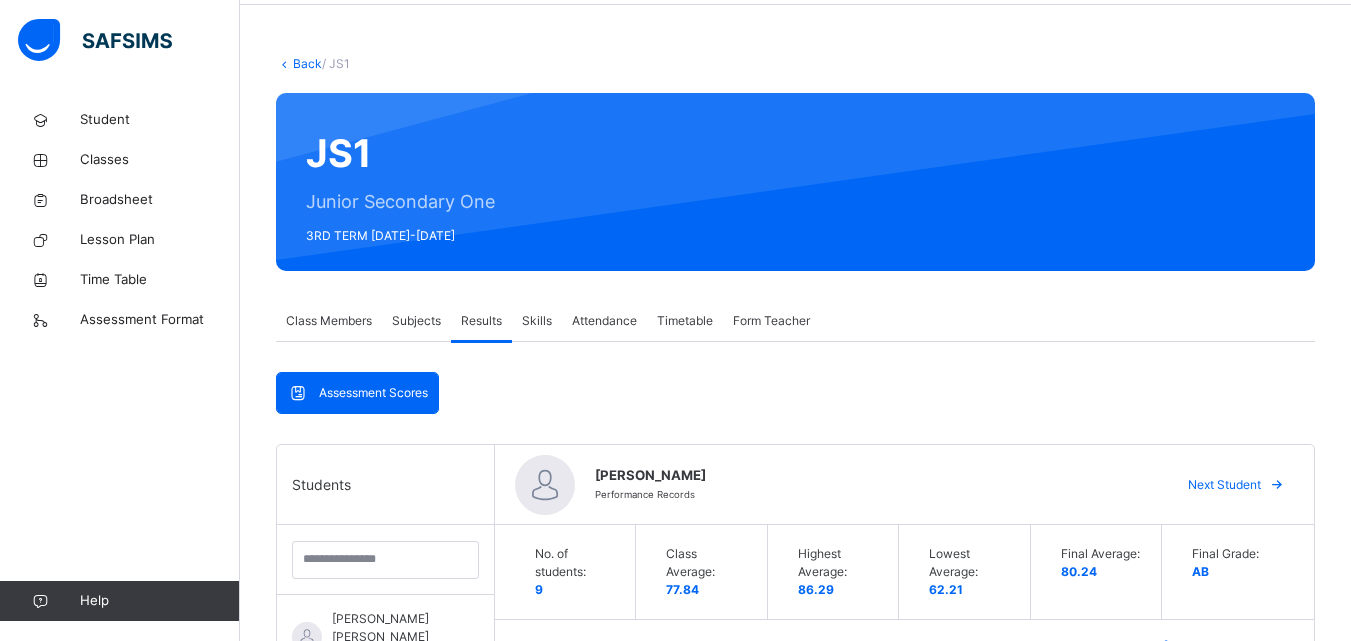 click on "Next Student" at bounding box center [1233, 485] 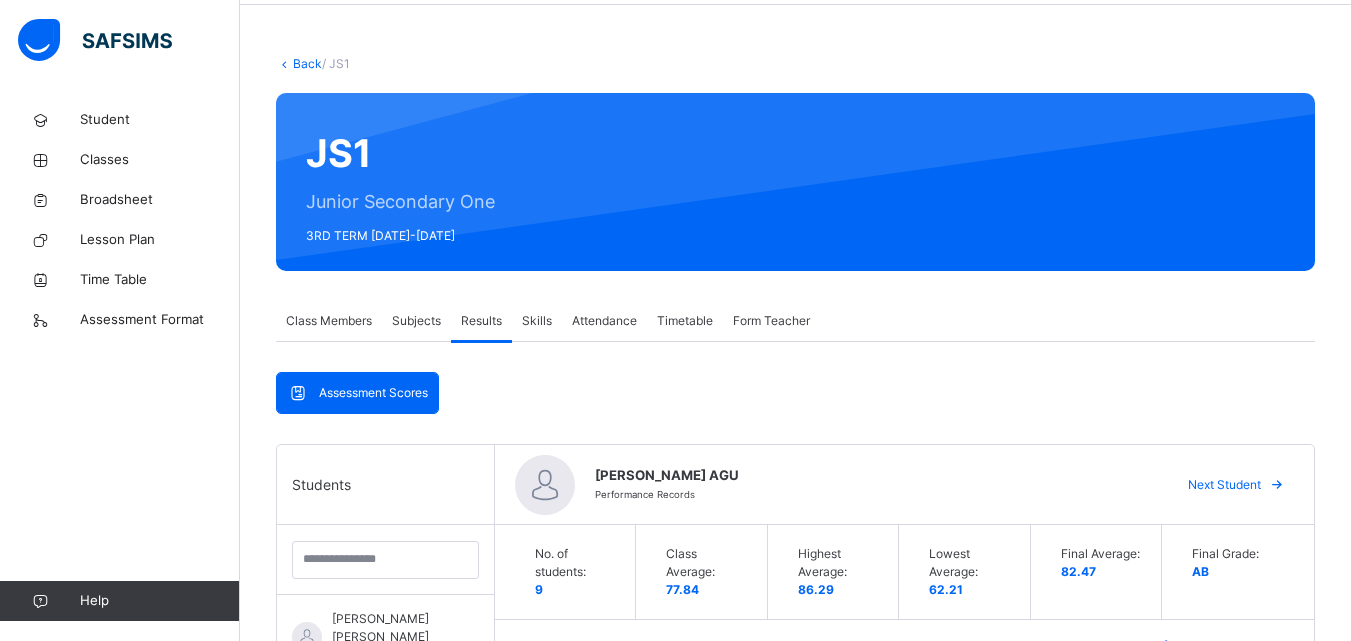 scroll, scrollTop: 635, scrollLeft: 0, axis: vertical 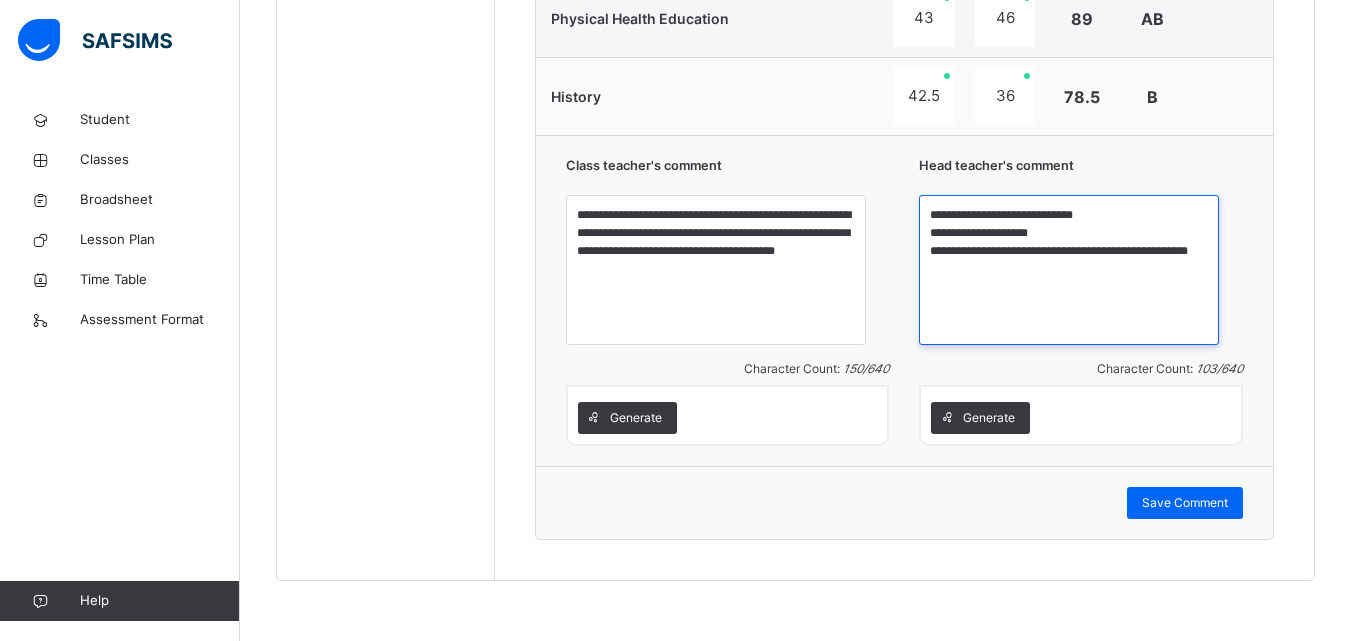 click on "**********" at bounding box center [1069, 270] 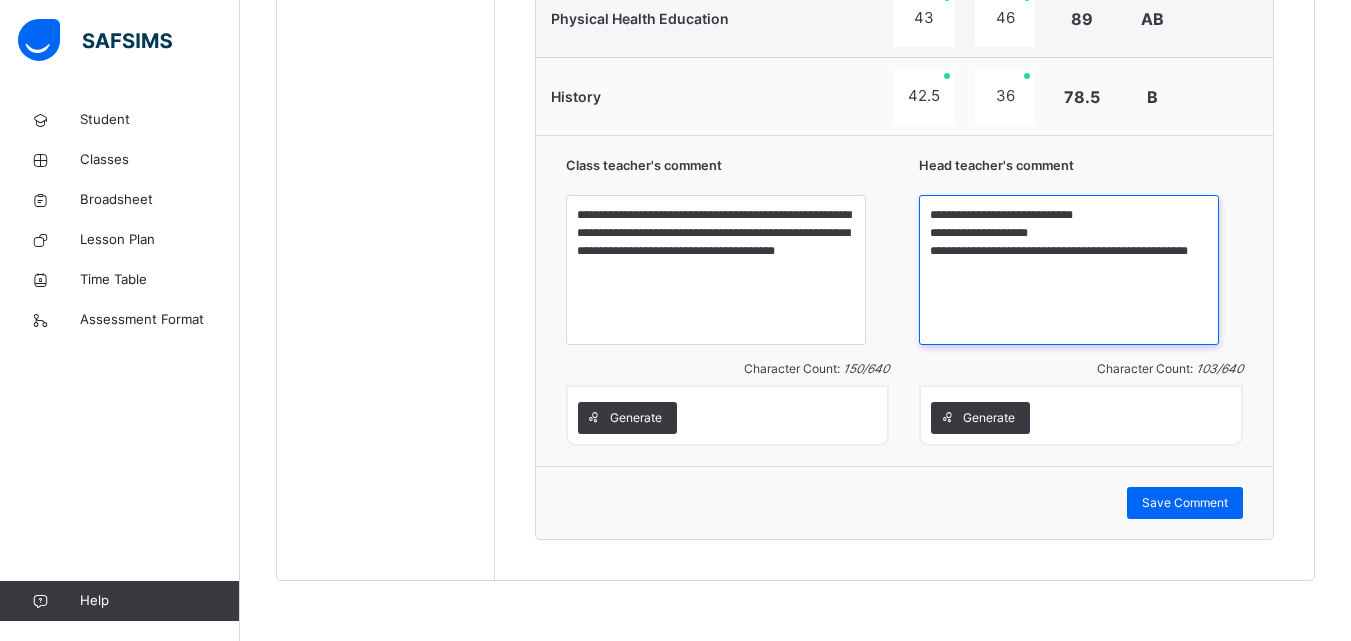 click on "**********" at bounding box center (1069, 270) 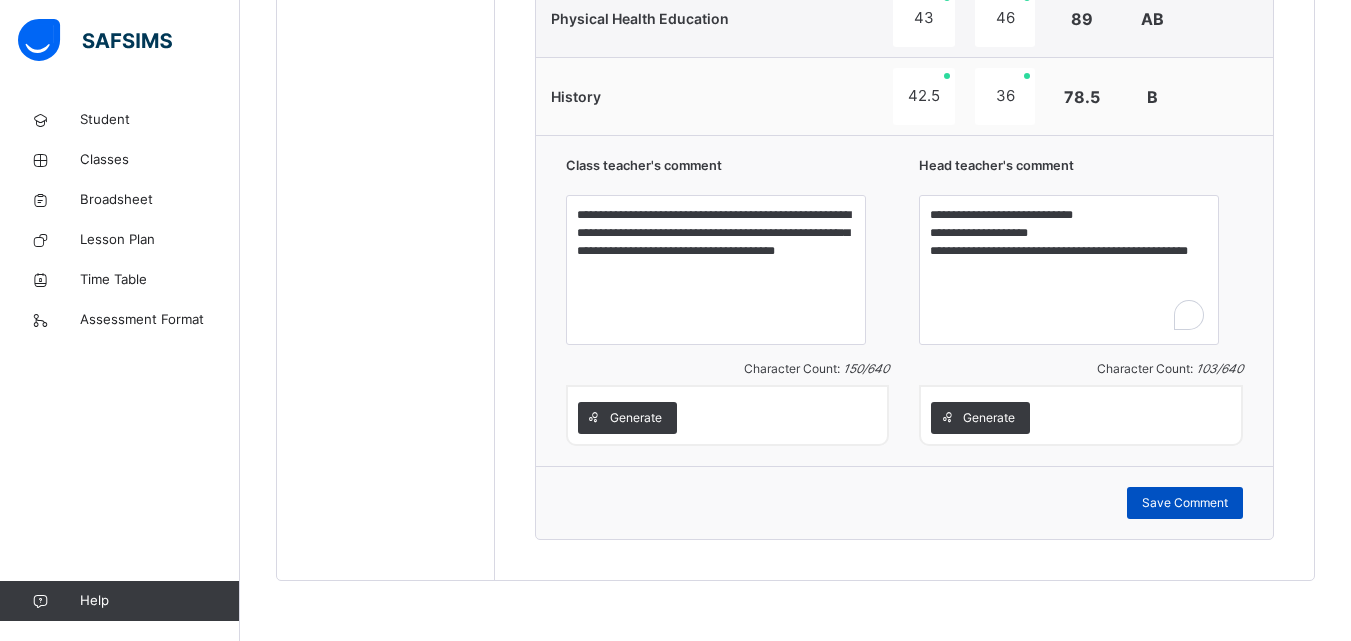 click on "Save Comment" at bounding box center [1185, 503] 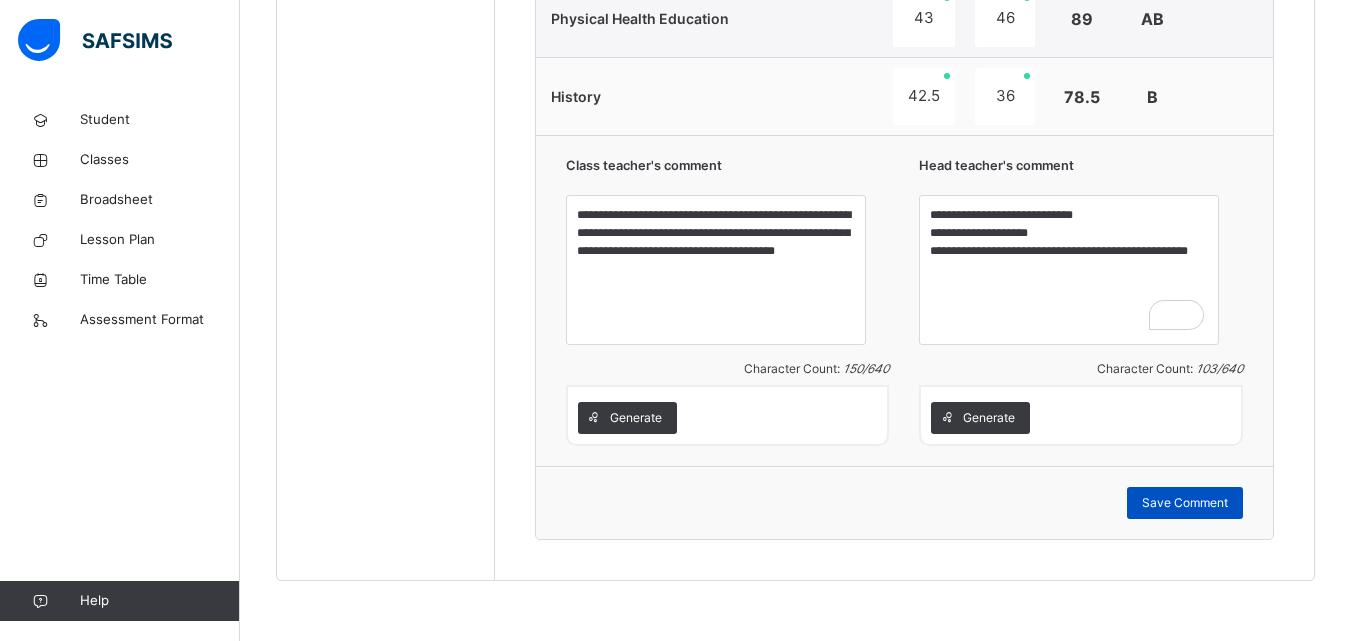 click on "Save Comment" at bounding box center [1185, 503] 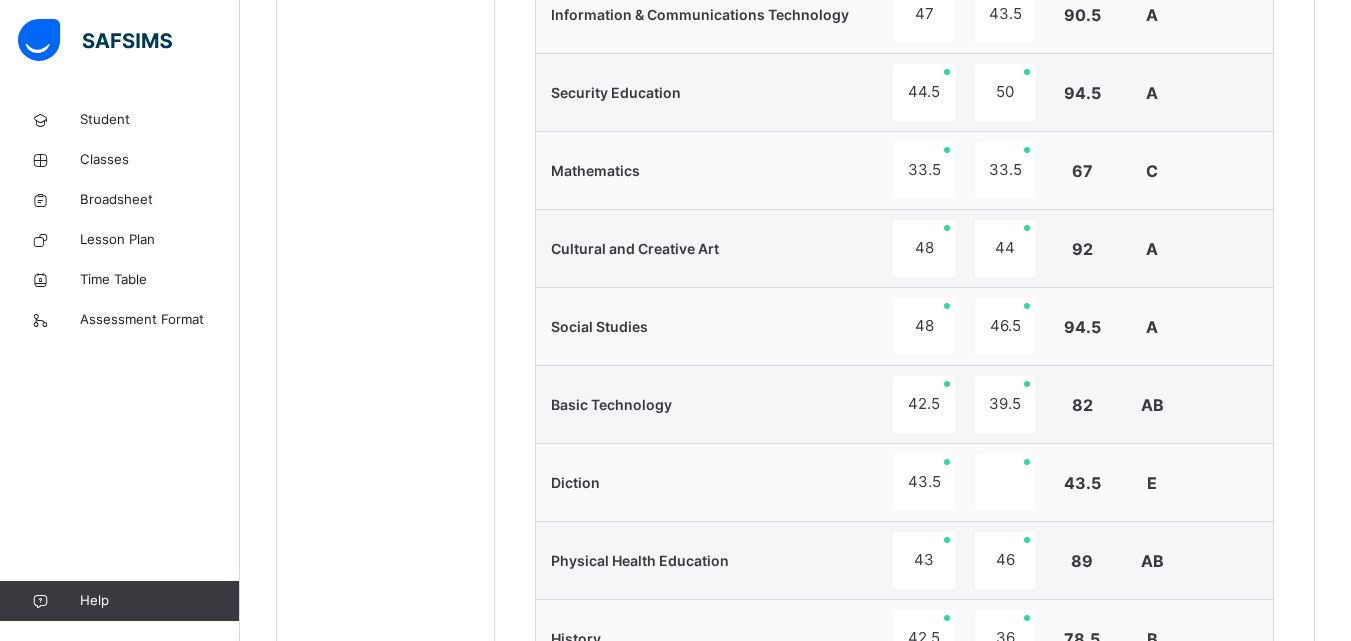 scroll, scrollTop: 1081, scrollLeft: 0, axis: vertical 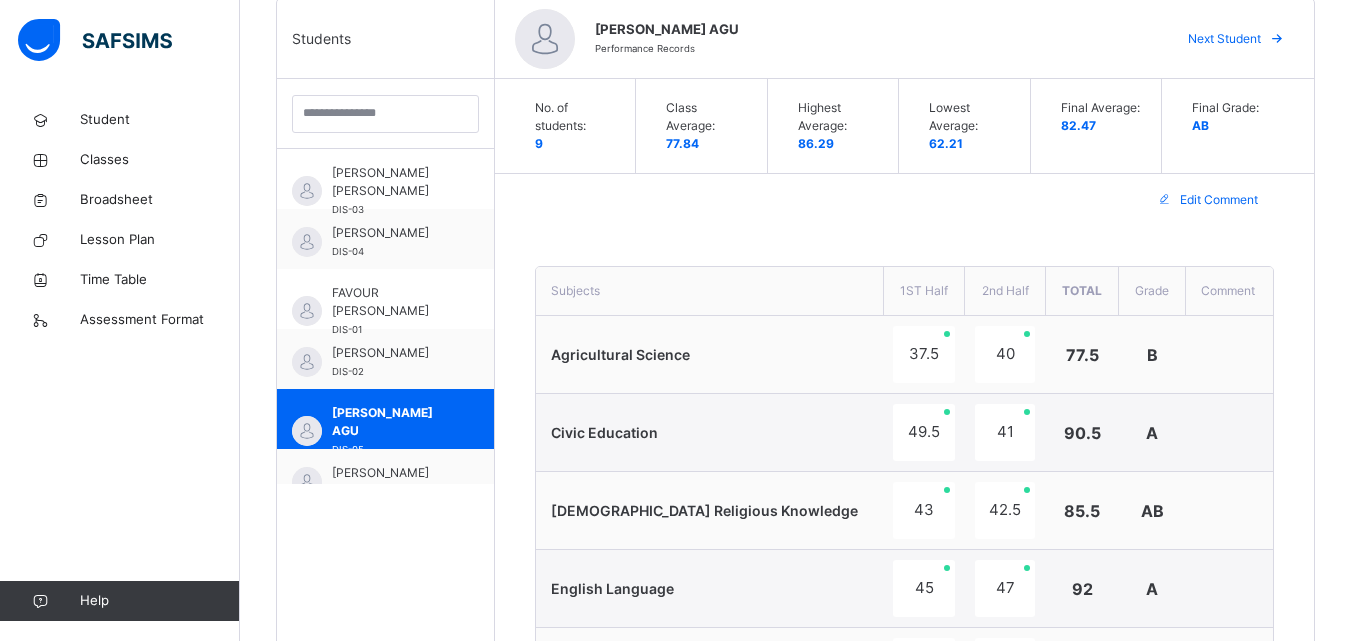 click on "Next Student" at bounding box center (1224, 39) 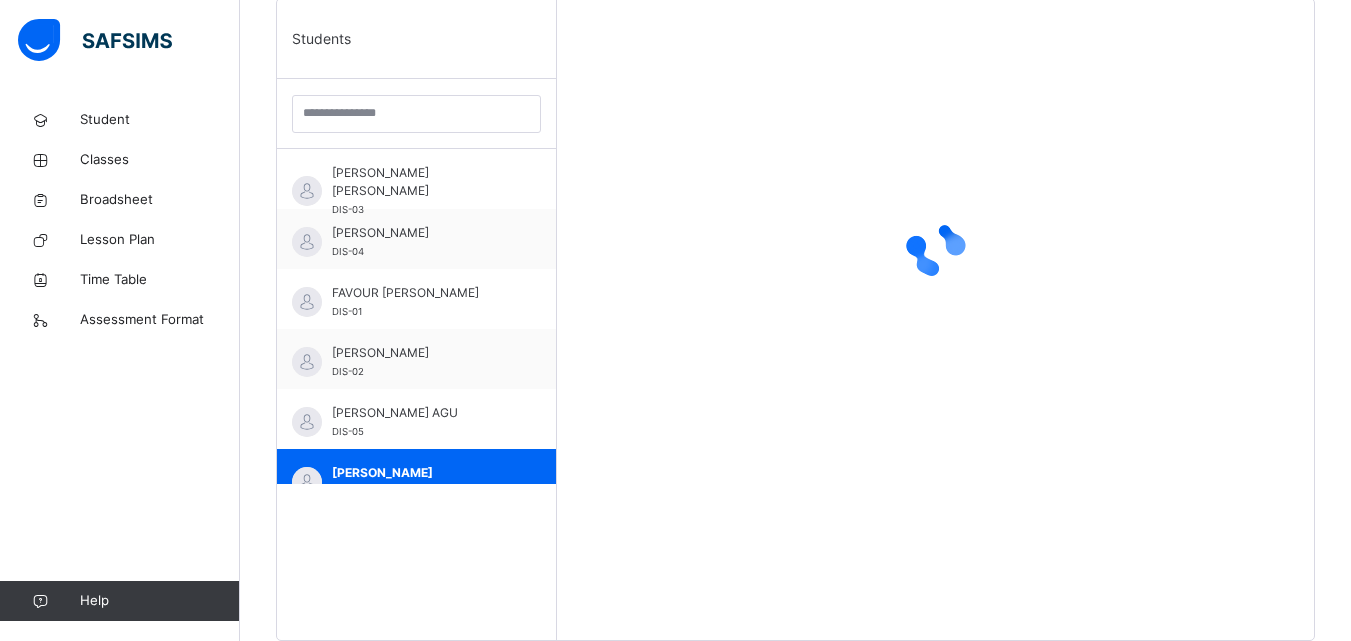 scroll, scrollTop: 0, scrollLeft: 0, axis: both 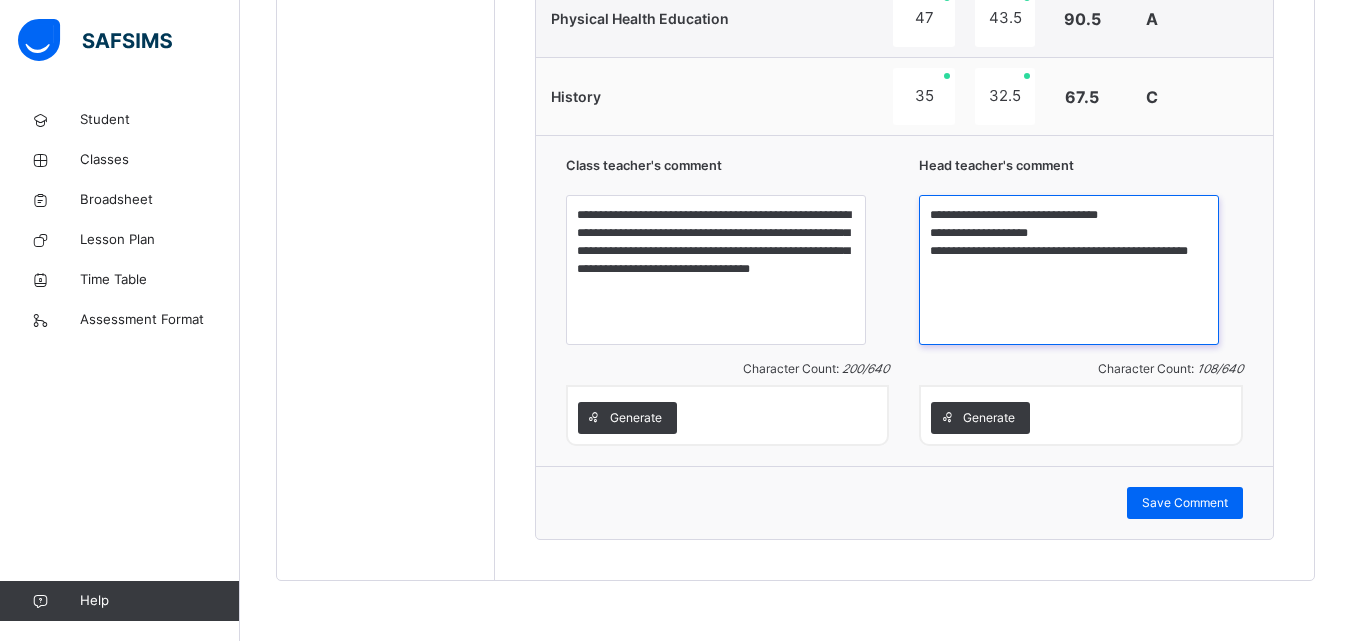 click on "**********" at bounding box center (1069, 270) 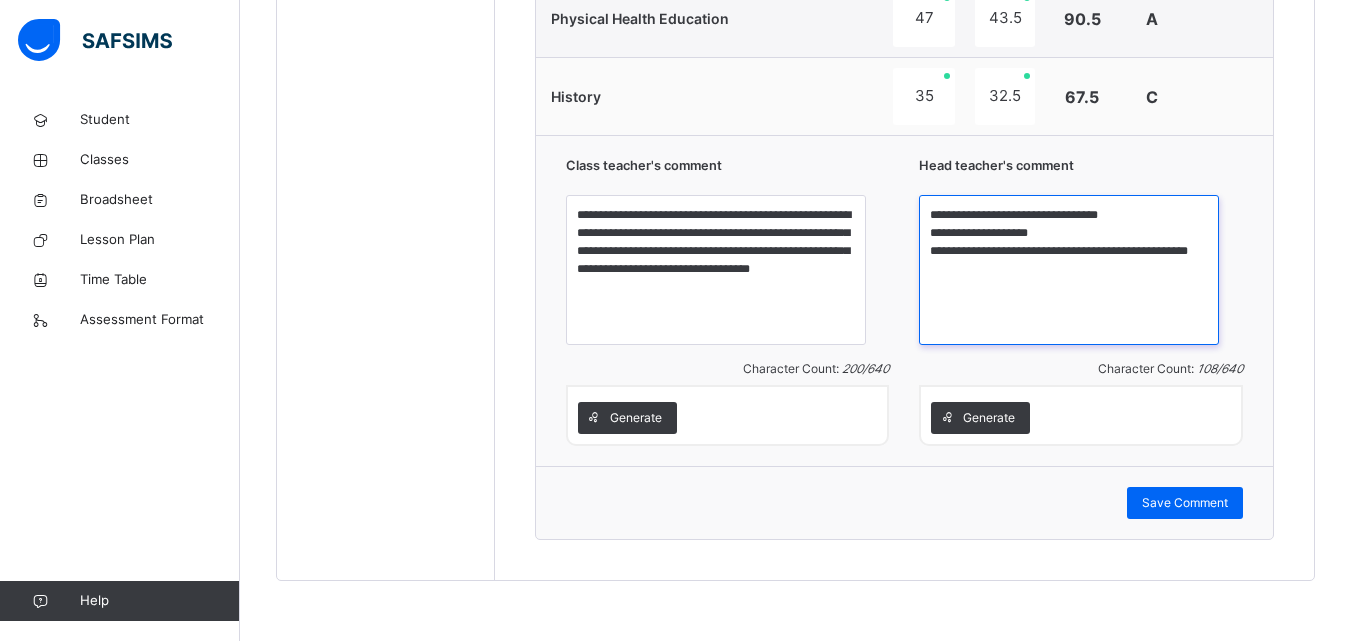 click on "**********" at bounding box center [1069, 270] 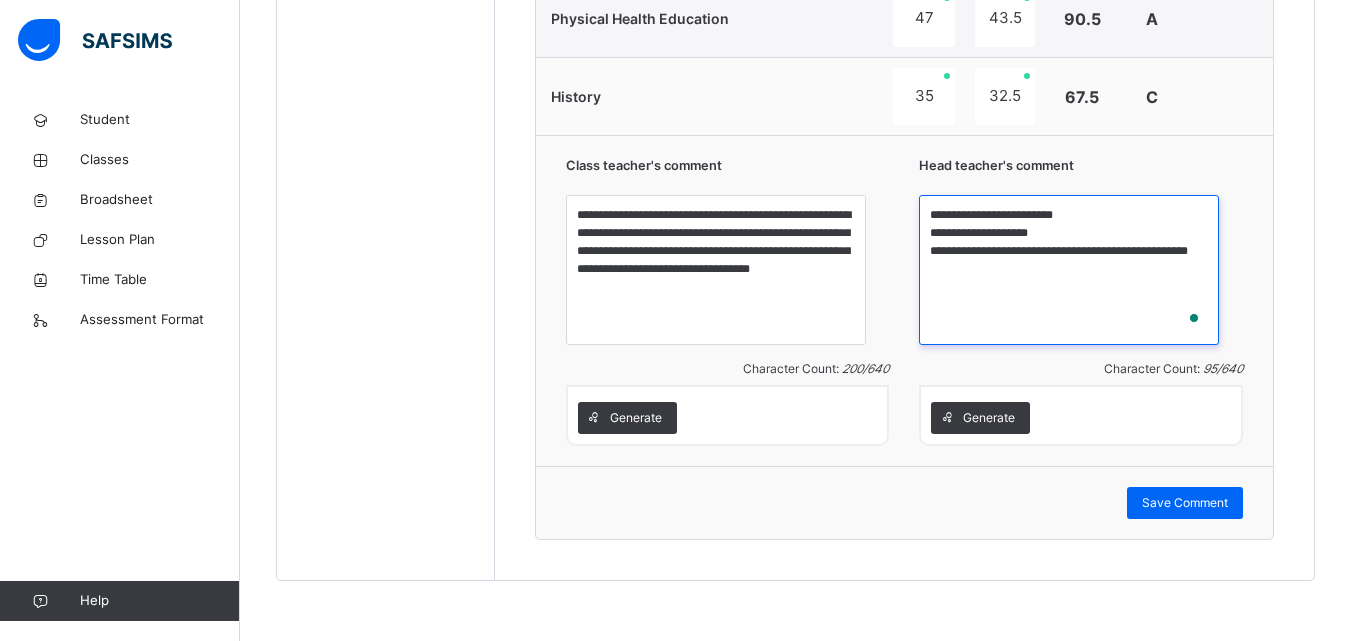 type on "**********" 